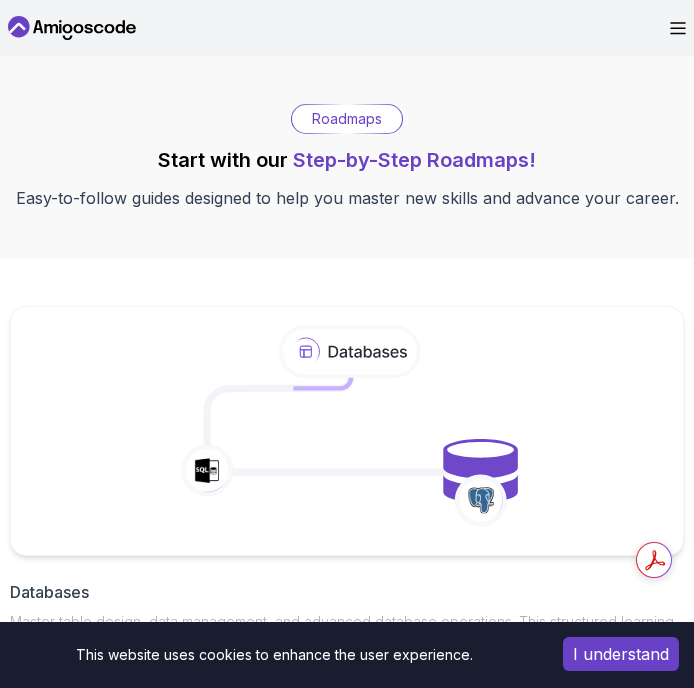 scroll, scrollTop: 0, scrollLeft: 0, axis: both 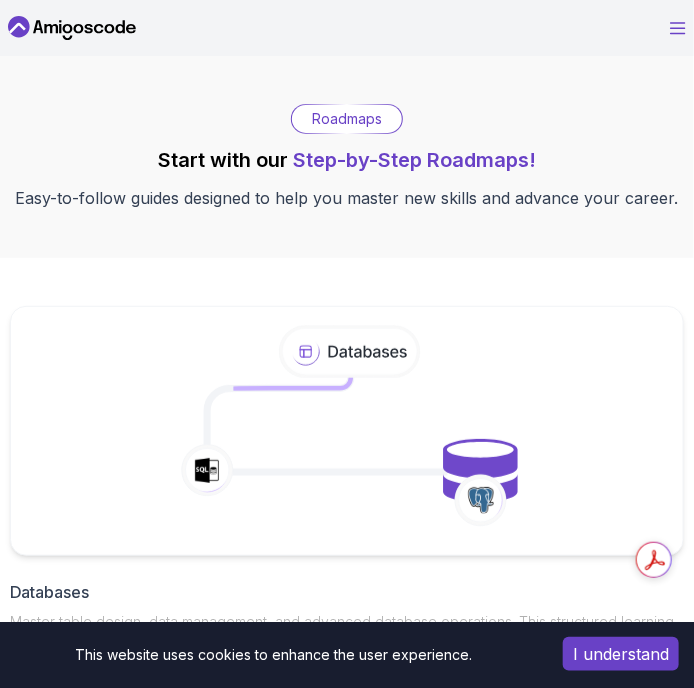 click on "Products Resources Pricing Testimonials For Business Members Area" at bounding box center (347, 28) 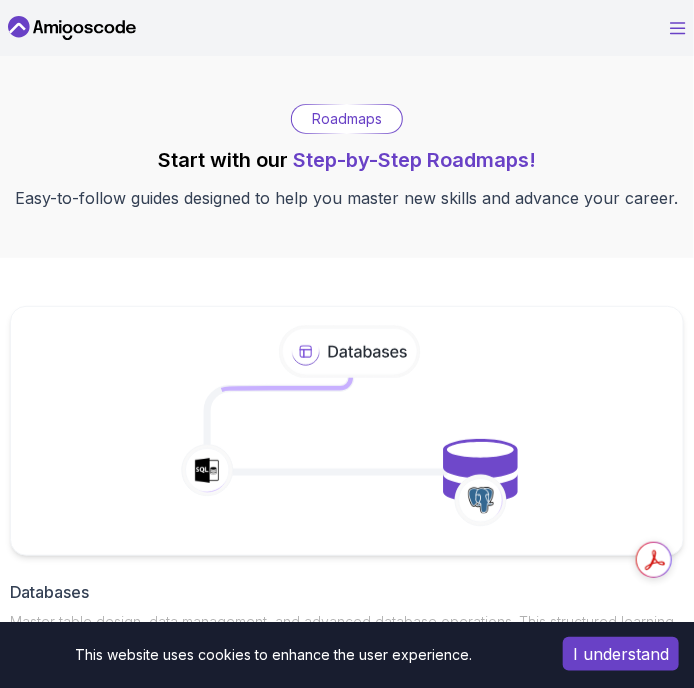 click 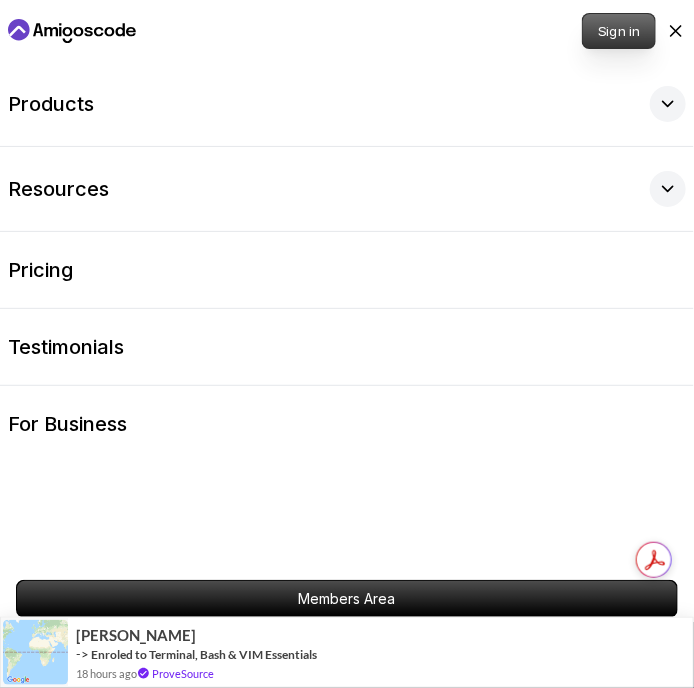 click on "Sign in" at bounding box center (619, 31) 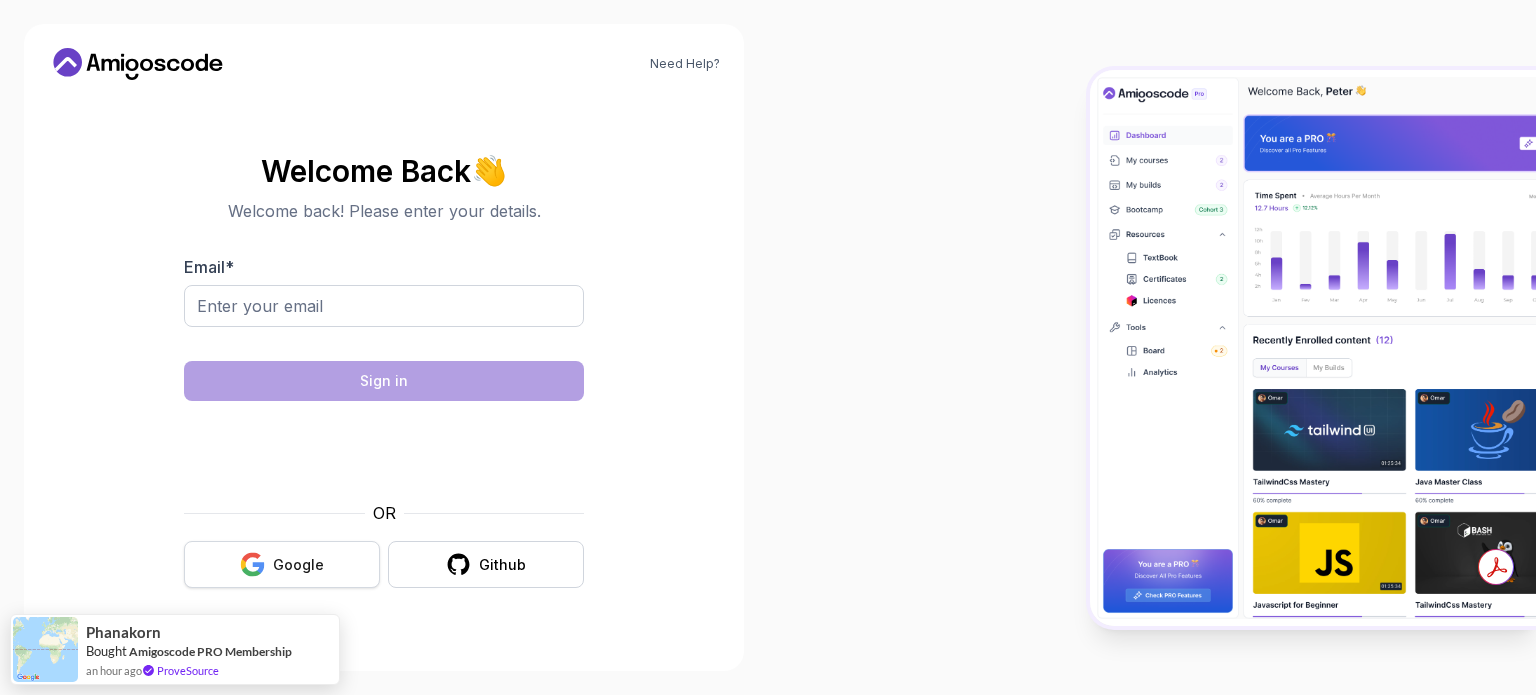 click on "Google" at bounding box center (282, 564) 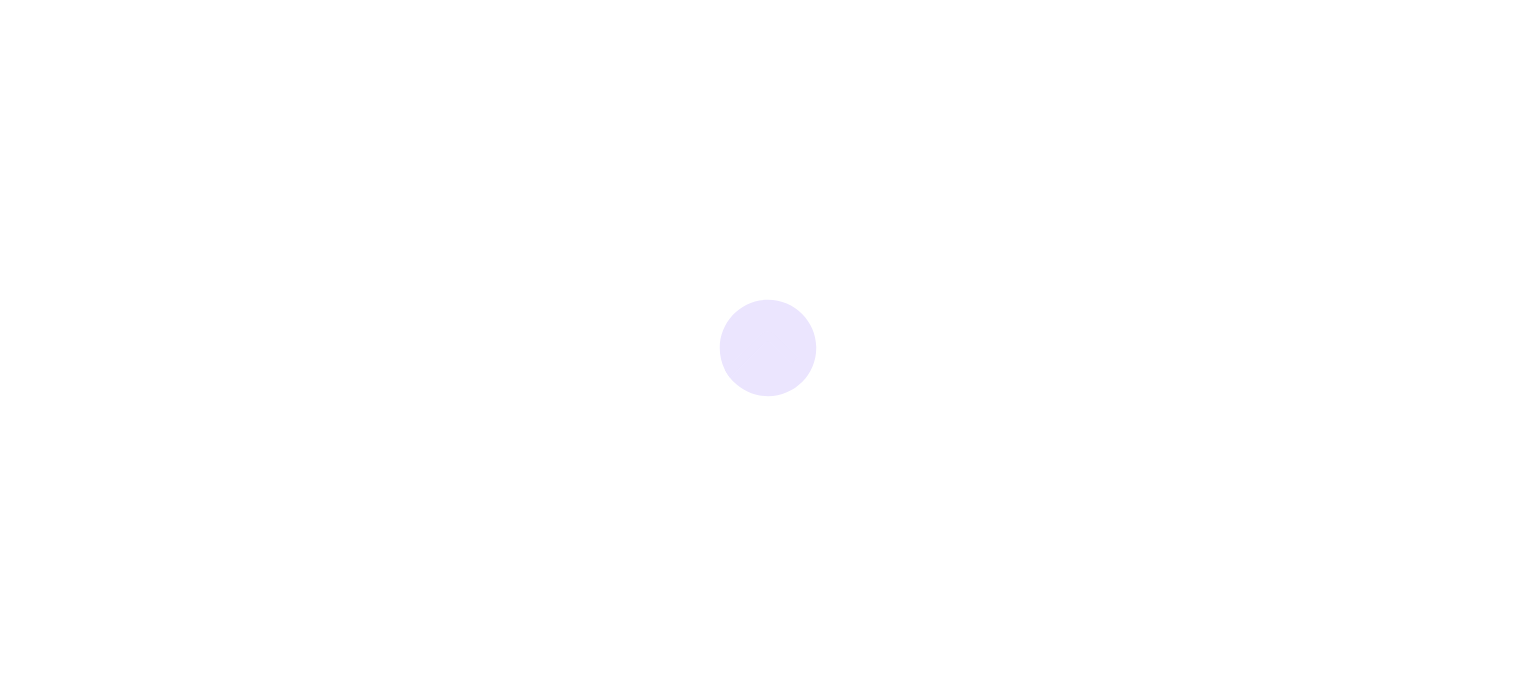 scroll, scrollTop: 0, scrollLeft: 0, axis: both 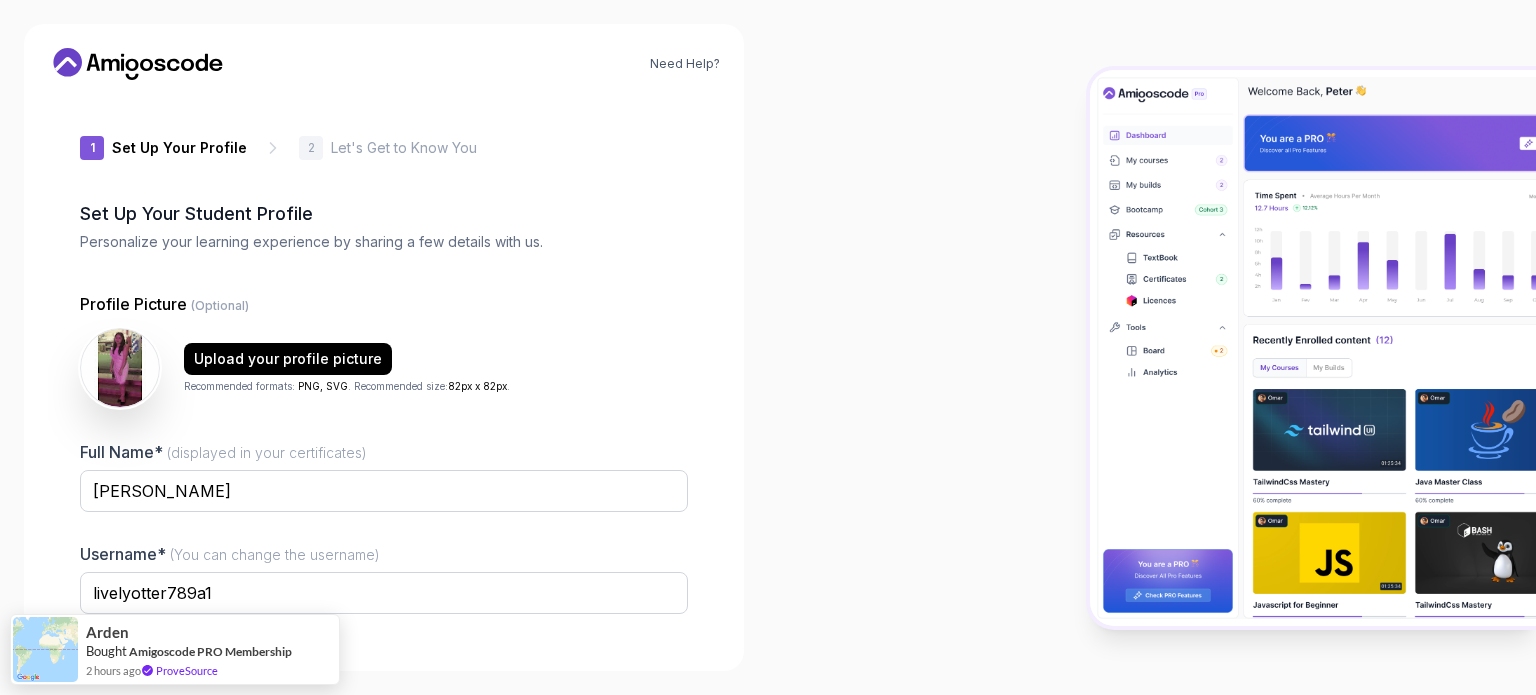 click on "1 Set Up Your Profile 1 Set Up Your Profile 2 Let's Get to Know You Set Up Your Student Profile Personalize your learning experience by sharing a few details with us. Profile Picture   (Optional) Upload your profile picture Recommended formats:   PNG, SVG . Recommended size:  82px x 82px . Full Name*   (displayed in your certificates) [PERSON_NAME] Username*   (You can change the username) livelyotter789a1 Job Title* Student Software Engineer Tech Lead Designer Product Manager Founder/CEO Other Next" at bounding box center [384, 371] 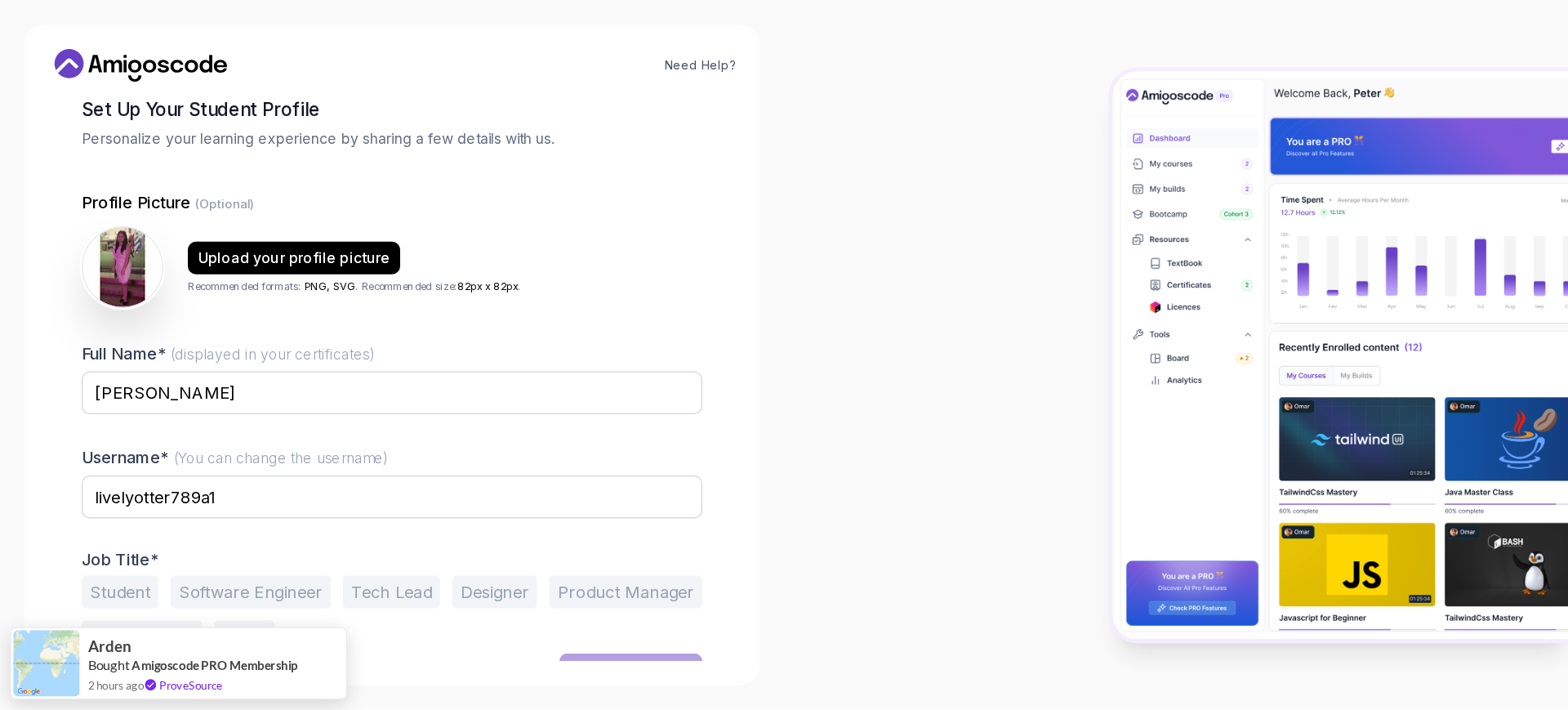 scroll, scrollTop: 113, scrollLeft: 0, axis: vertical 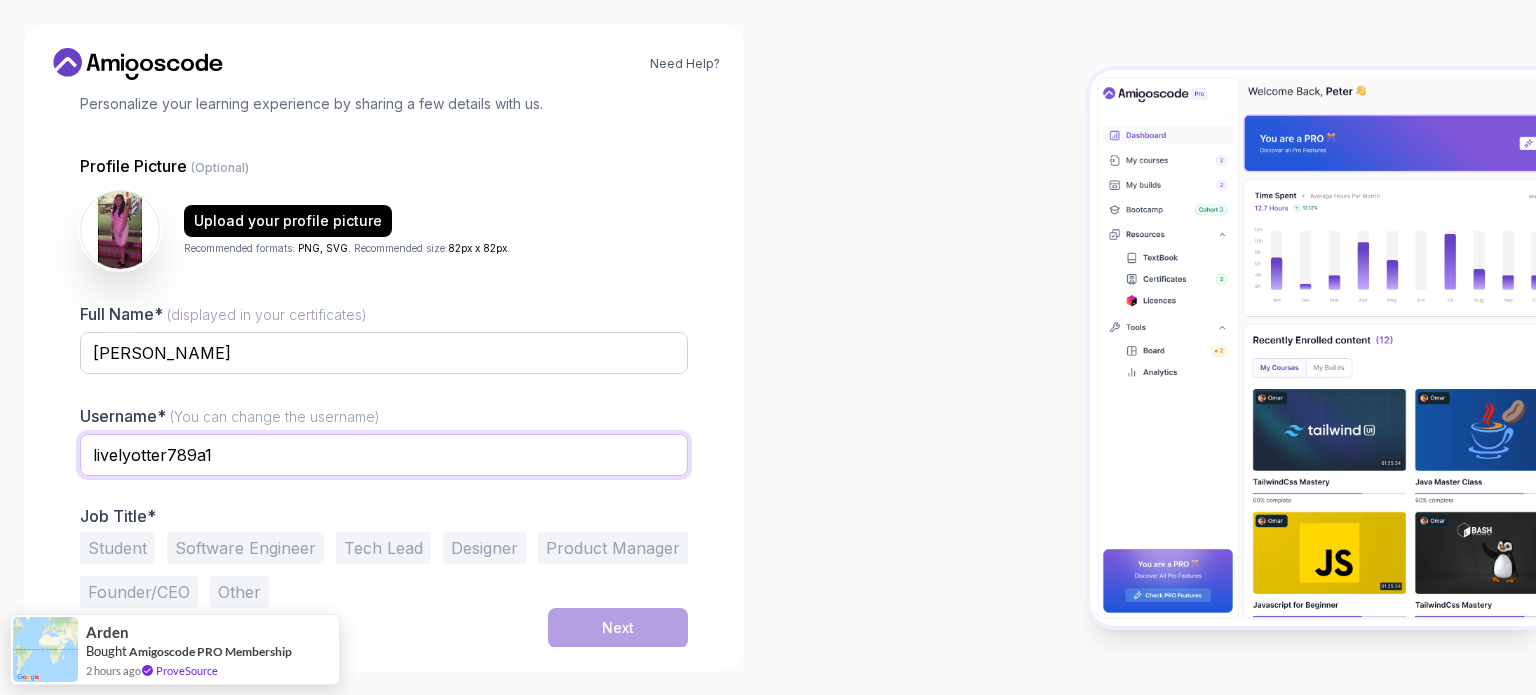 click on "livelyotter789a1" at bounding box center (384, 455) 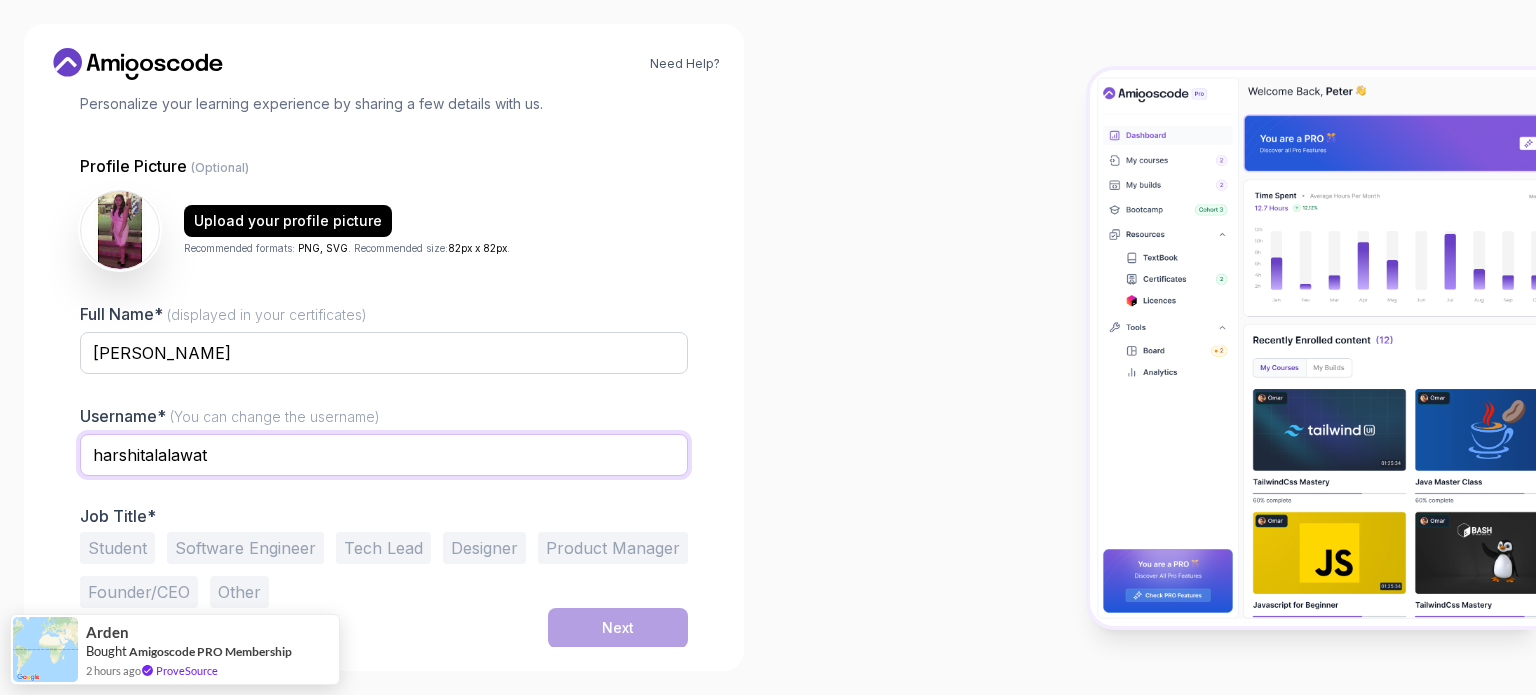type on "harshitalalawat" 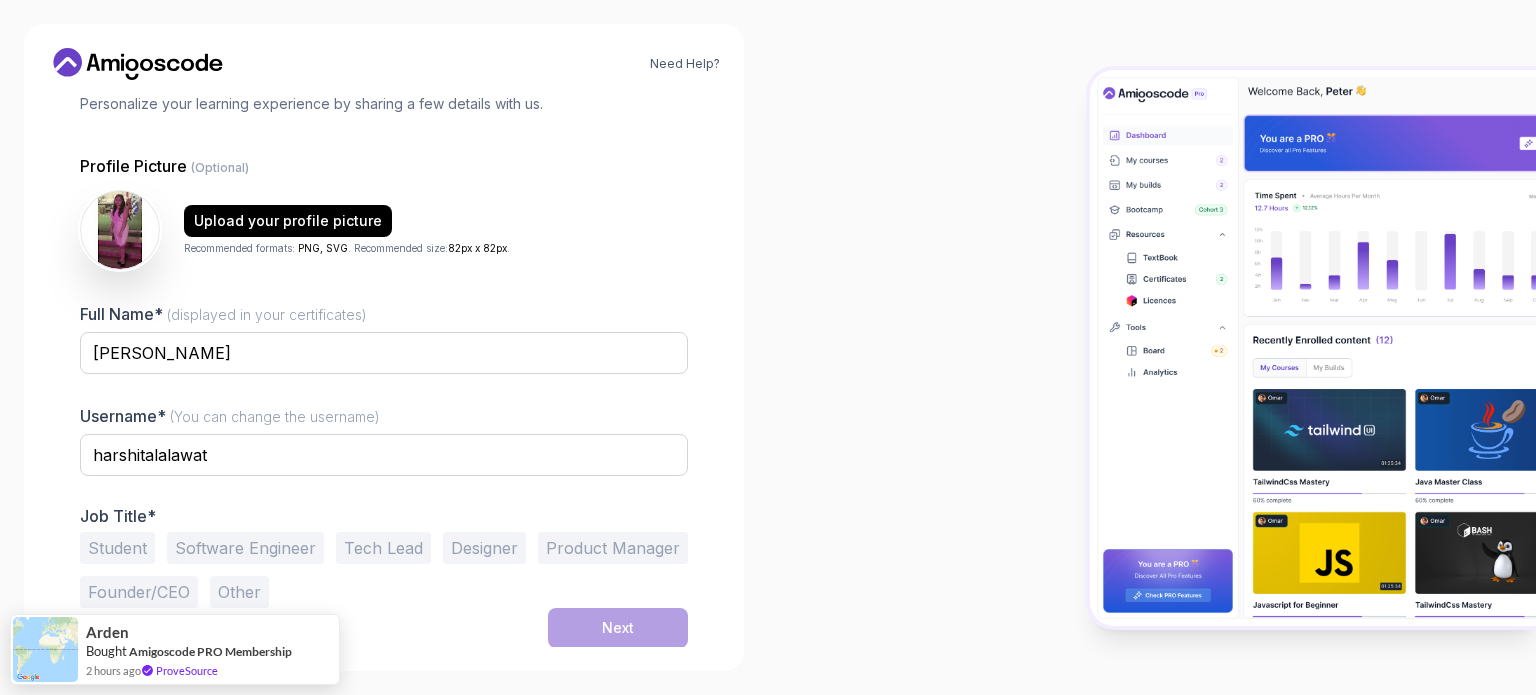 click at bounding box center [1152, 347] 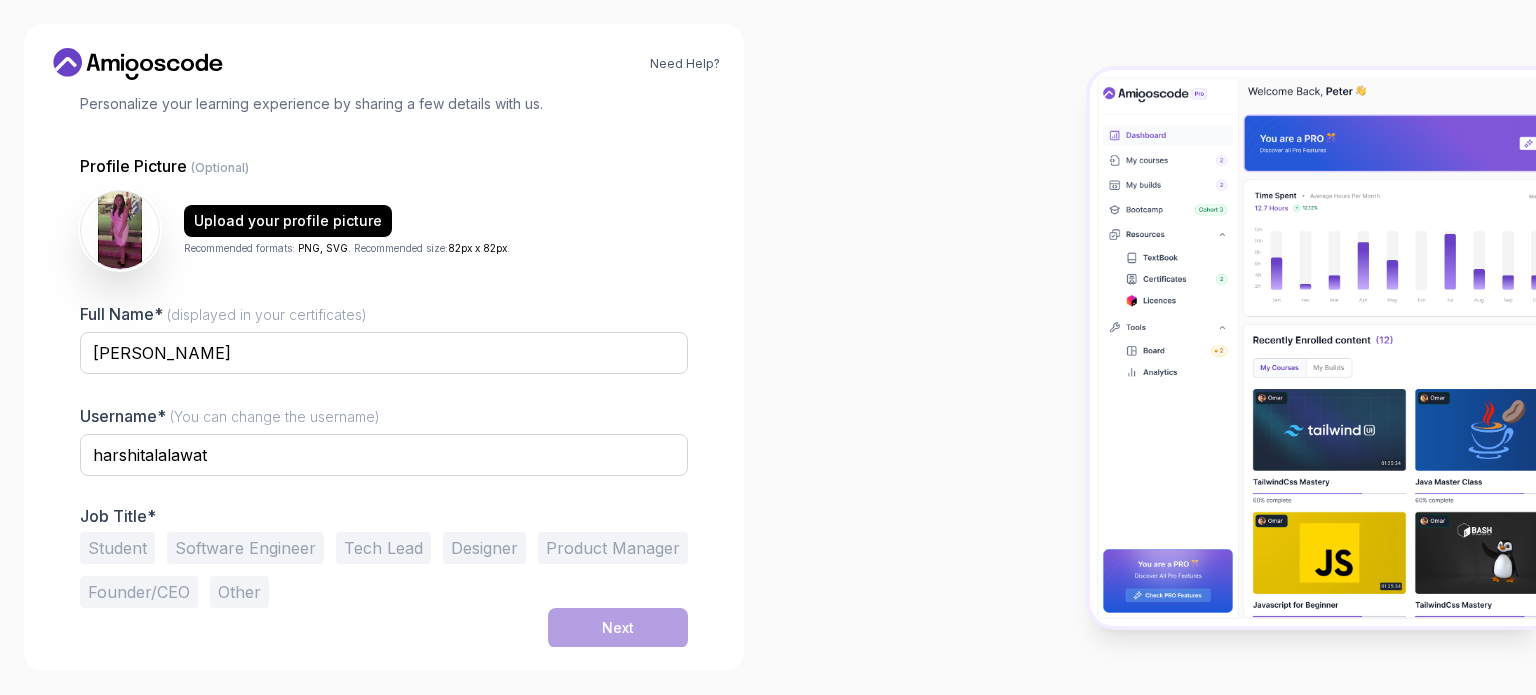 click on "Software Engineer" at bounding box center [245, 548] 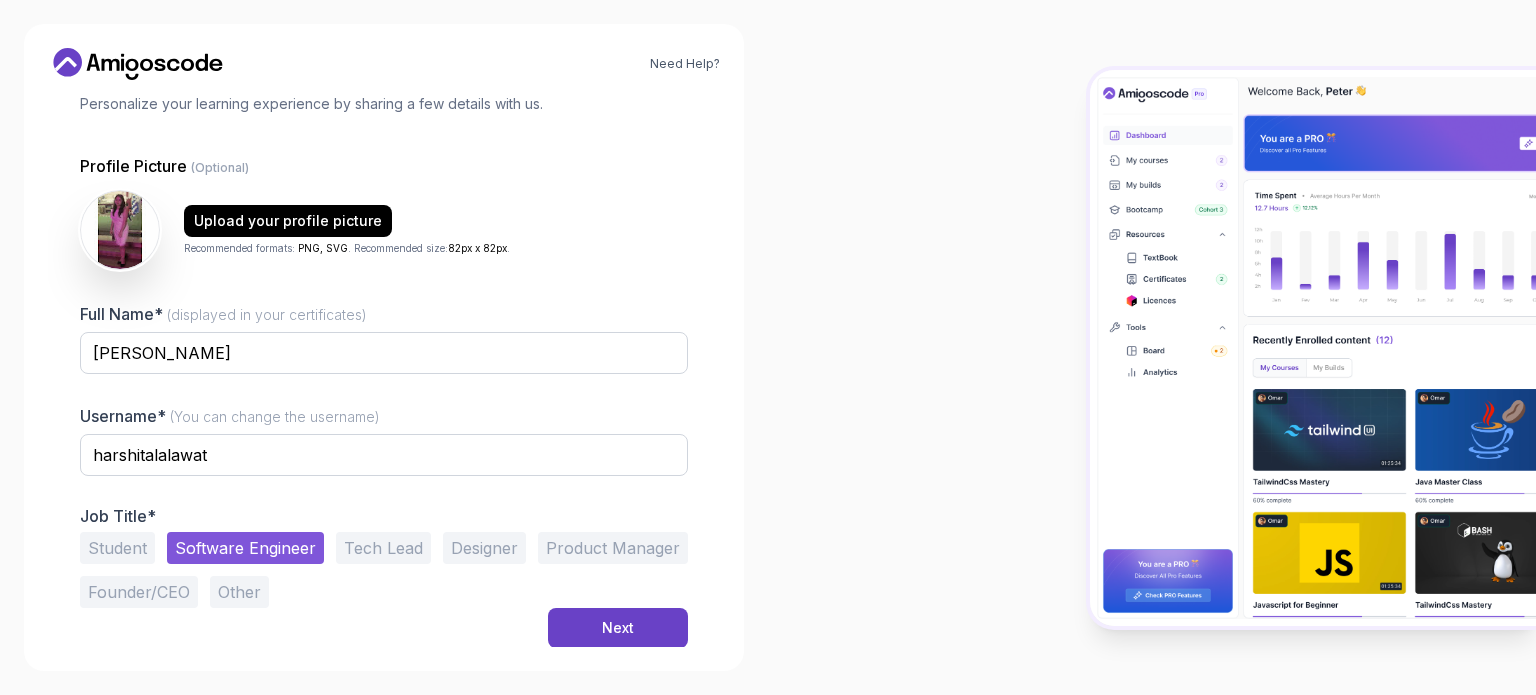 click at bounding box center [1152, 347] 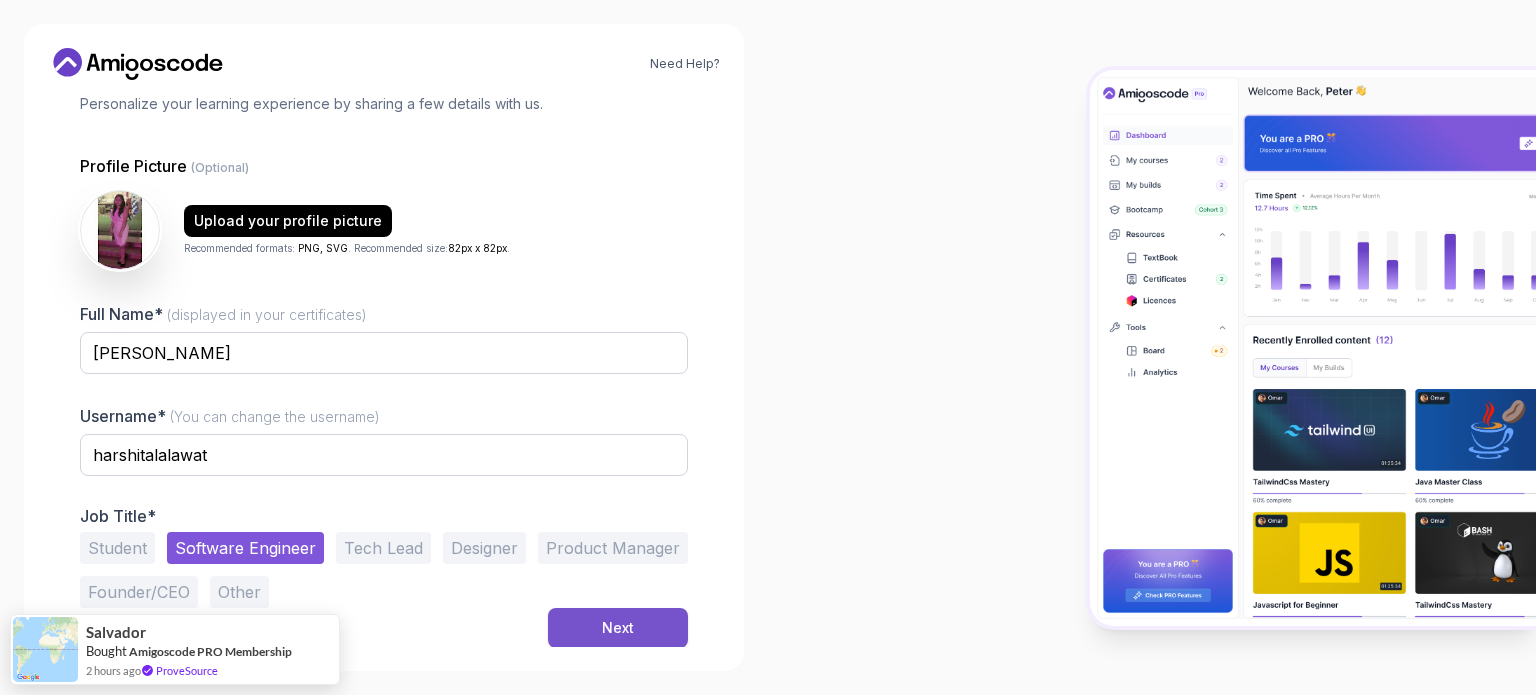 click on "Next" at bounding box center [618, 628] 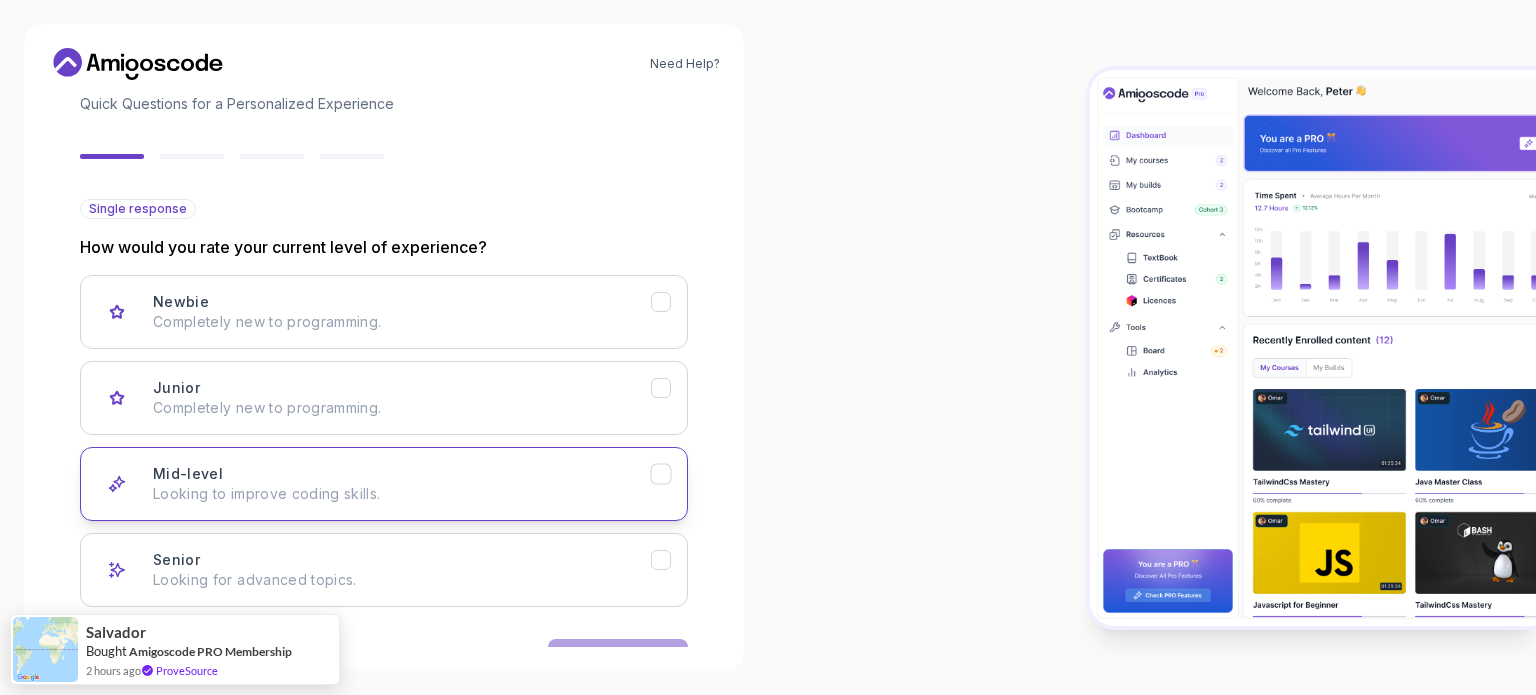 click on "Looking to improve coding skills." at bounding box center [402, 494] 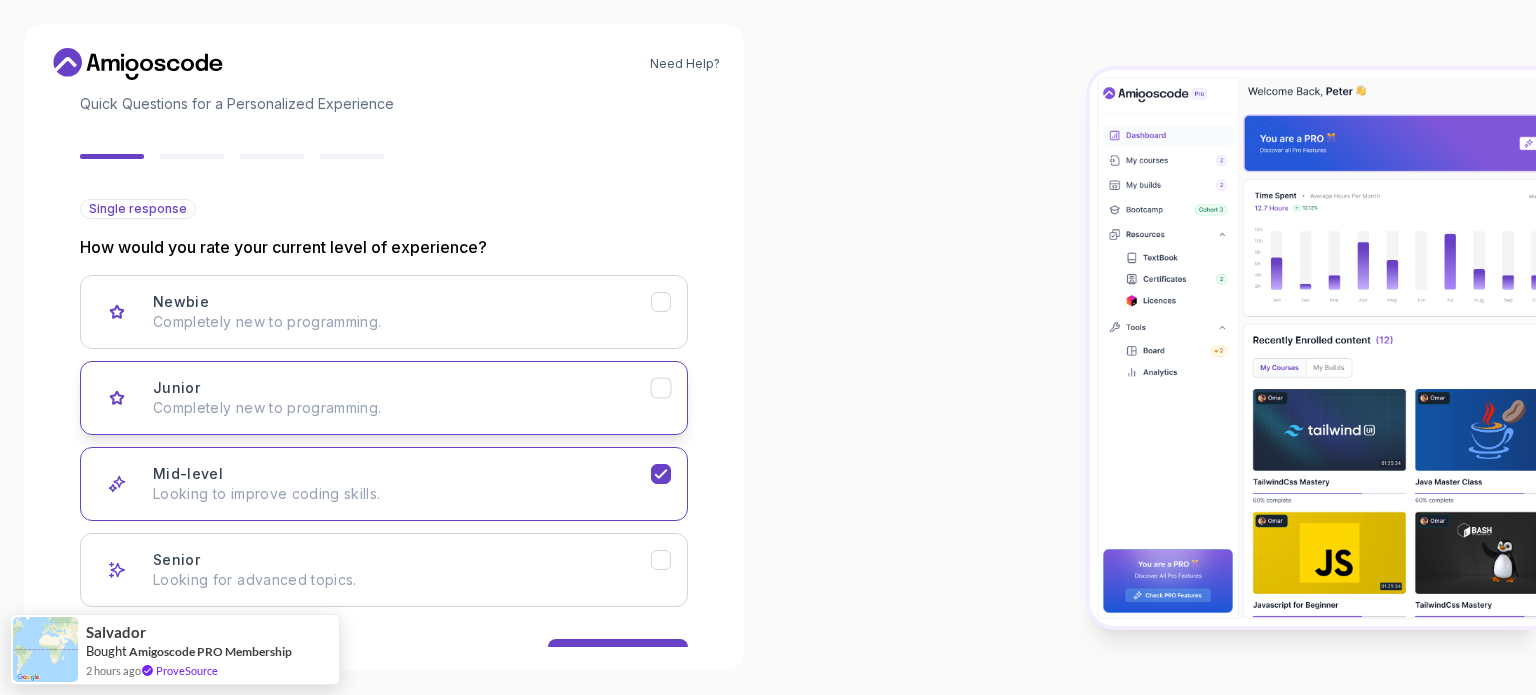 click on "Junior Completely new to programming." at bounding box center (402, 398) 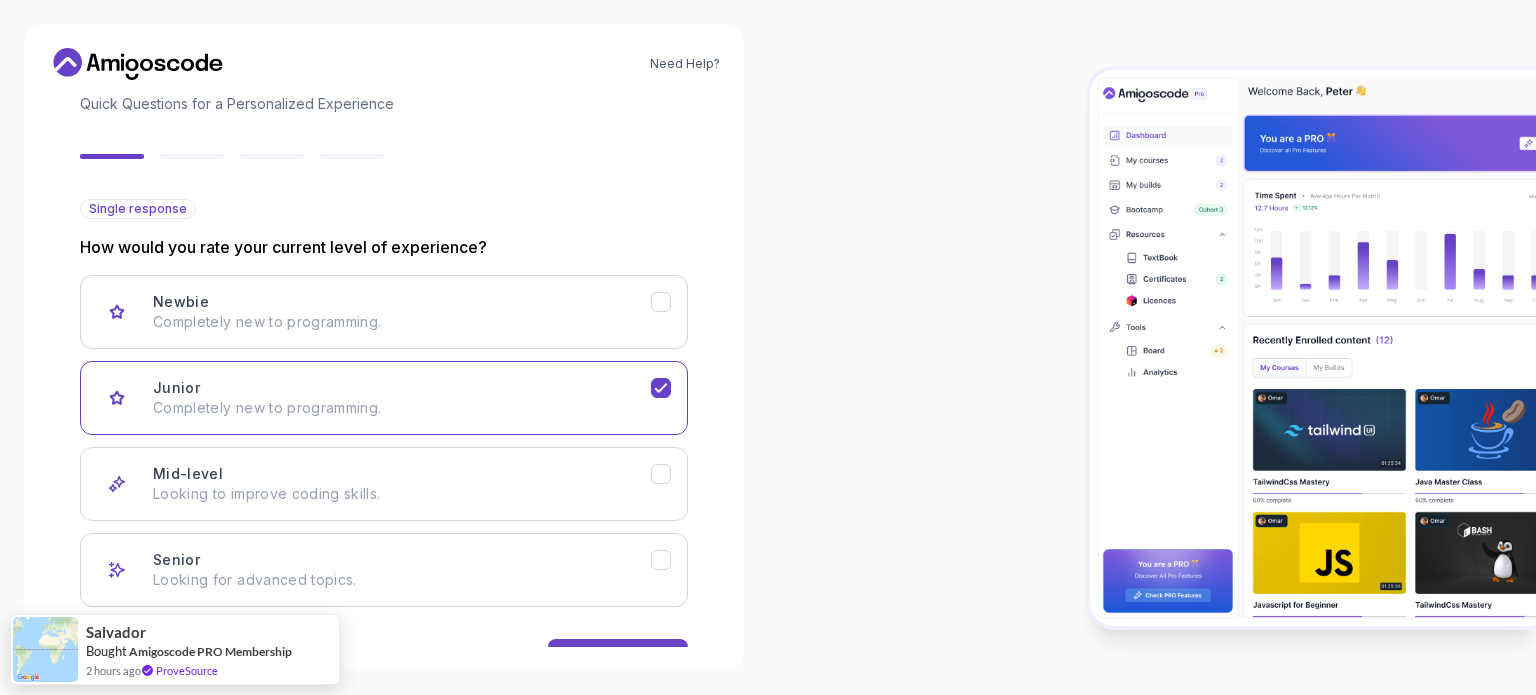 click on "Back Next" at bounding box center (384, 659) 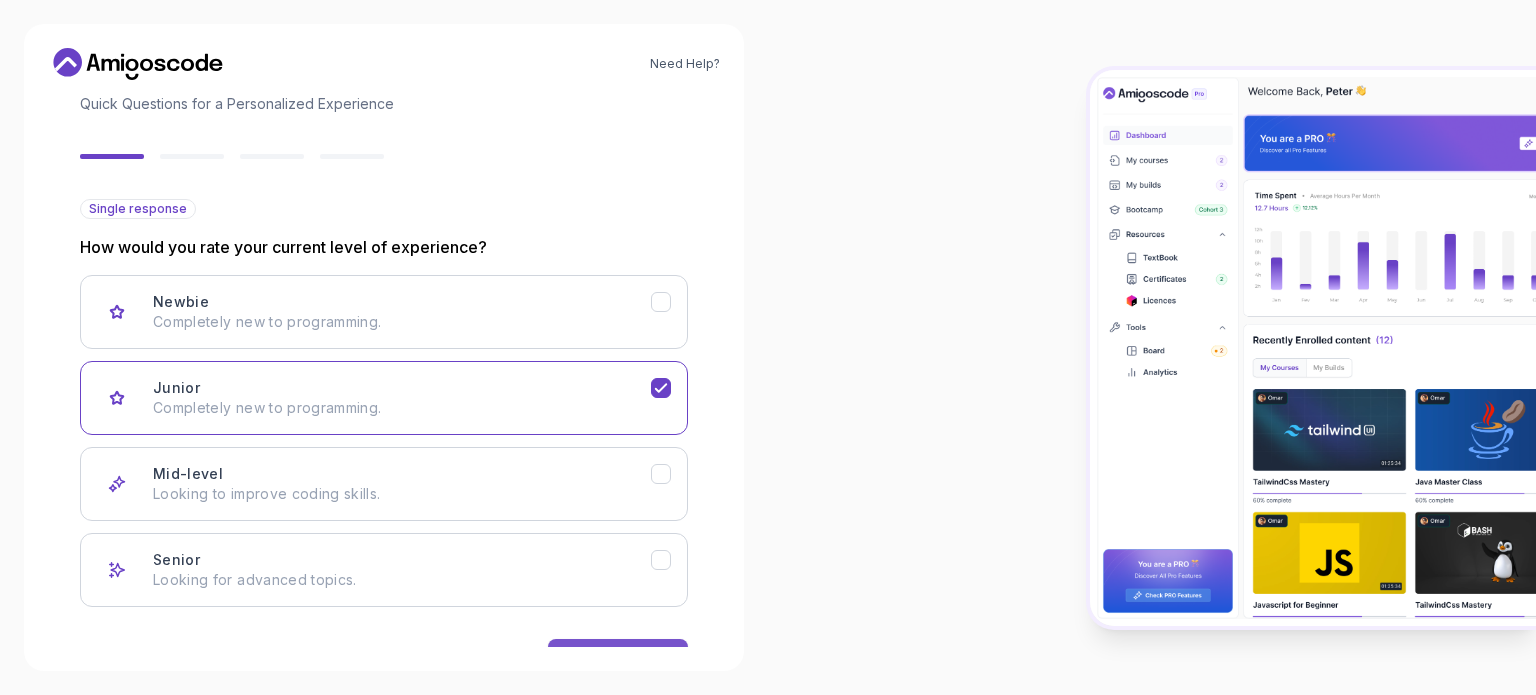 click on "Next" at bounding box center (618, 659) 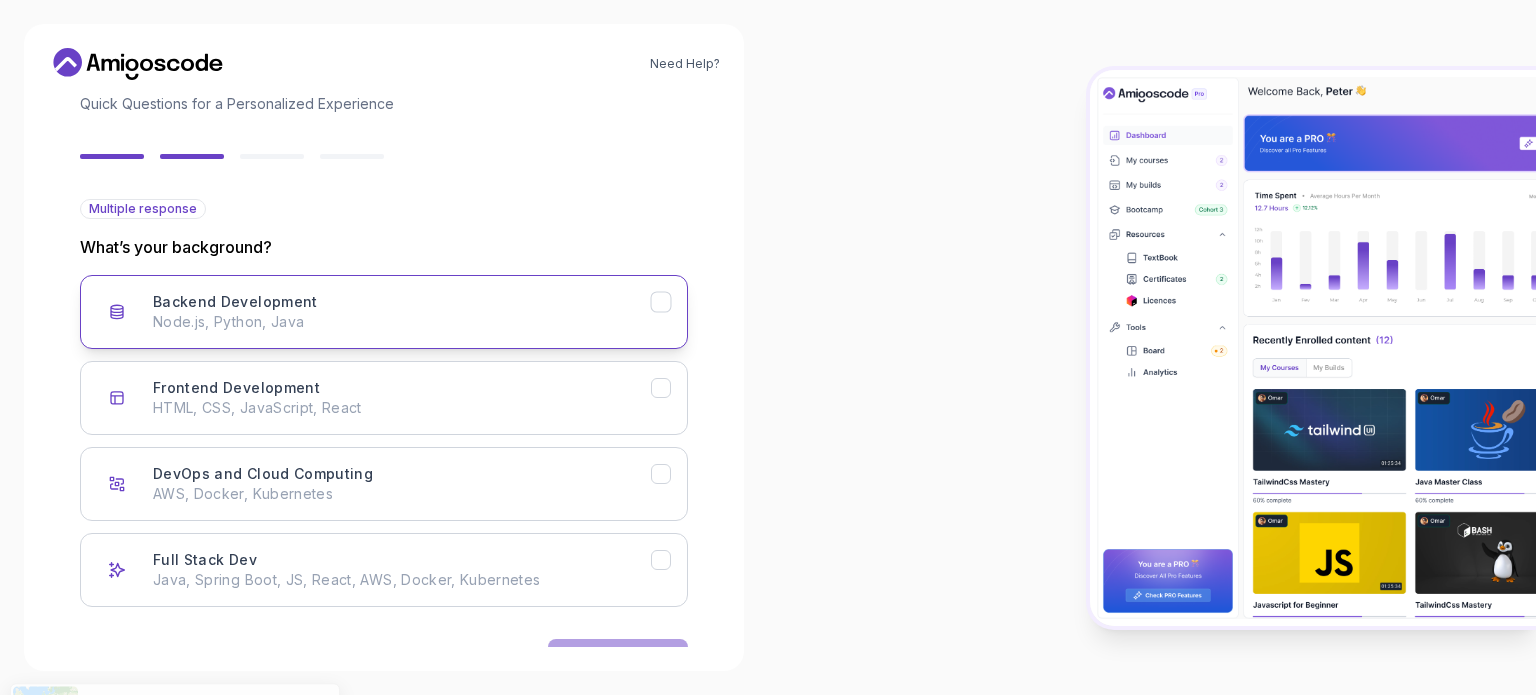 click on "Node.js, Python, Java" at bounding box center (402, 322) 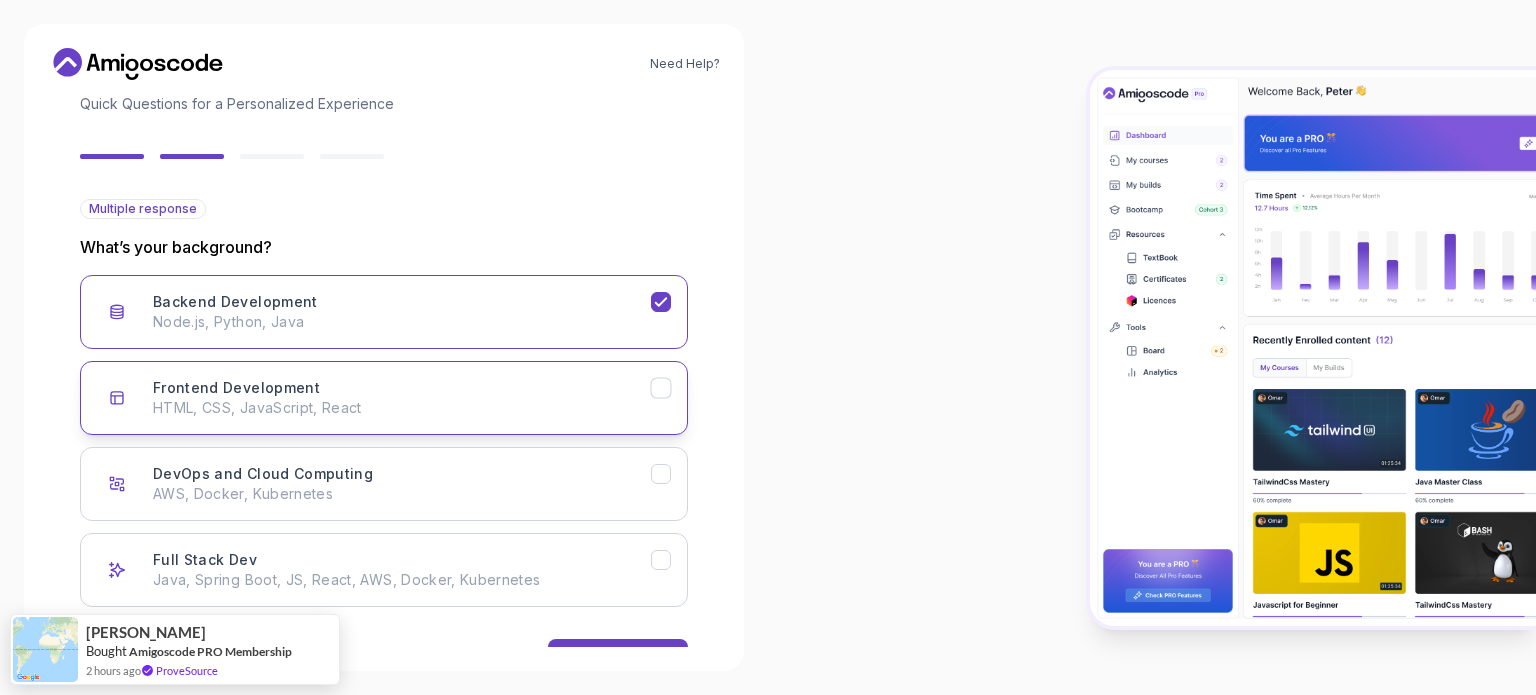 click on "Frontend Development HTML, CSS, JavaScript, React" at bounding box center [402, 398] 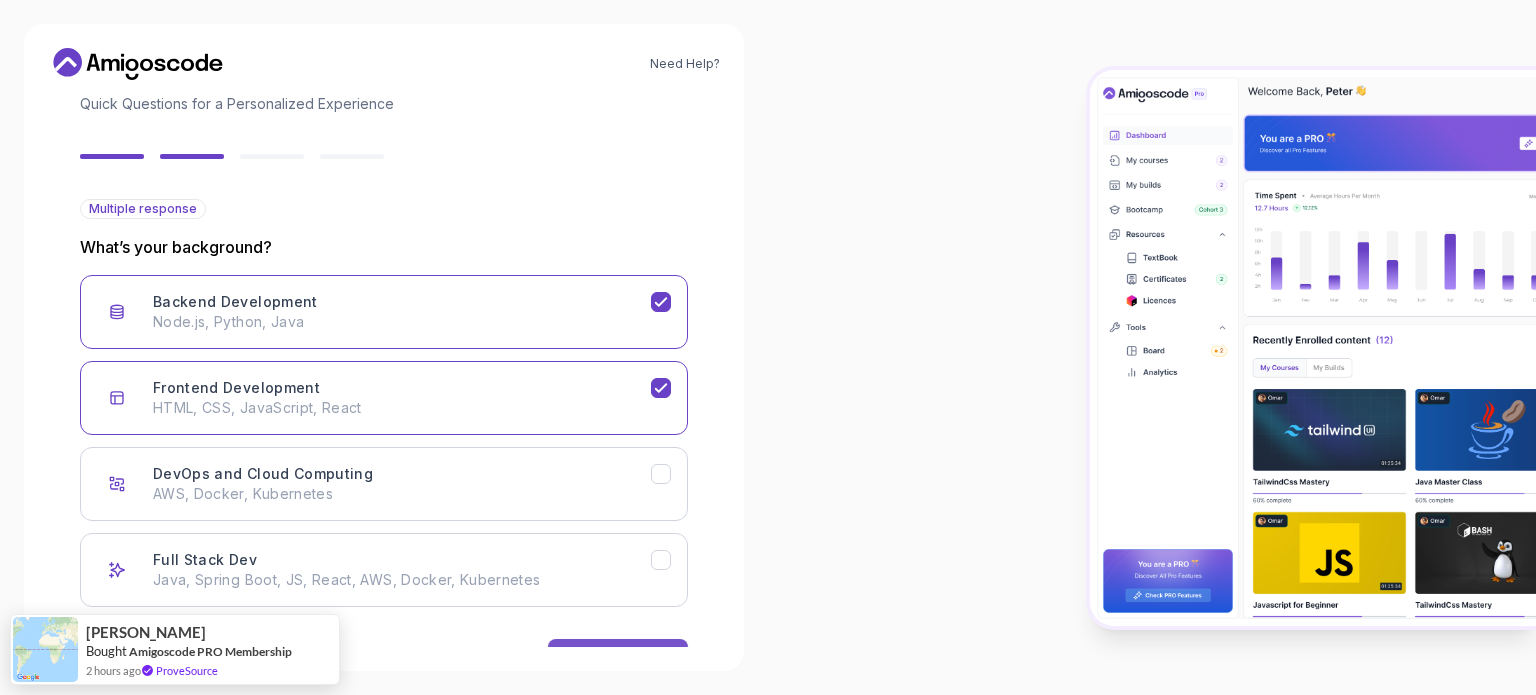 click on "Next" at bounding box center (618, 659) 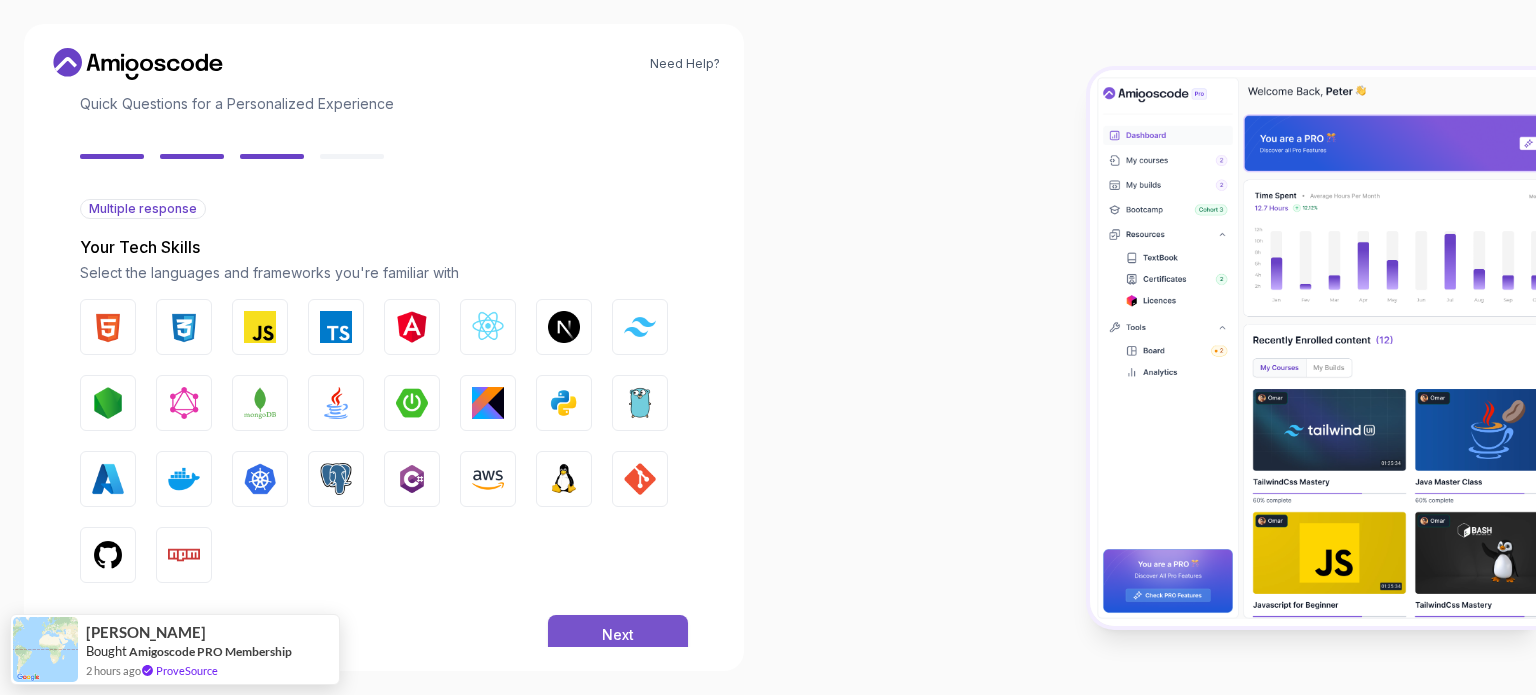 click on "Next" at bounding box center [618, 635] 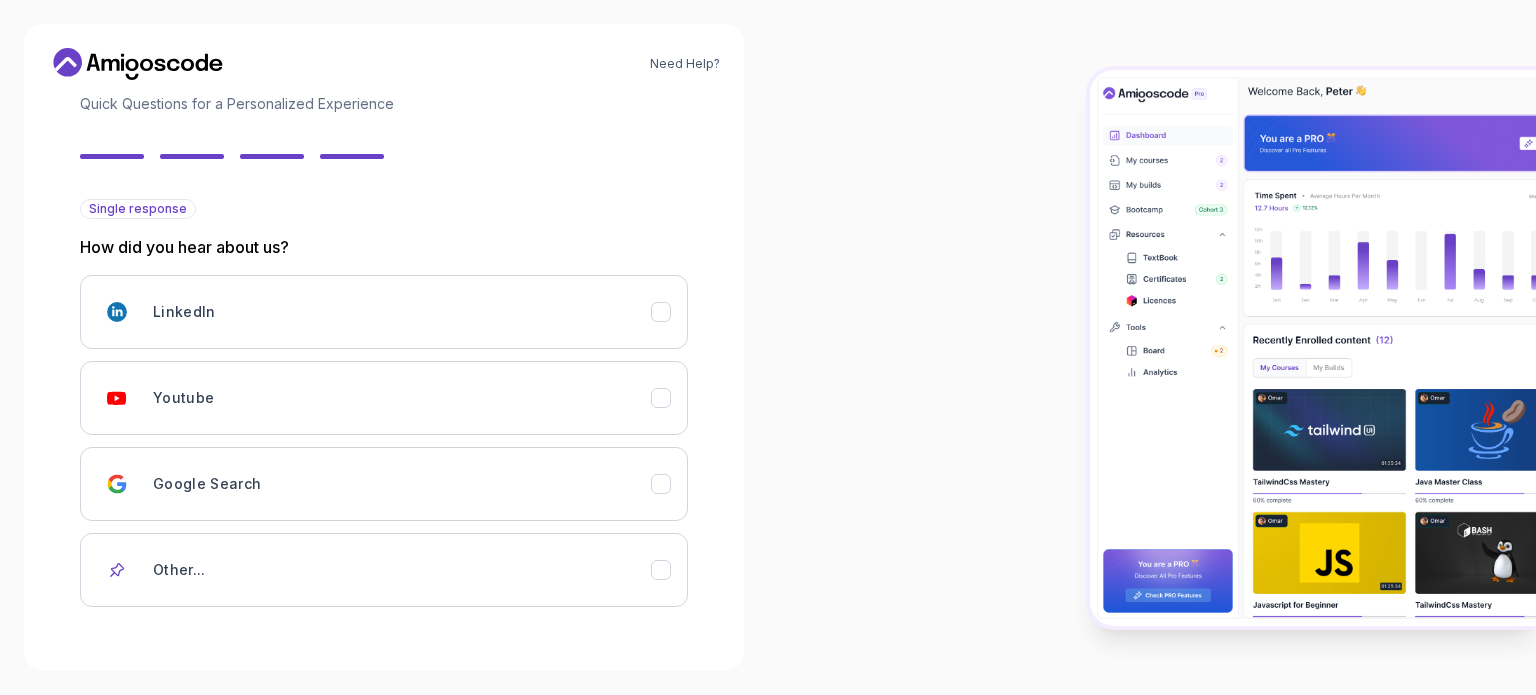 click at bounding box center [1152, 347] 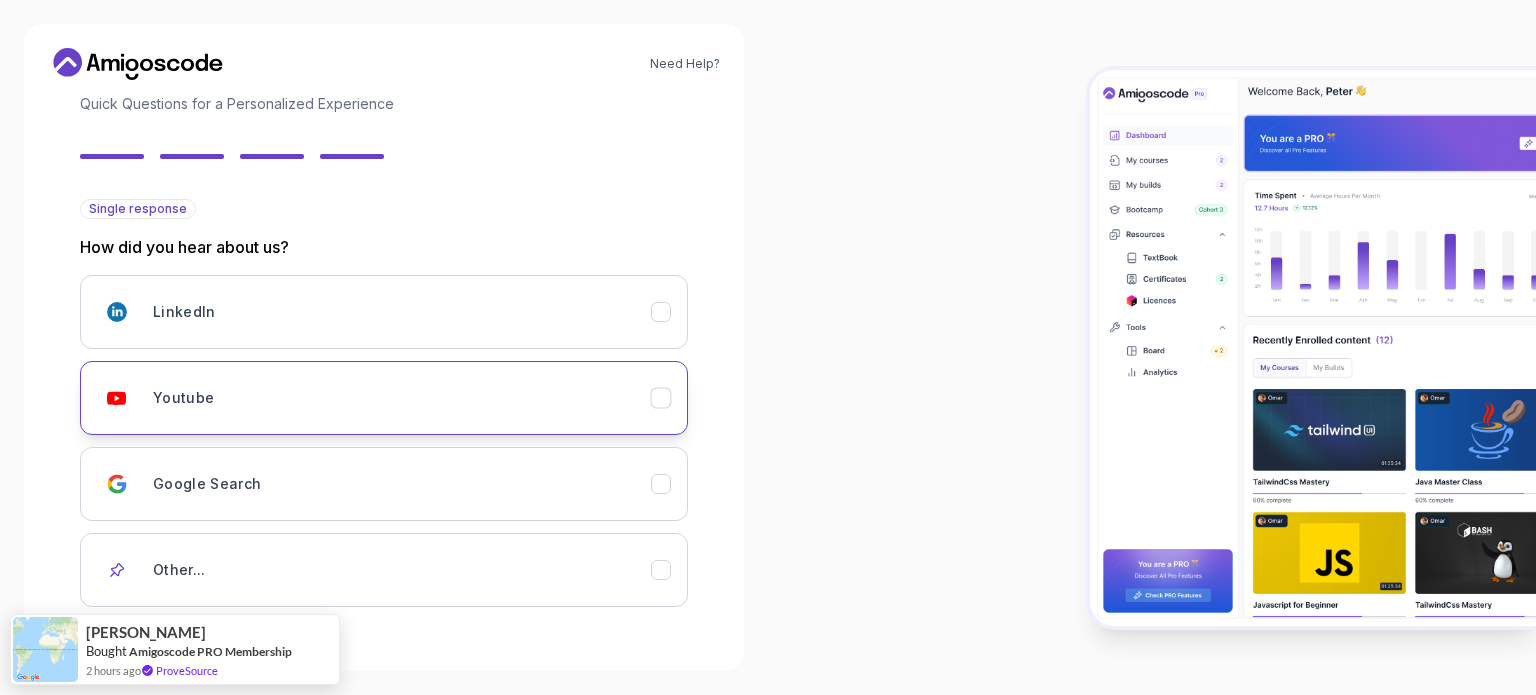 click on "Youtube" at bounding box center [402, 398] 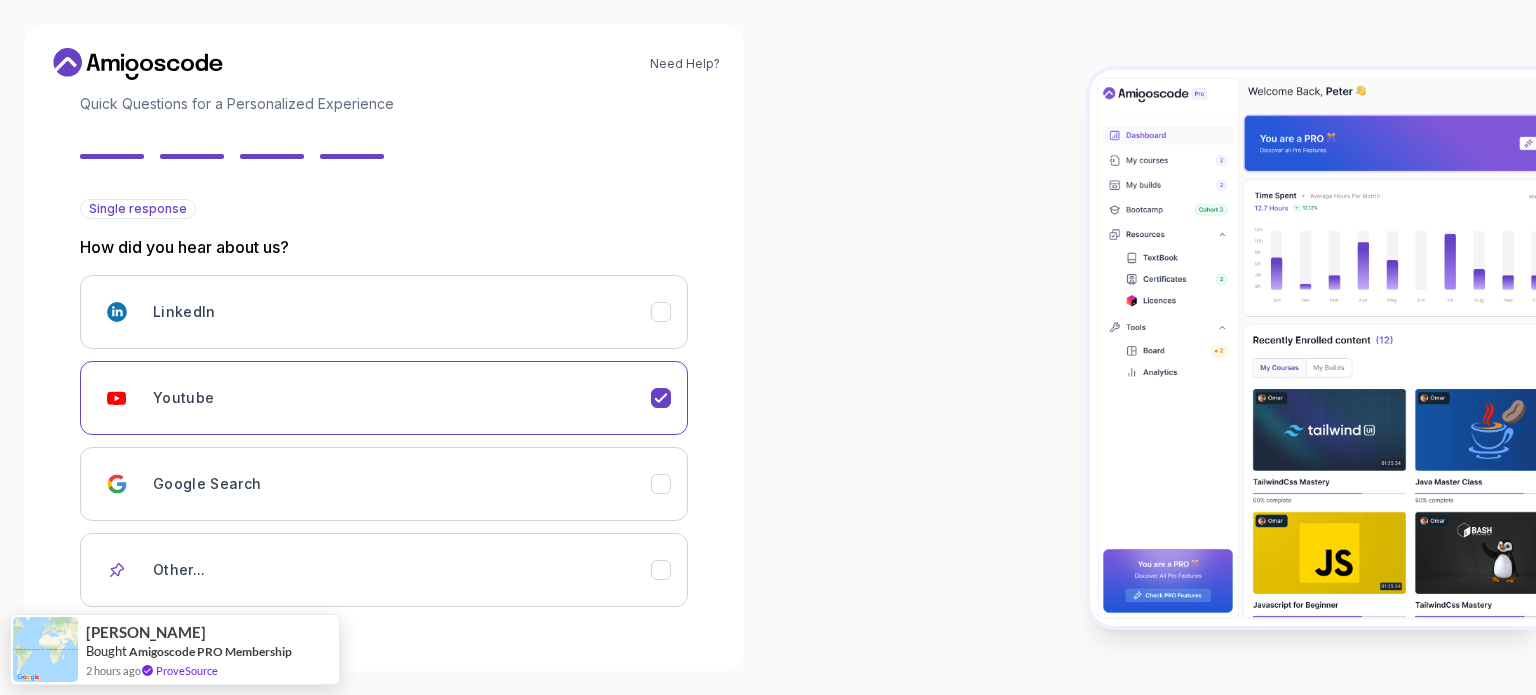 click at bounding box center [1152, 347] 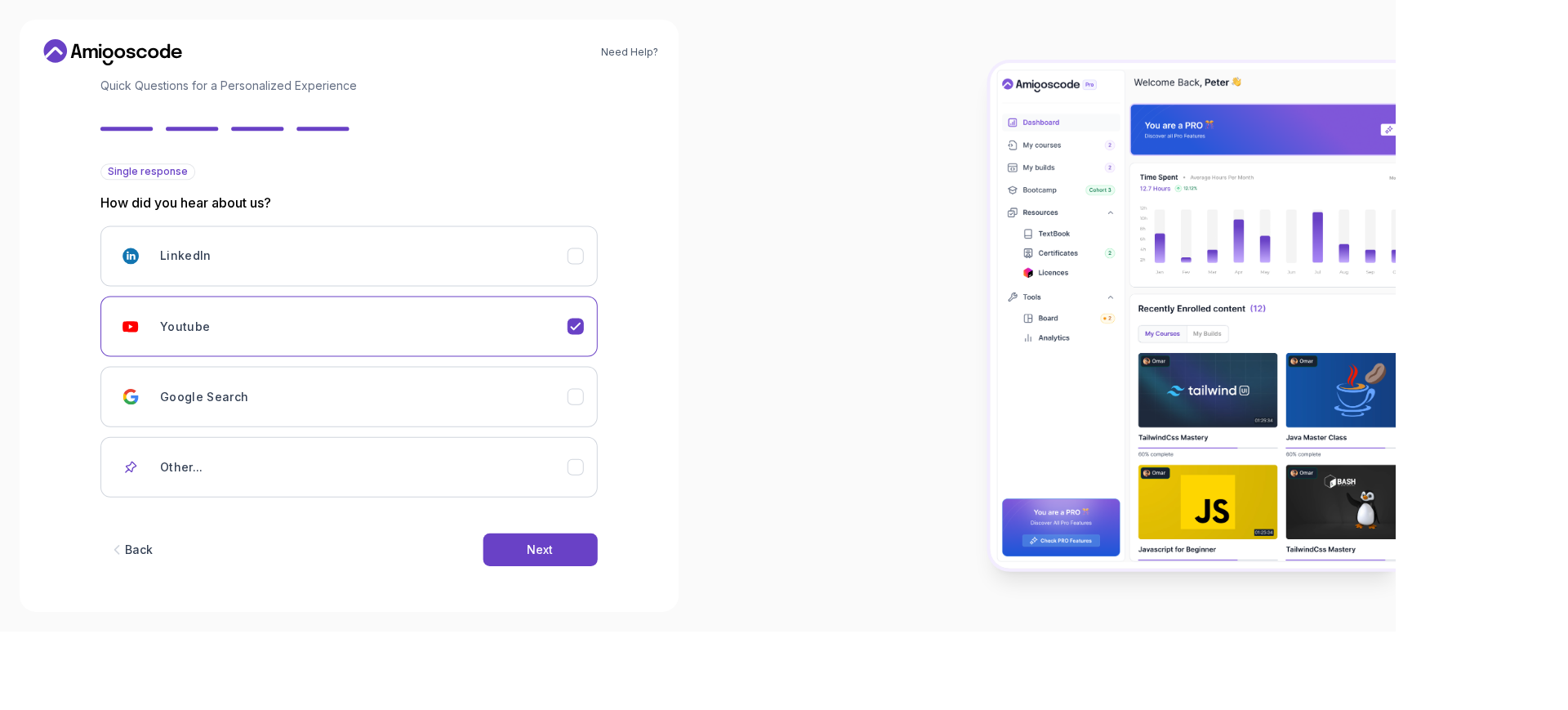 scroll, scrollTop: 33, scrollLeft: 0, axis: vertical 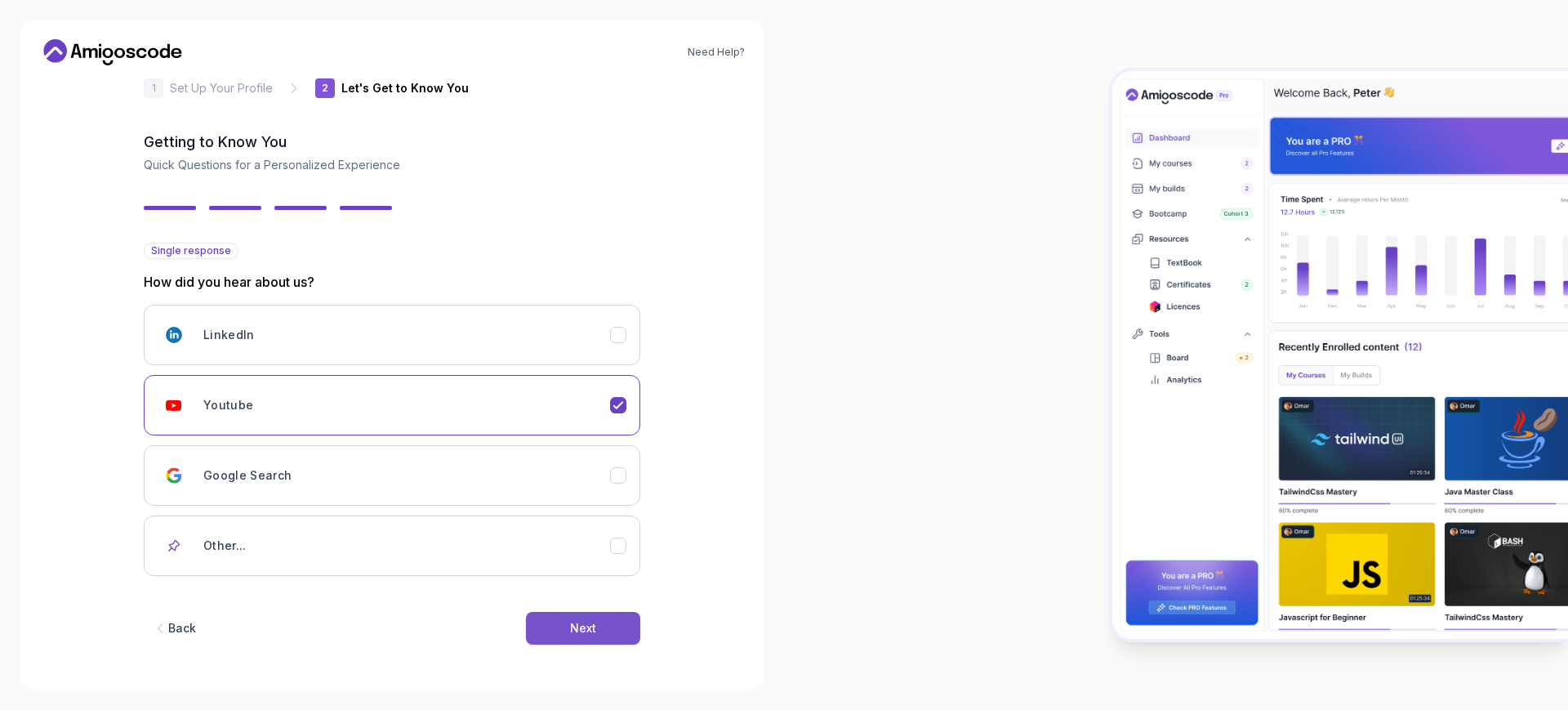 click on "Next" at bounding box center (583, 628) 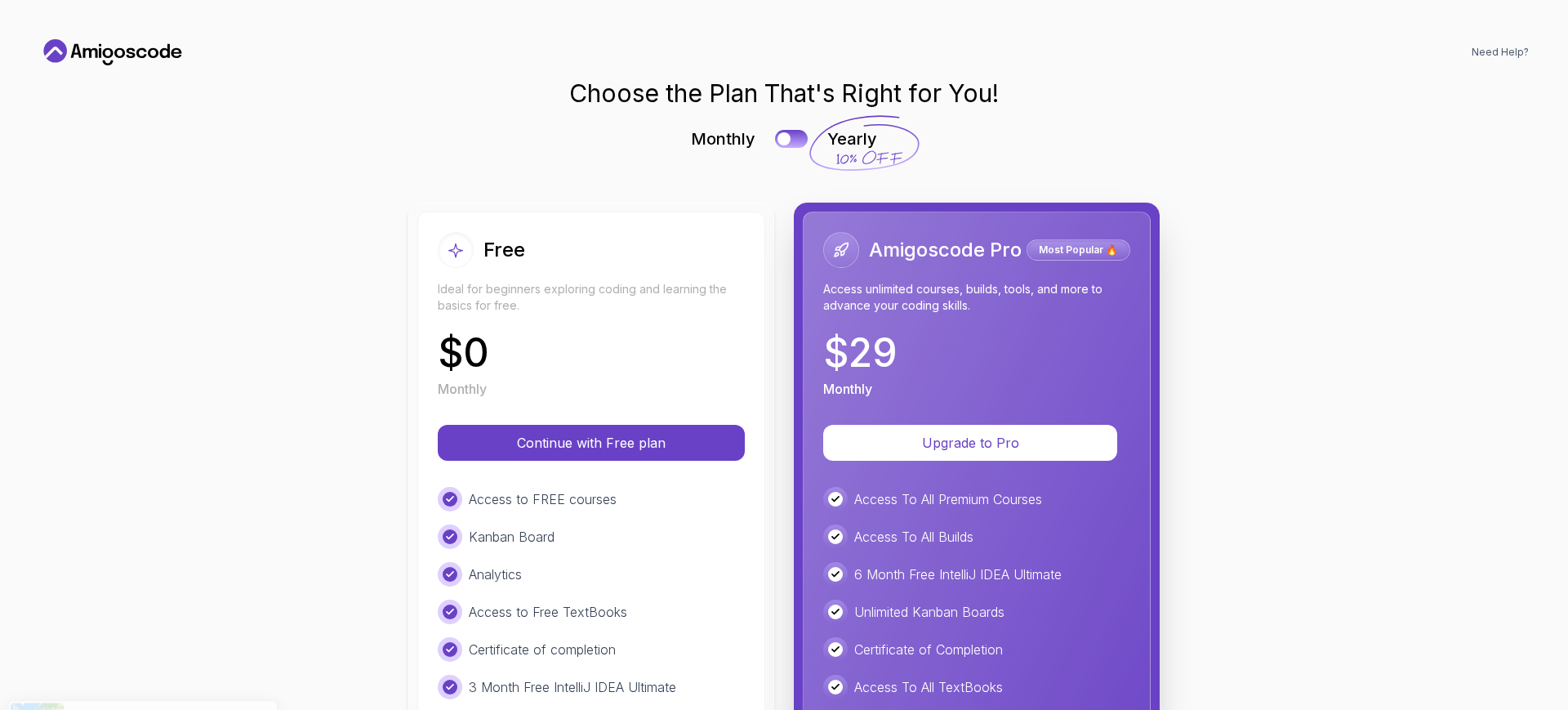 scroll, scrollTop: 0, scrollLeft: 0, axis: both 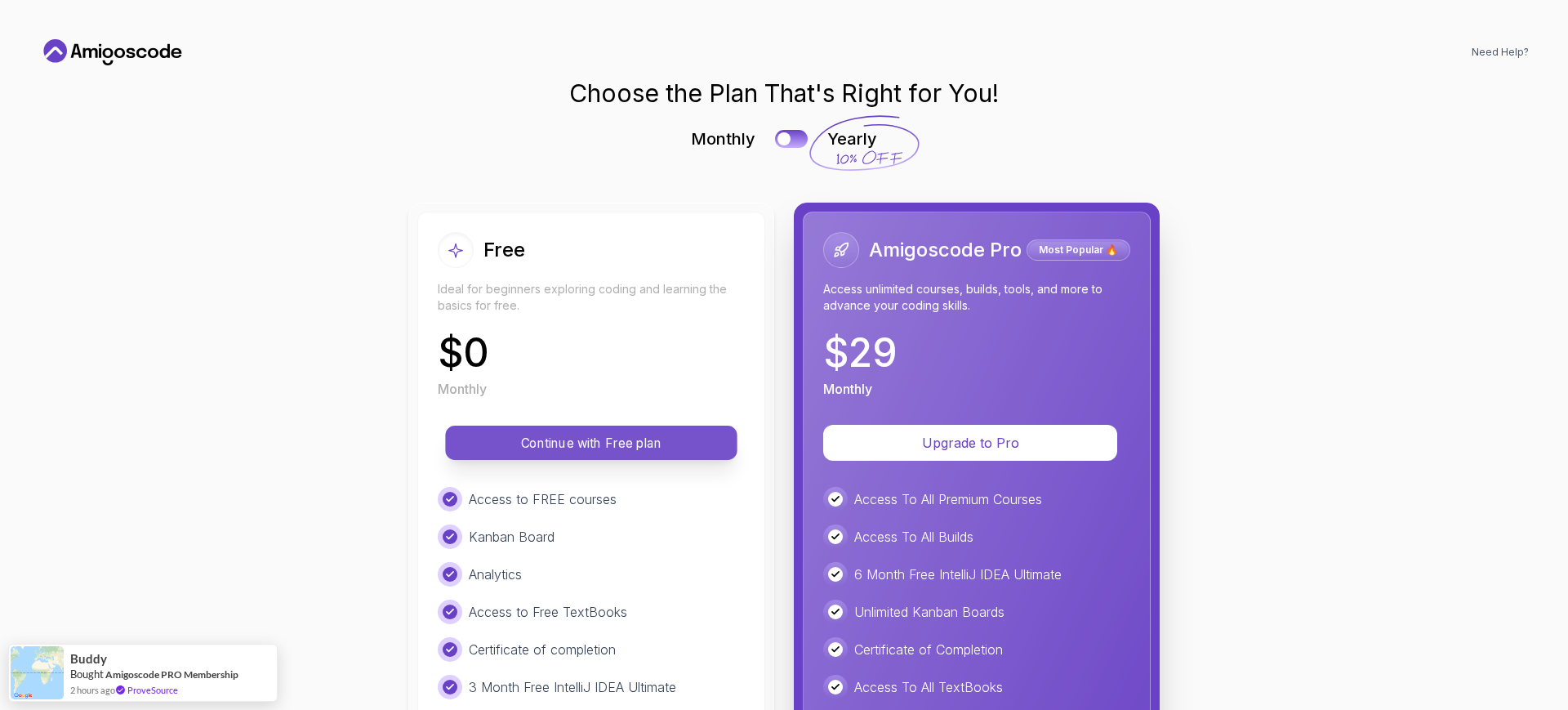 click on "Continue with Free plan" at bounding box center (591, 443) 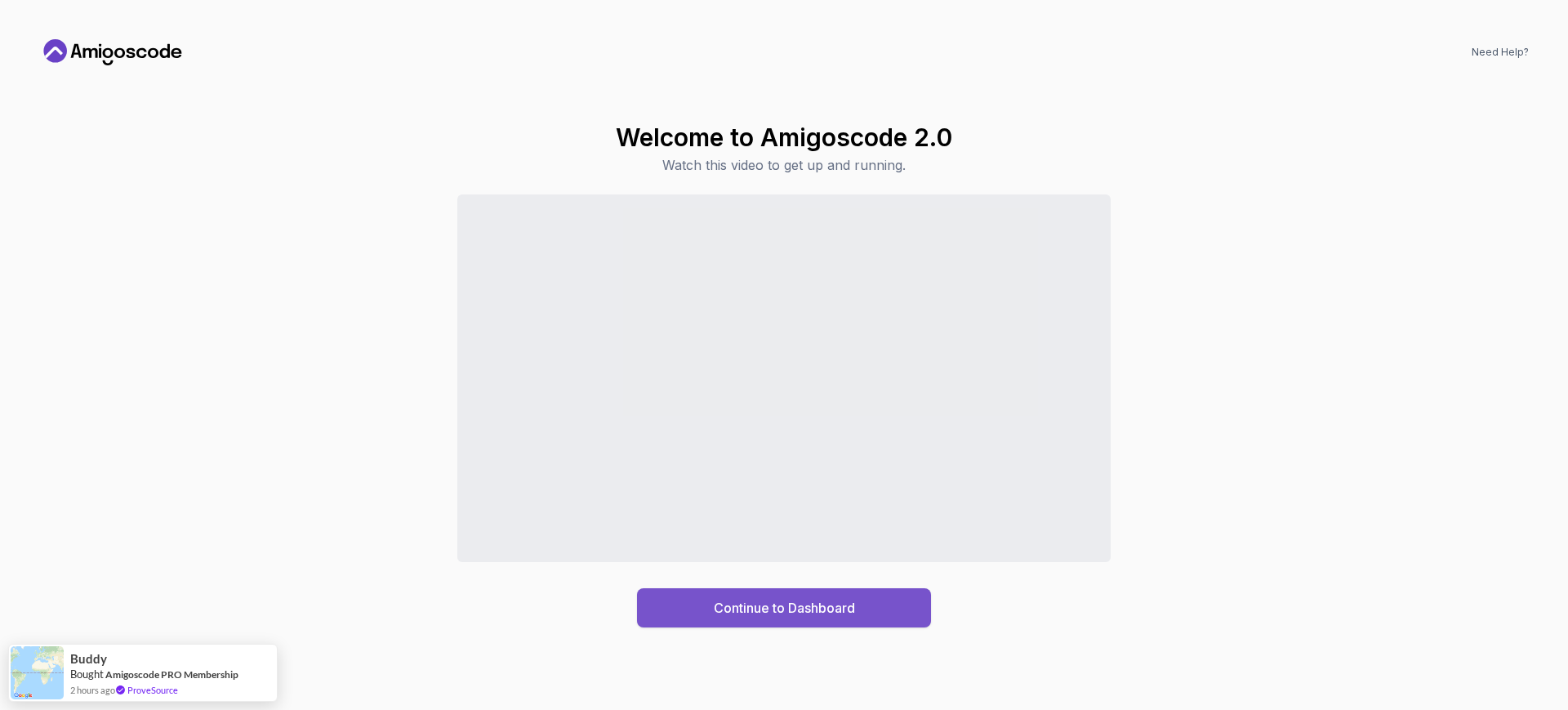 click on "Continue to Dashboard" at bounding box center (784, 608) 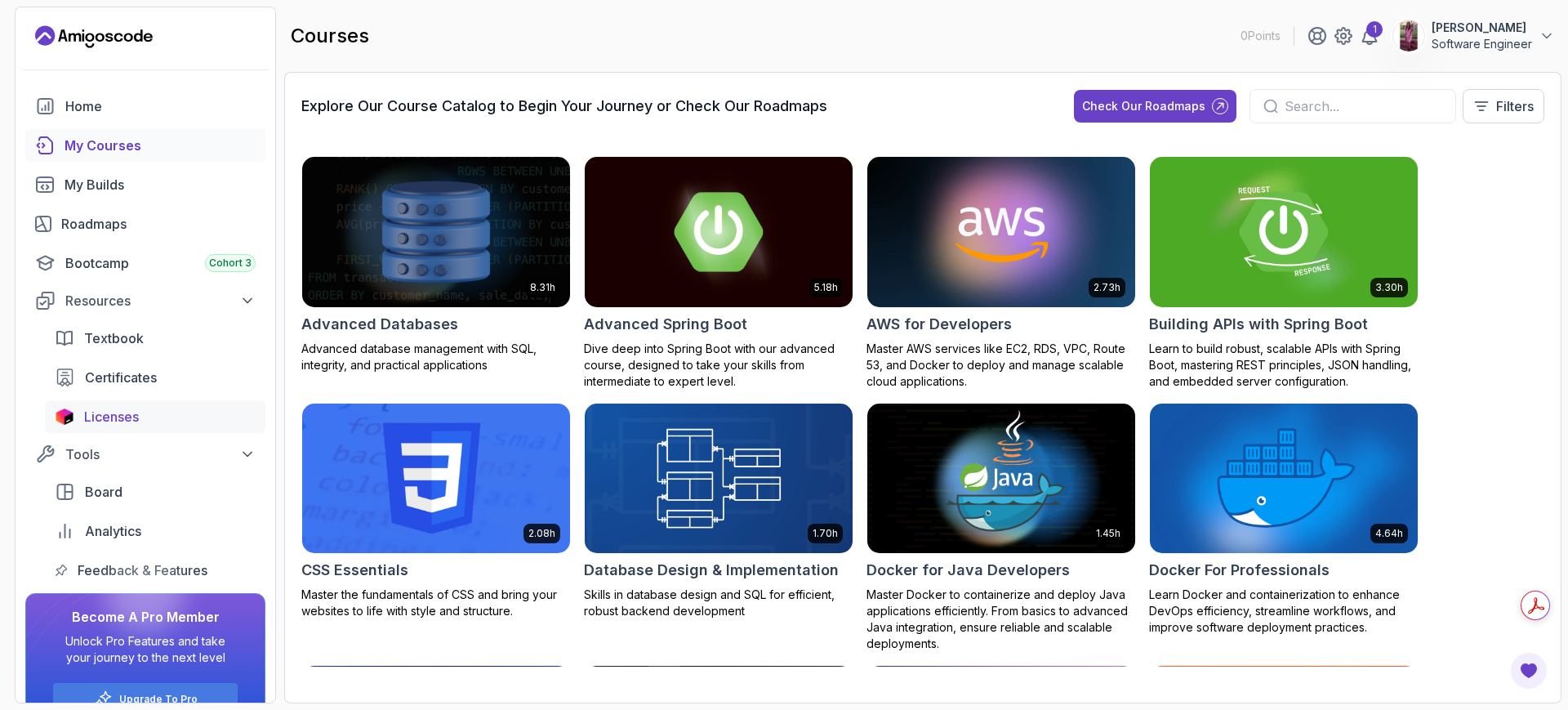 click on "Licenses" at bounding box center (111, 417) 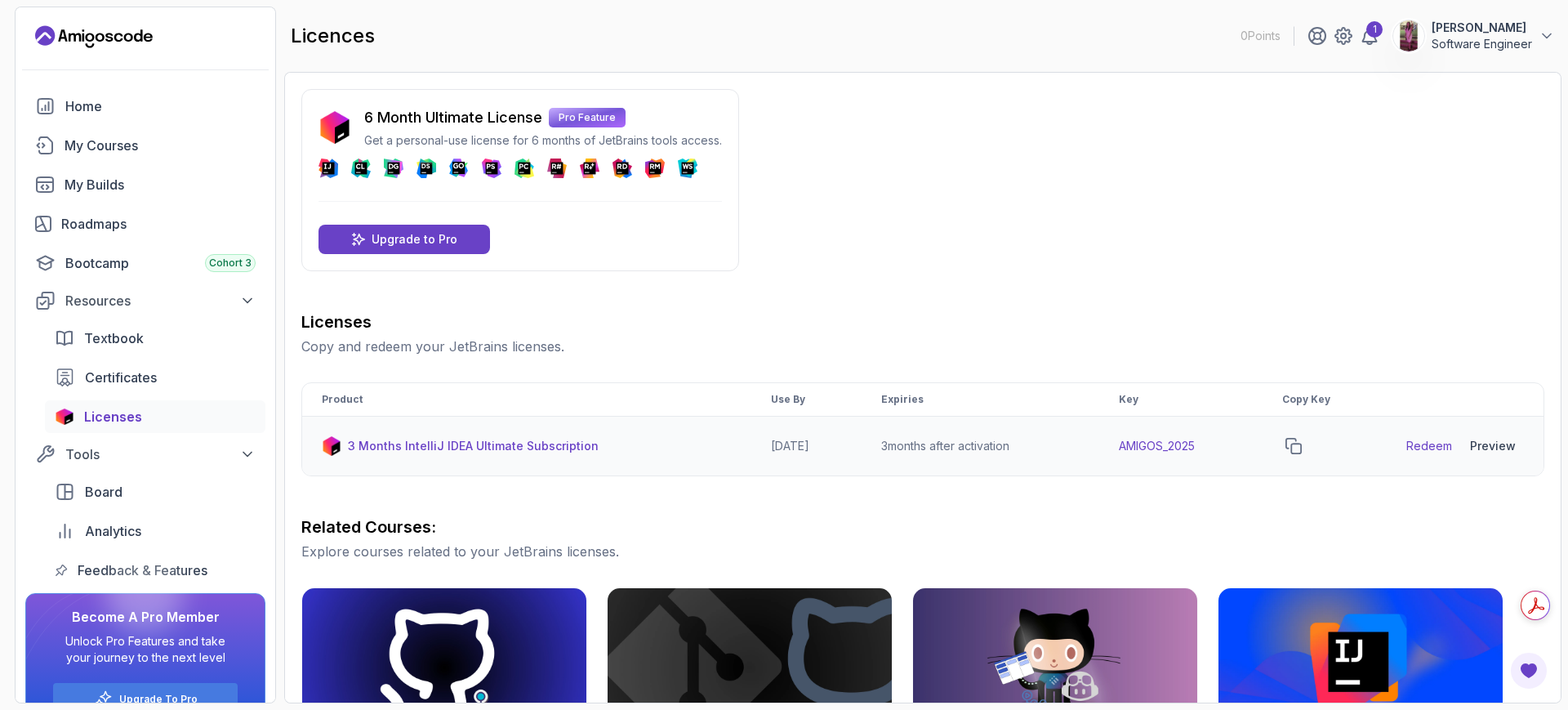click on "3 Months IntelliJ IDEA Ultimate Subscription" at bounding box center [527, 446] 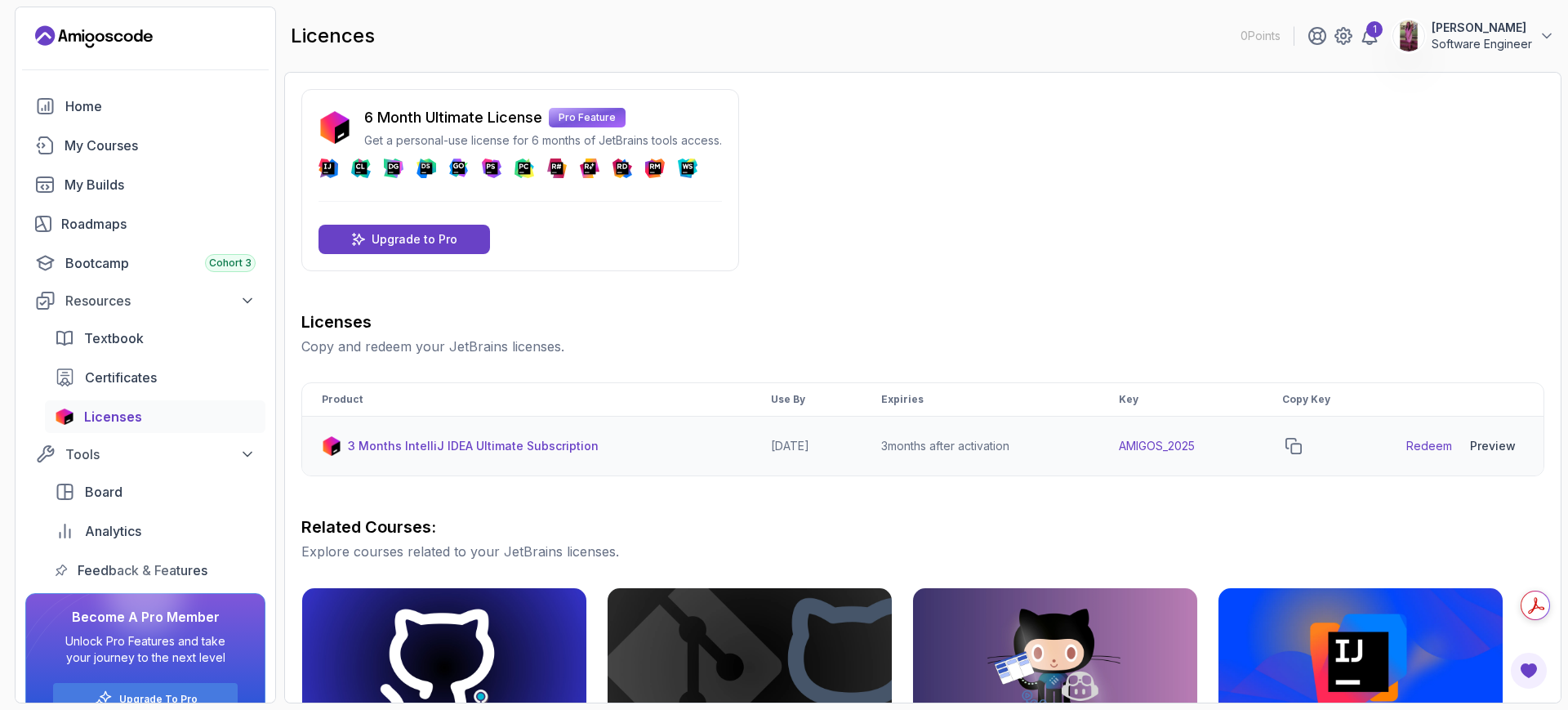 click on "3 Months IntelliJ IDEA Ultimate Subscription" at bounding box center (473, 446) 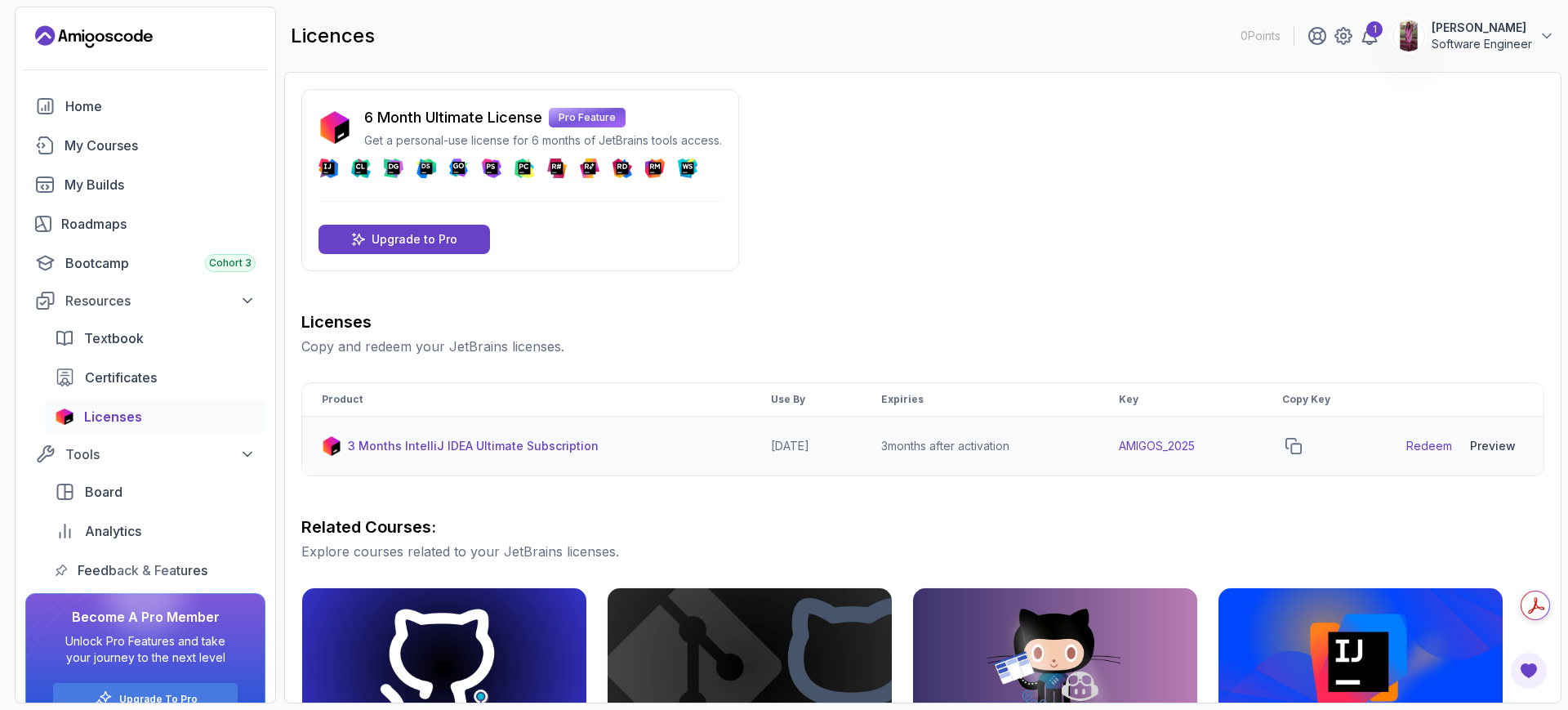 click on "3 Months IntelliJ IDEA Ultimate Subscription" at bounding box center [473, 446] 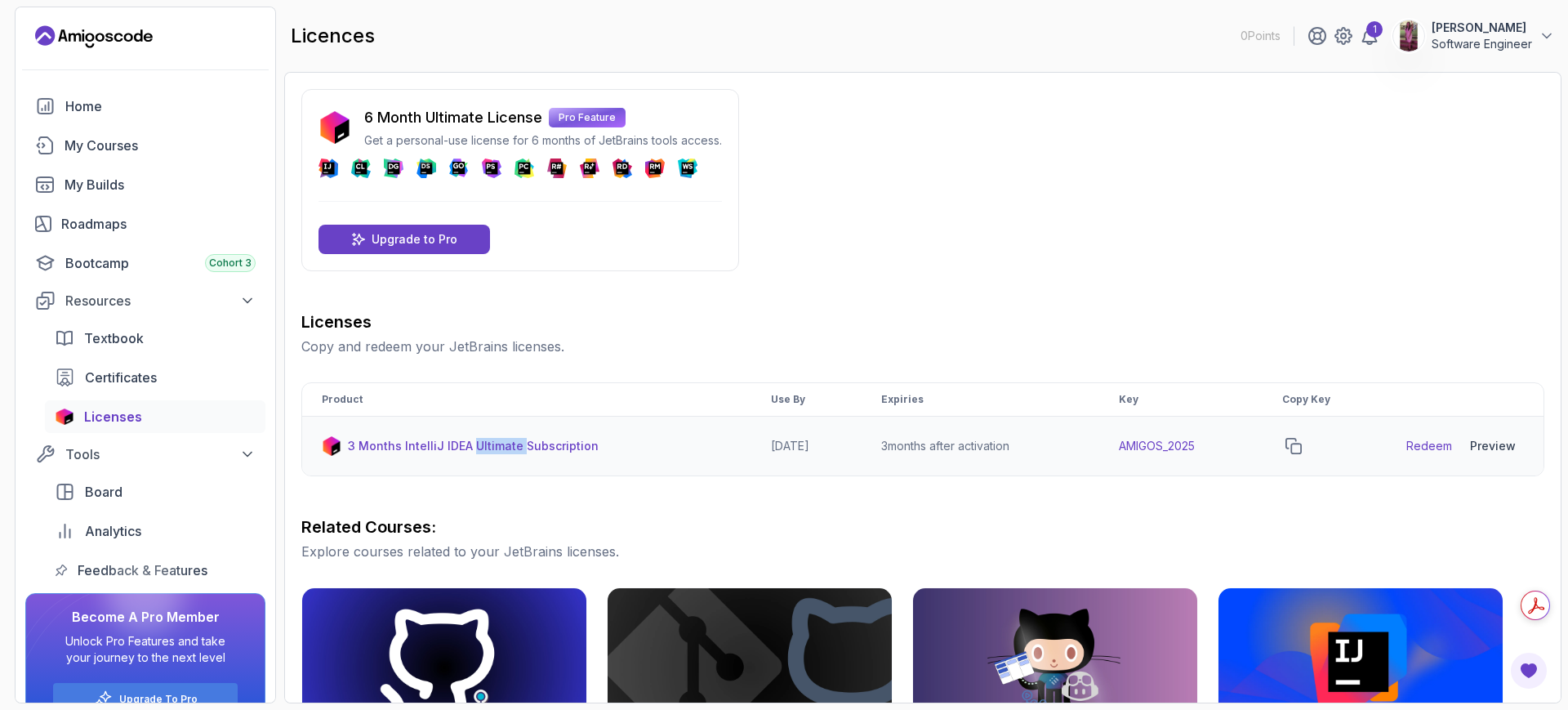 click on "3 Months IntelliJ IDEA Ultimate Subscription" at bounding box center [473, 446] 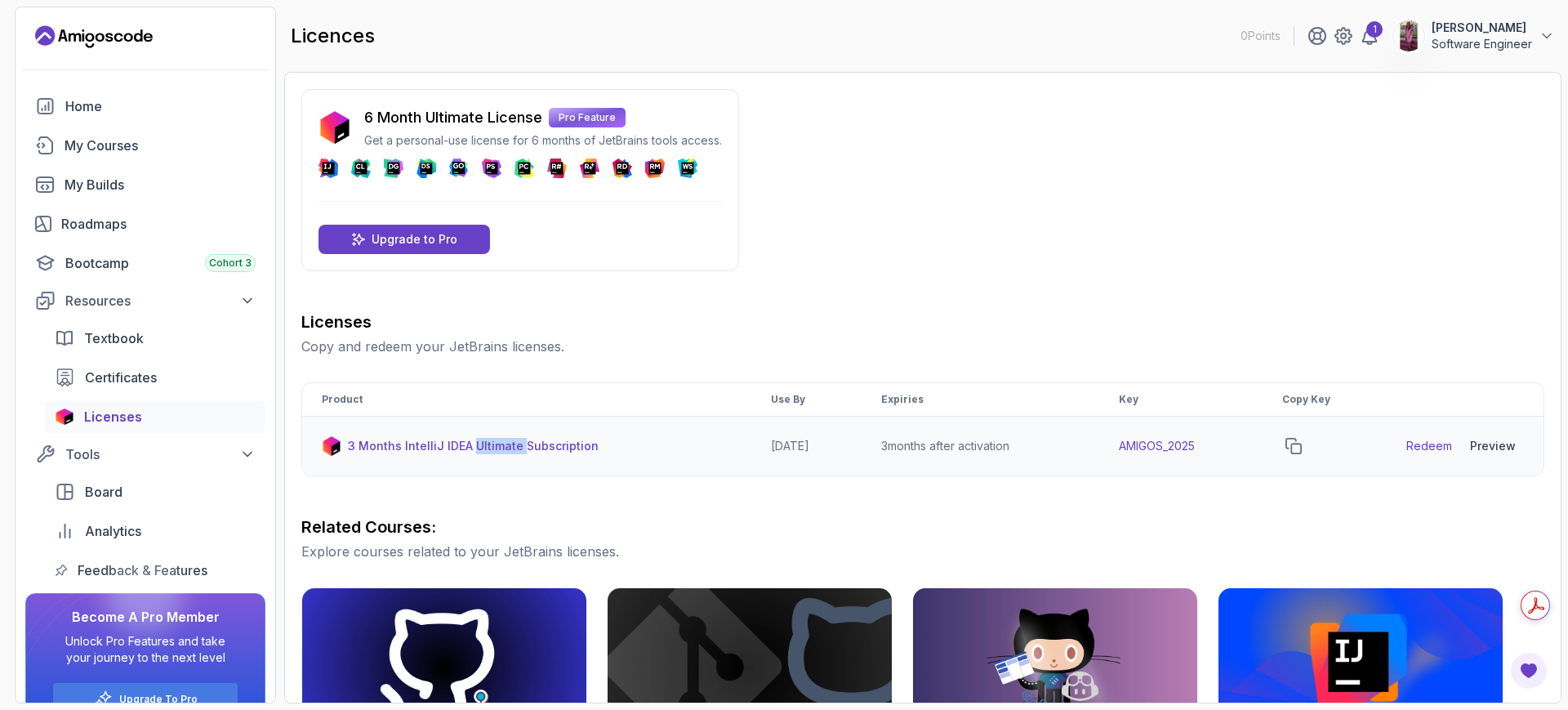 click on "3 Months IntelliJ IDEA Ultimate Subscription" at bounding box center (473, 446) 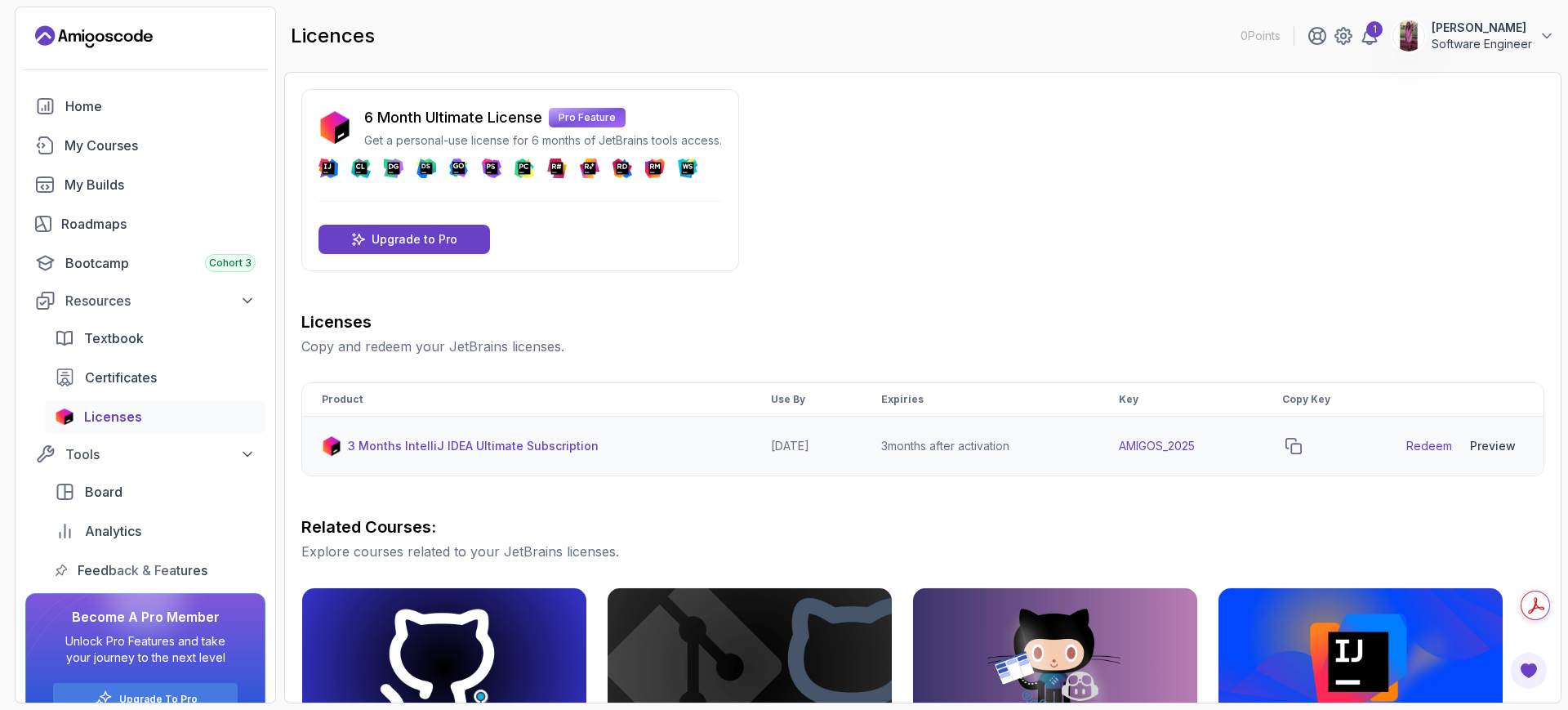 click on "Preview" at bounding box center (1493, 446) 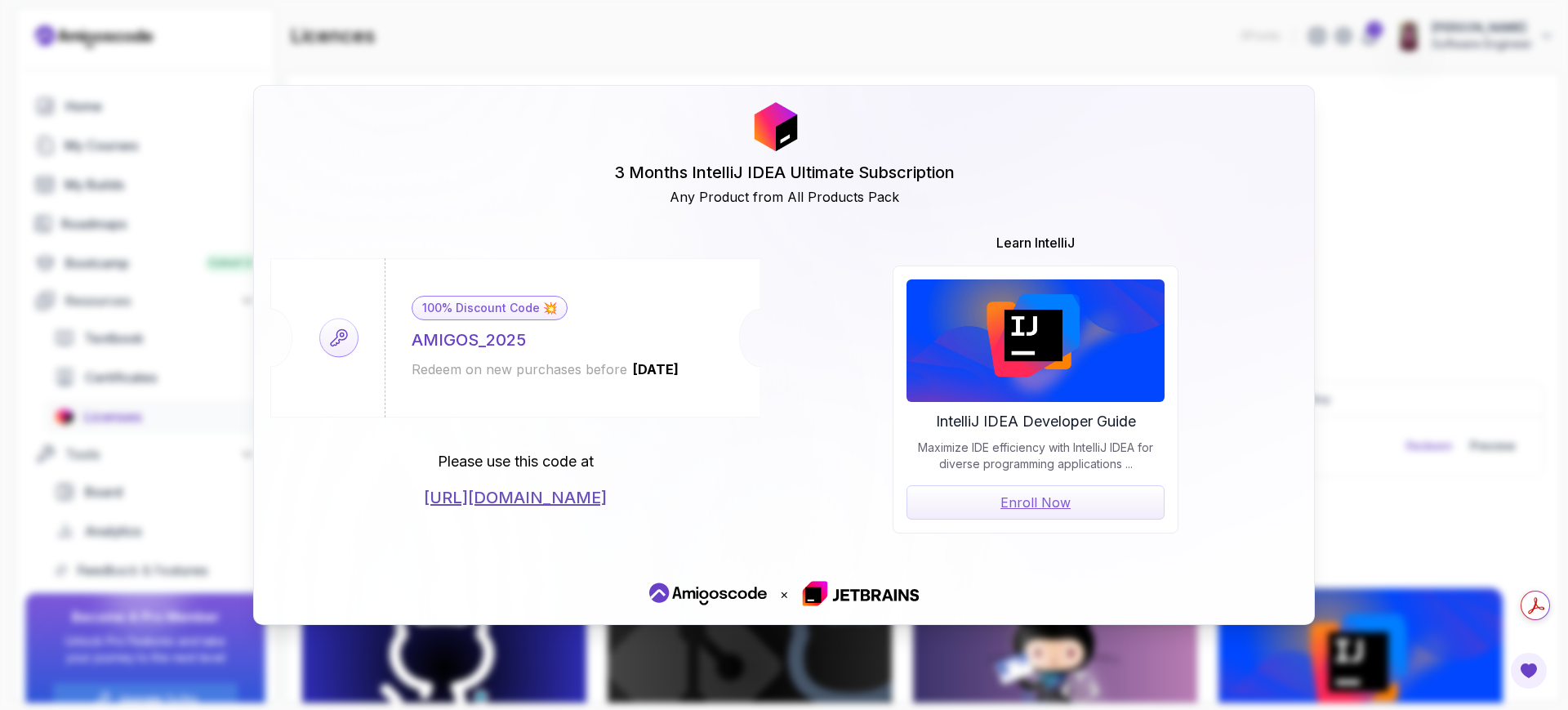 click on "3 Months IntelliJ IDEA Ultimate Subscription Any Product from All Products Pack 100% Discount Code 💥 AMIGOS_2025 Redeem on new purchases before   [DATE] Please use this code at [URL][DOMAIN_NAME] Learn IntelliJ IntelliJ IDEA Developer Guide Maximize IDE efficiency with IntelliJ IDEA for diverse programming applications ... Enroll Now ×" at bounding box center (784, 355) 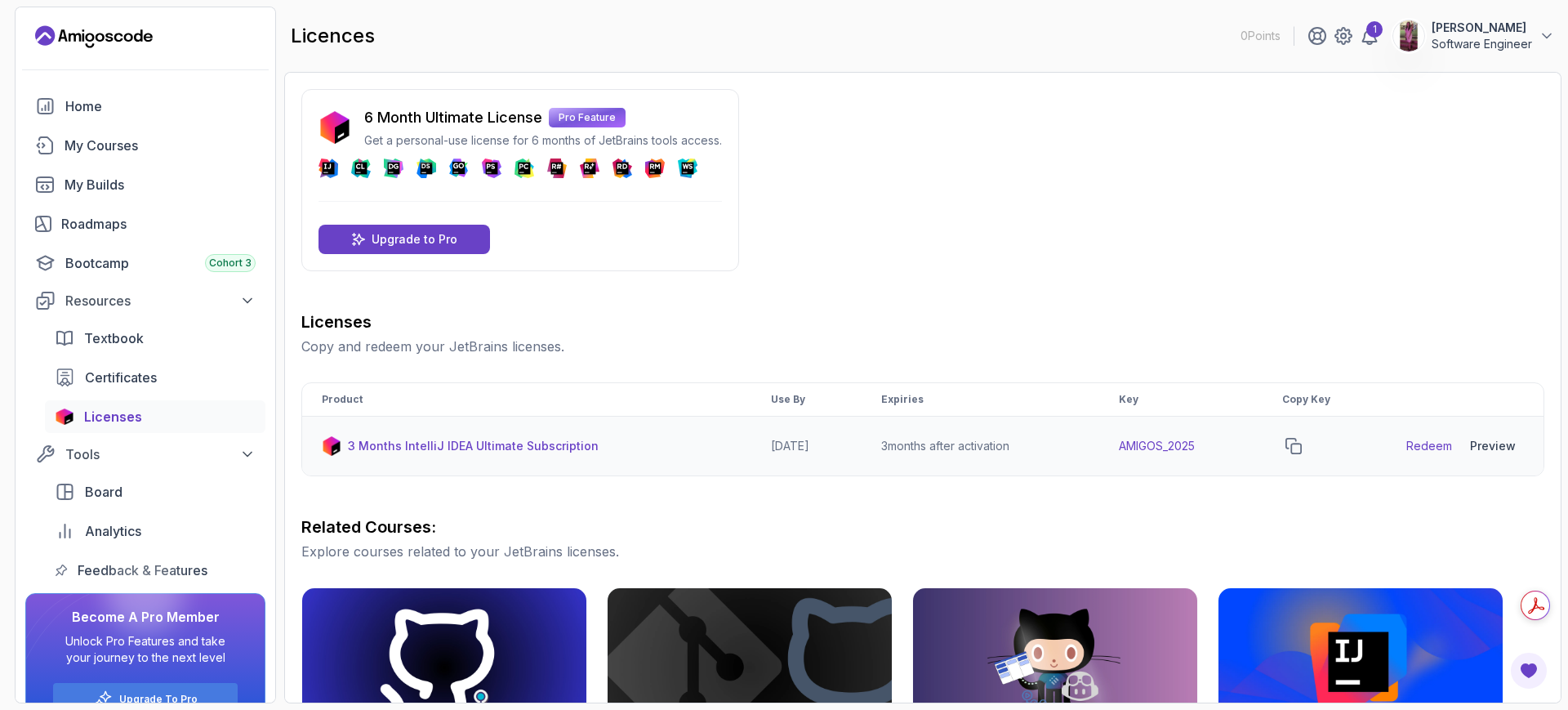 click on "AMIGOS_2025" at bounding box center (1181, 446) 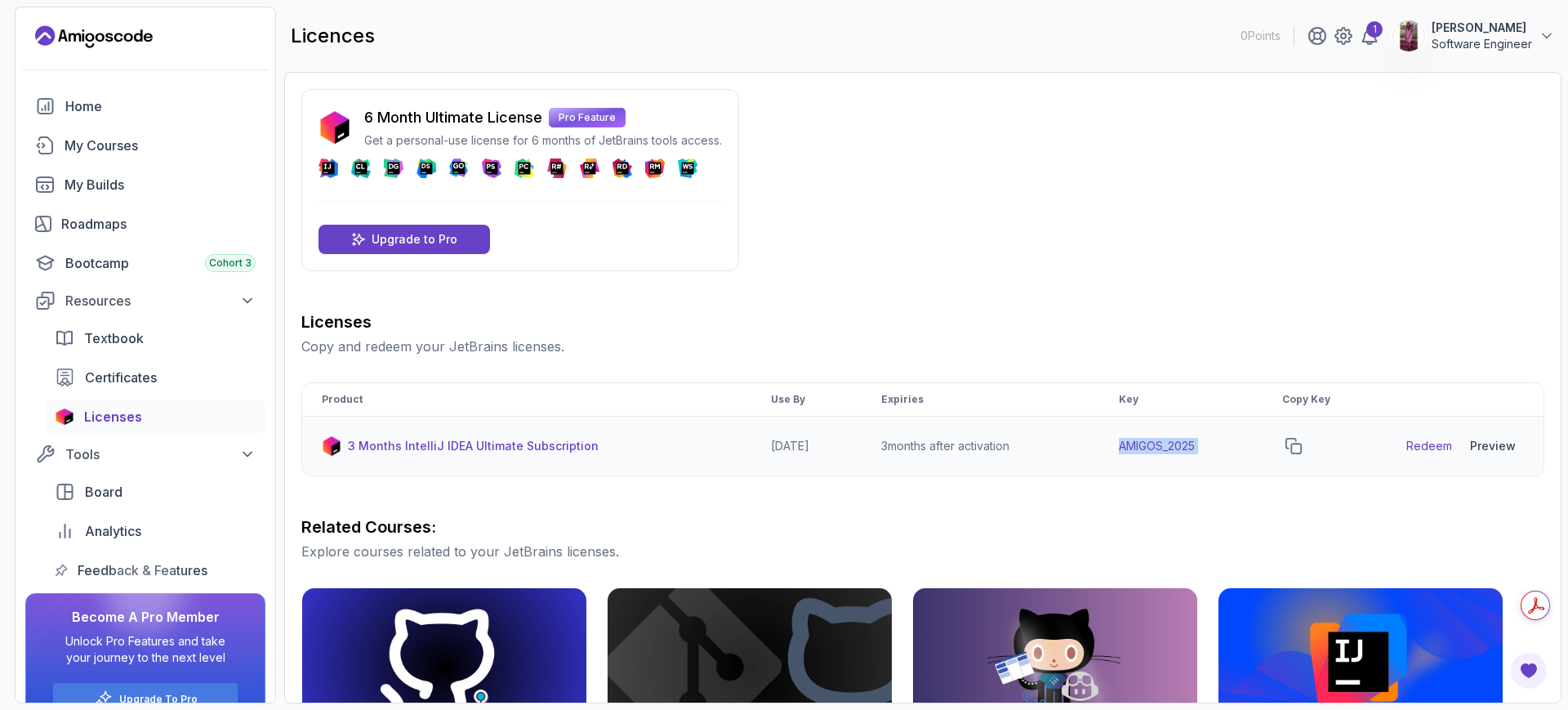 click on "AMIGOS_2025" at bounding box center (1181, 446) 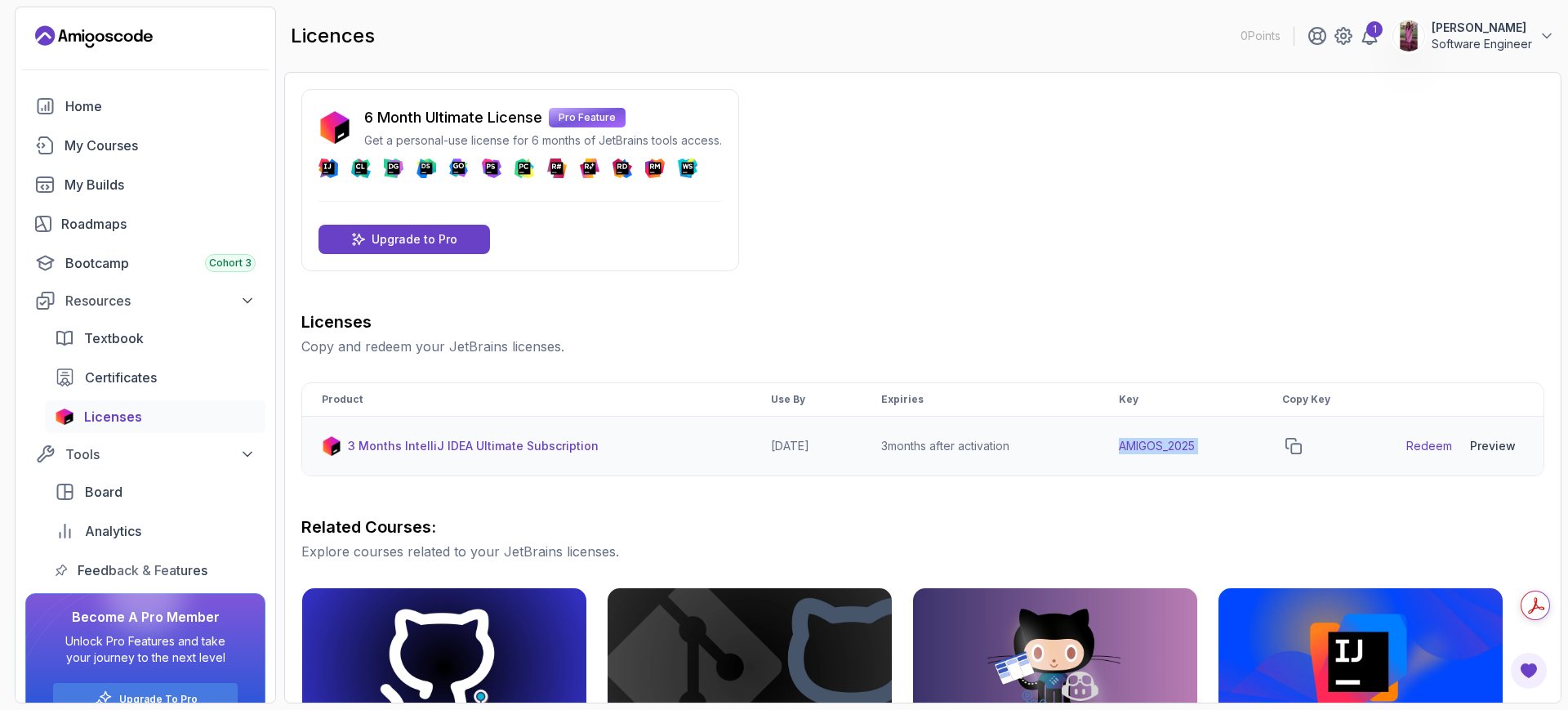 copy on "AMIGOS_2025" 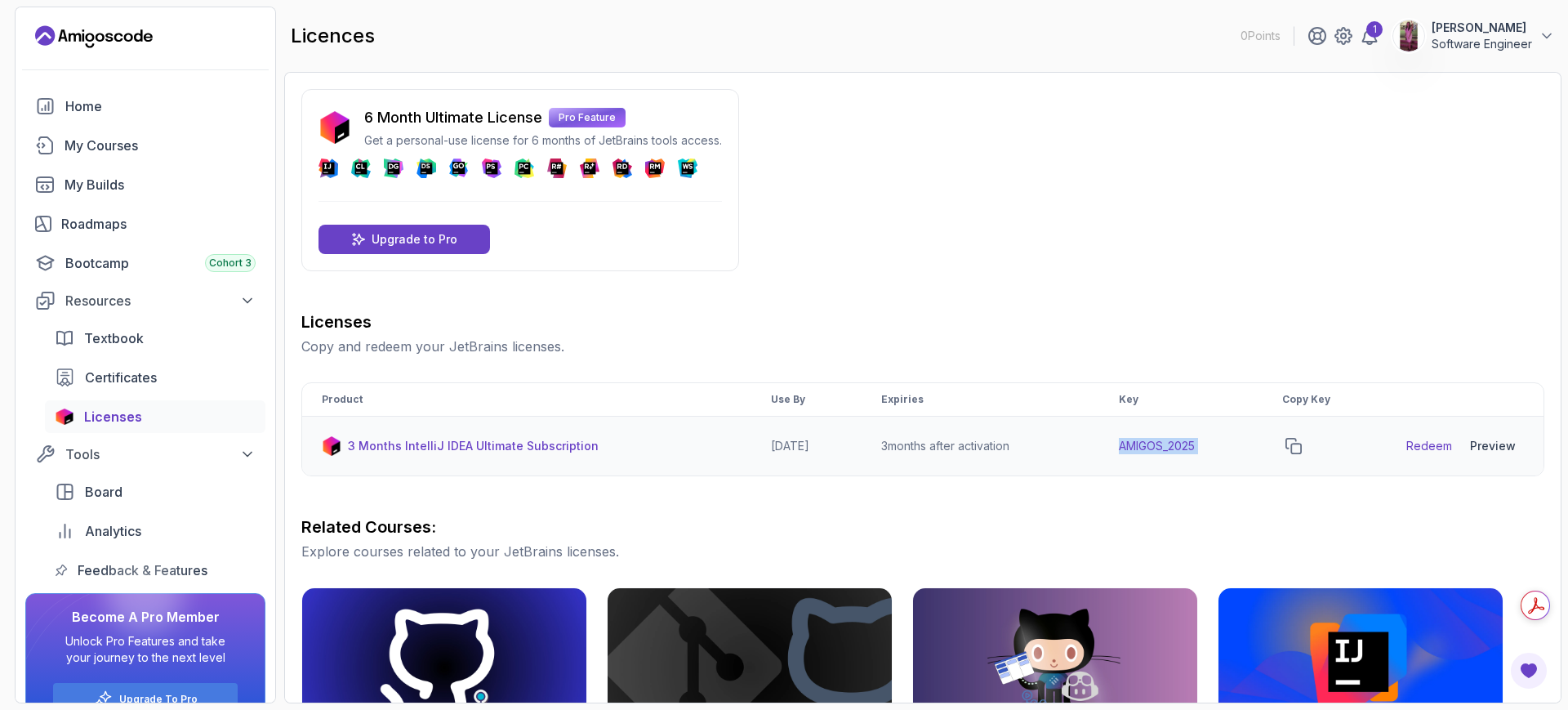 click on "Redeem" at bounding box center [1429, 446] 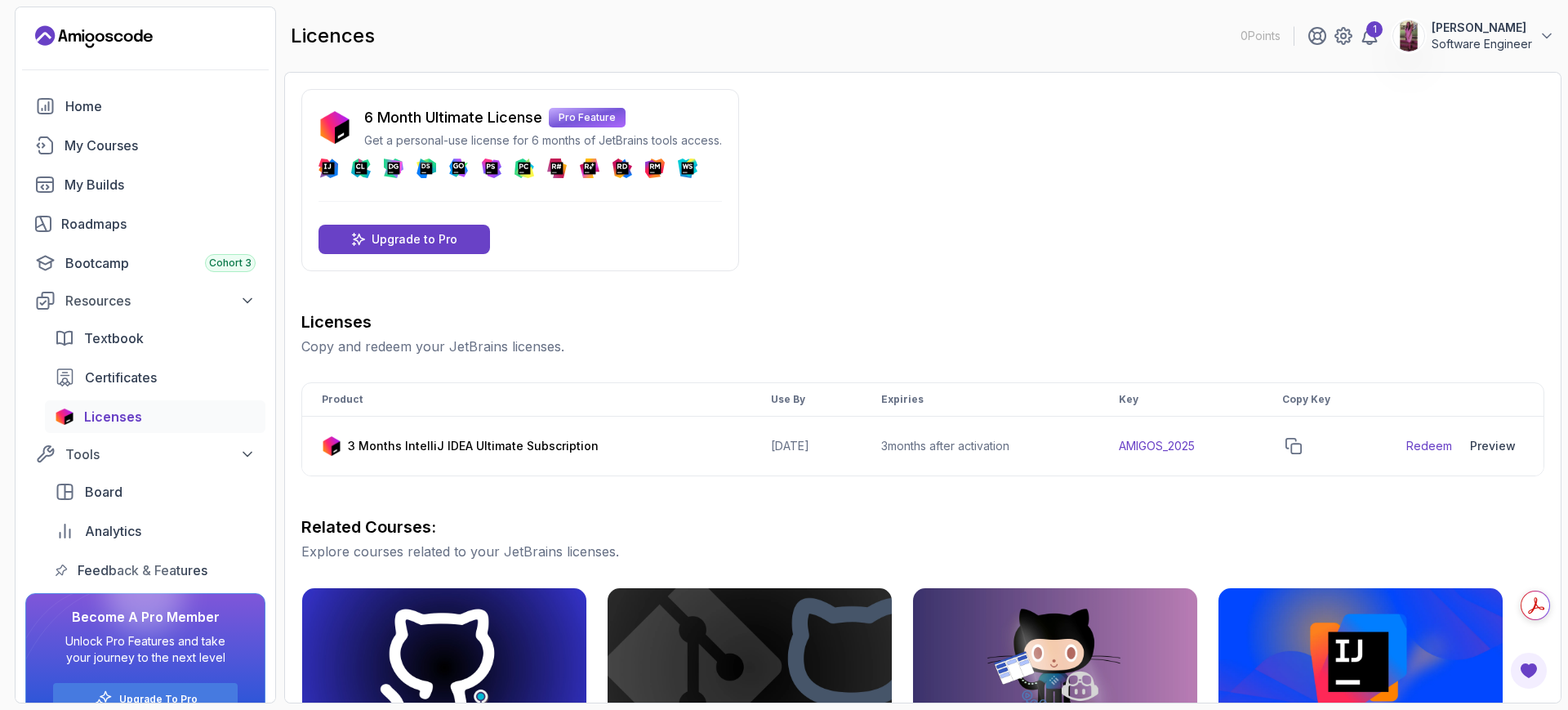 click on "6 Month Ultimate License Pro Feature Get a personal-use license for 6 months of JetBrains tools access. DataSpell Upgrade to Pro Licenses Copy and redeem your JetBrains licenses. Product Use By Expiries Key Copy Key 3 Months IntelliJ IDEA Ultimate Subscription [DATE] 3  months after activation AMIGOS_2025 Redeem Preview Download Related Courses: Explore courses related to your JetBrains licenses. Git for Professionals Pro Master advanced Git and GitHub techniques to optimize your development workflow and collaboration efficiency. Git & GitHub Fundamentals Learn the fundamentals of Git and GitHub. GitHub Toolkit Pro Master GitHub Toolkit to enhance your development workflow and collaboration efficiency. IntelliJ IDEA Developer Guide Pro Maximize IDE efficiency with IntelliJ IDEA and boost your productivity." at bounding box center (923, 459) 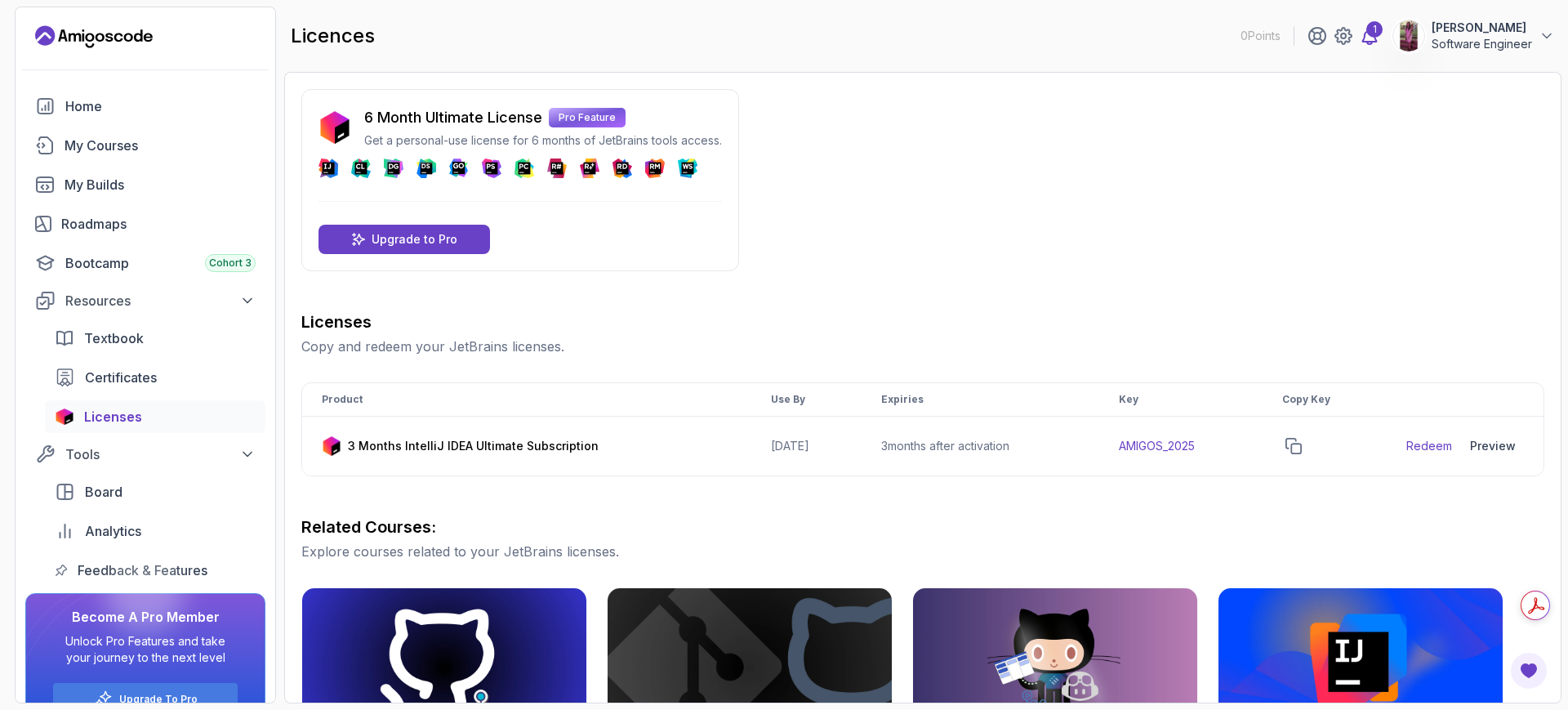 click on "1" at bounding box center (1374, 29) 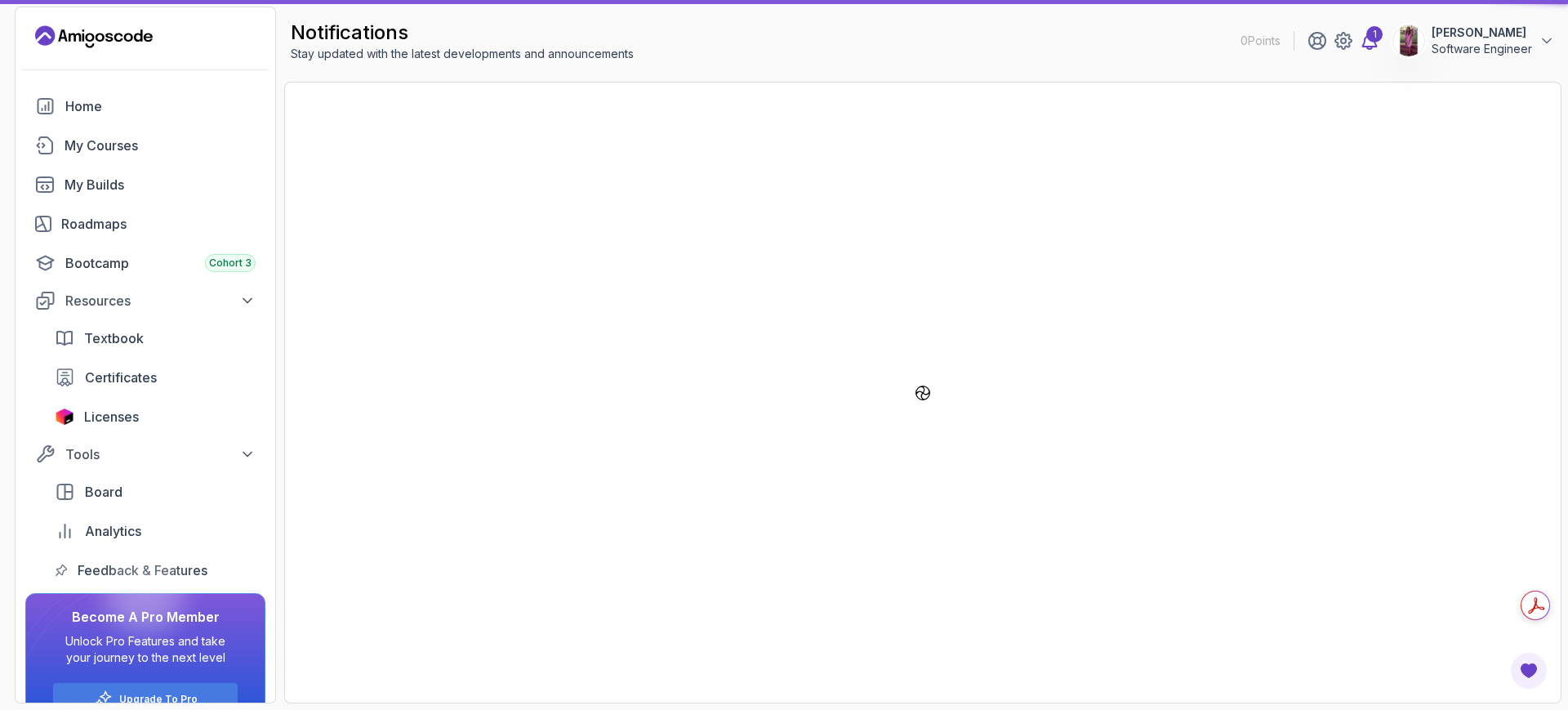 click on "1" at bounding box center (1374, 34) 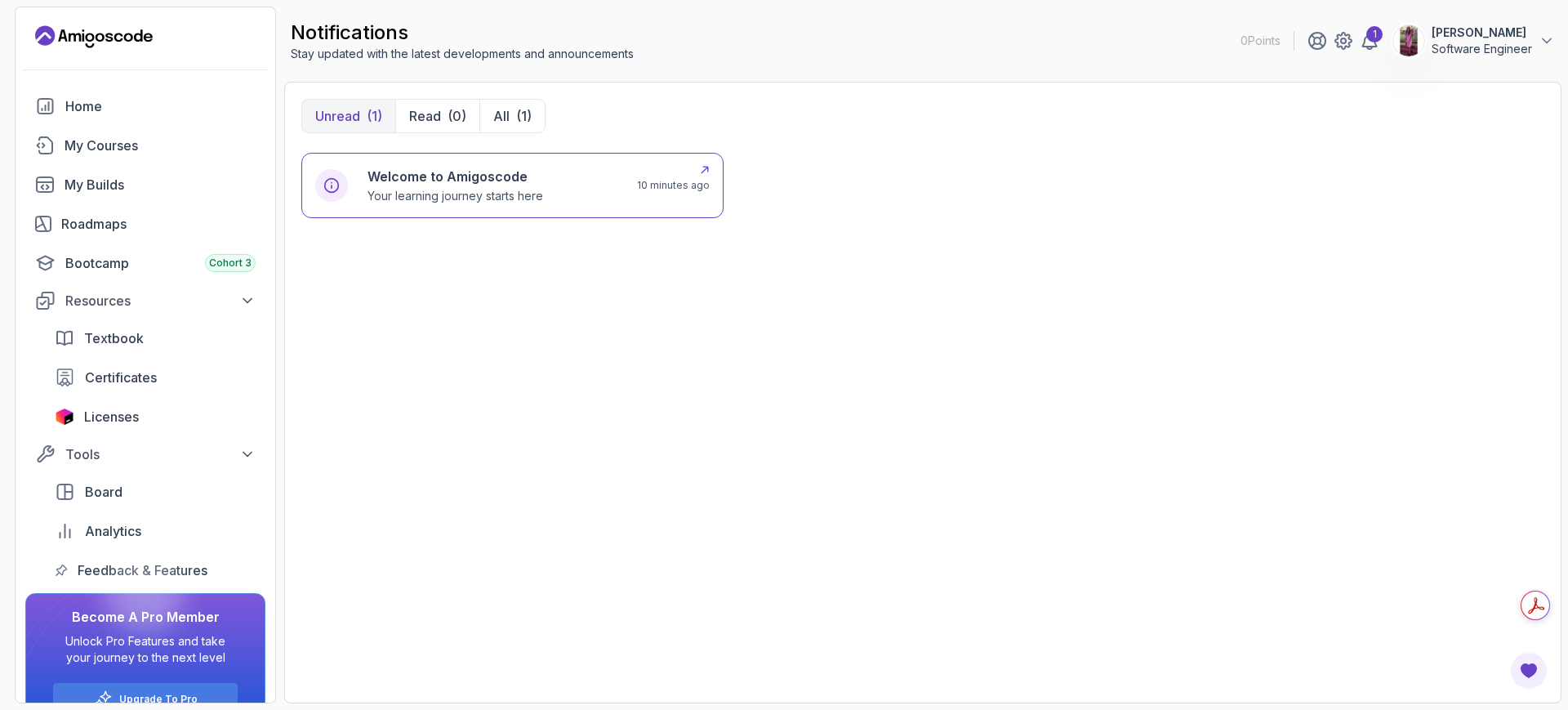 click on "Welcome to Amigoscode Your learning journey starts here" at bounding box center (492, 185) 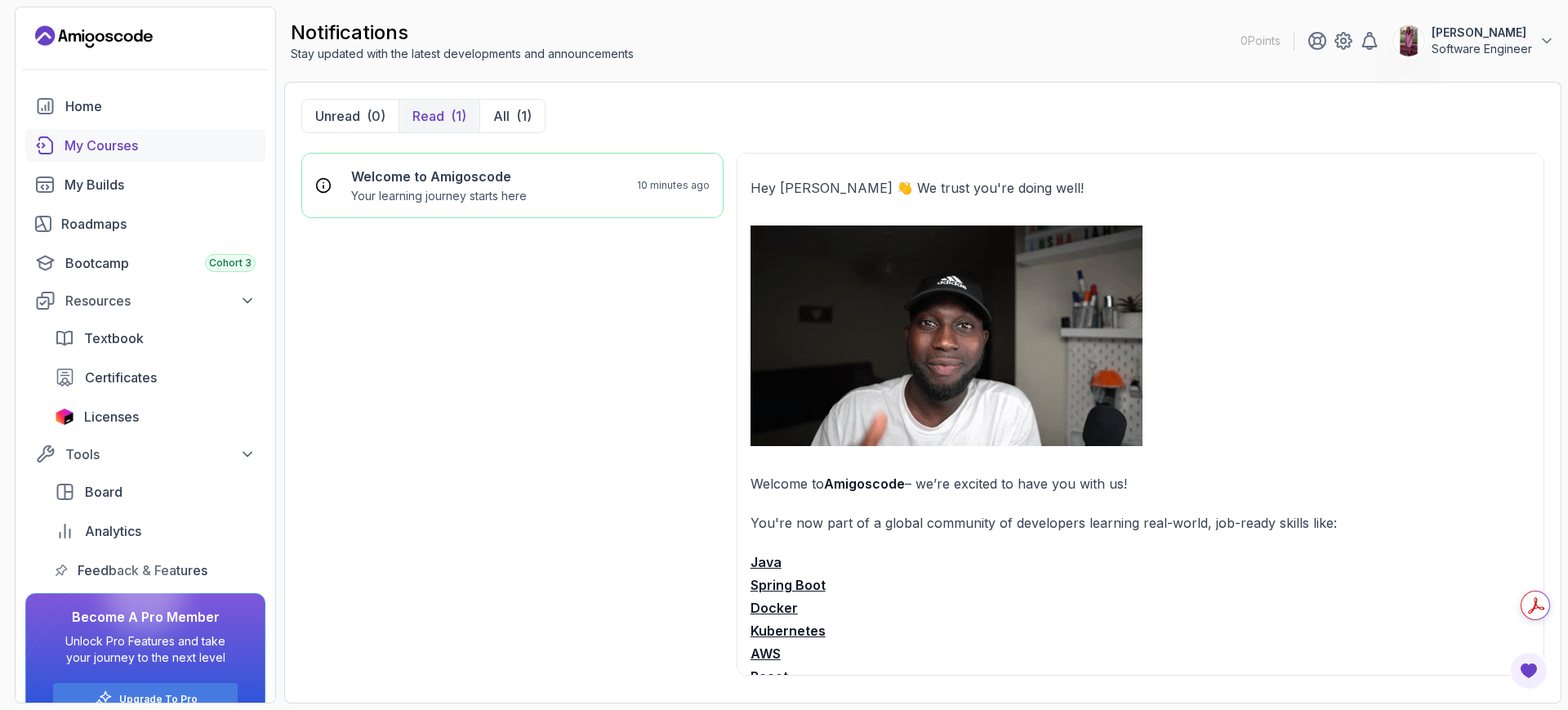 click on "My Courses" at bounding box center (160, 145) 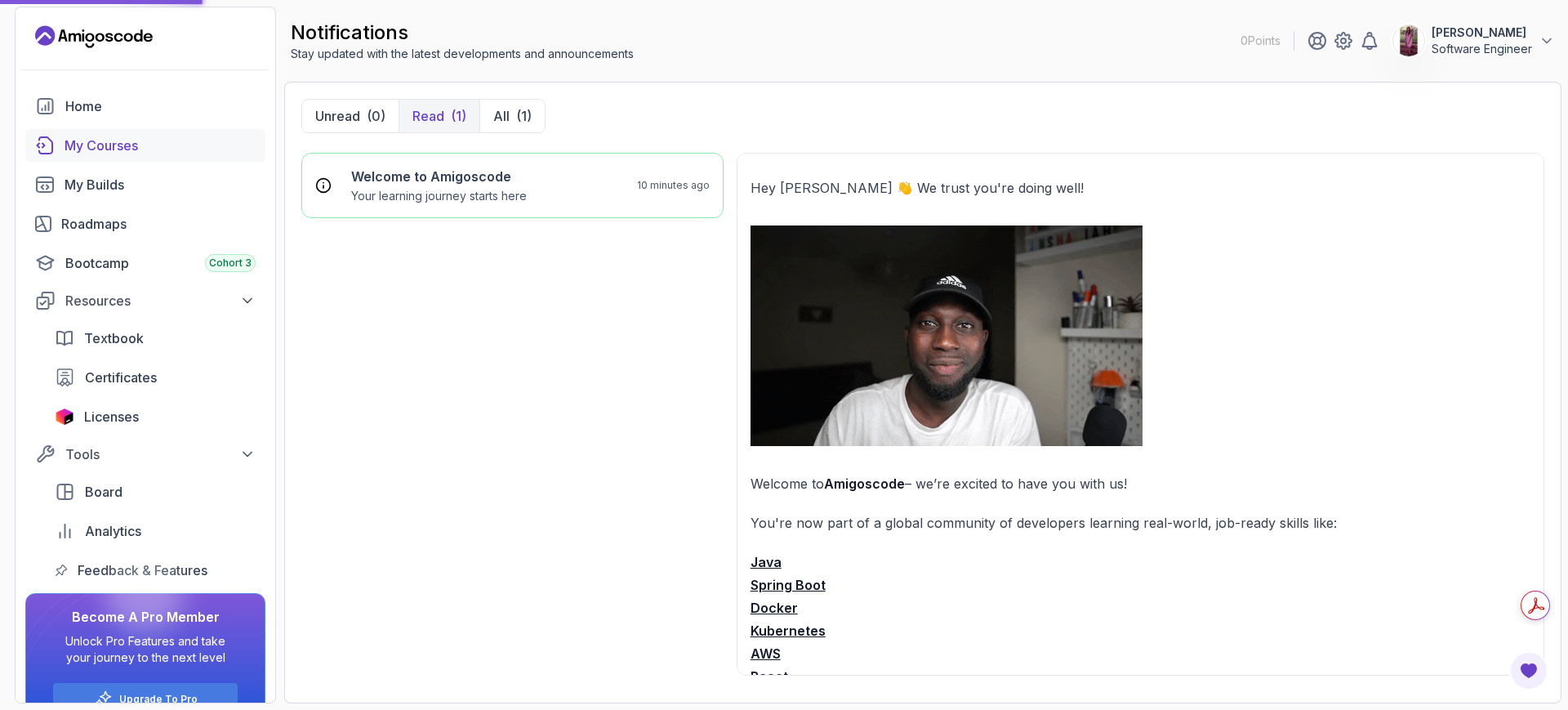 click on "My Courses" at bounding box center [160, 145] 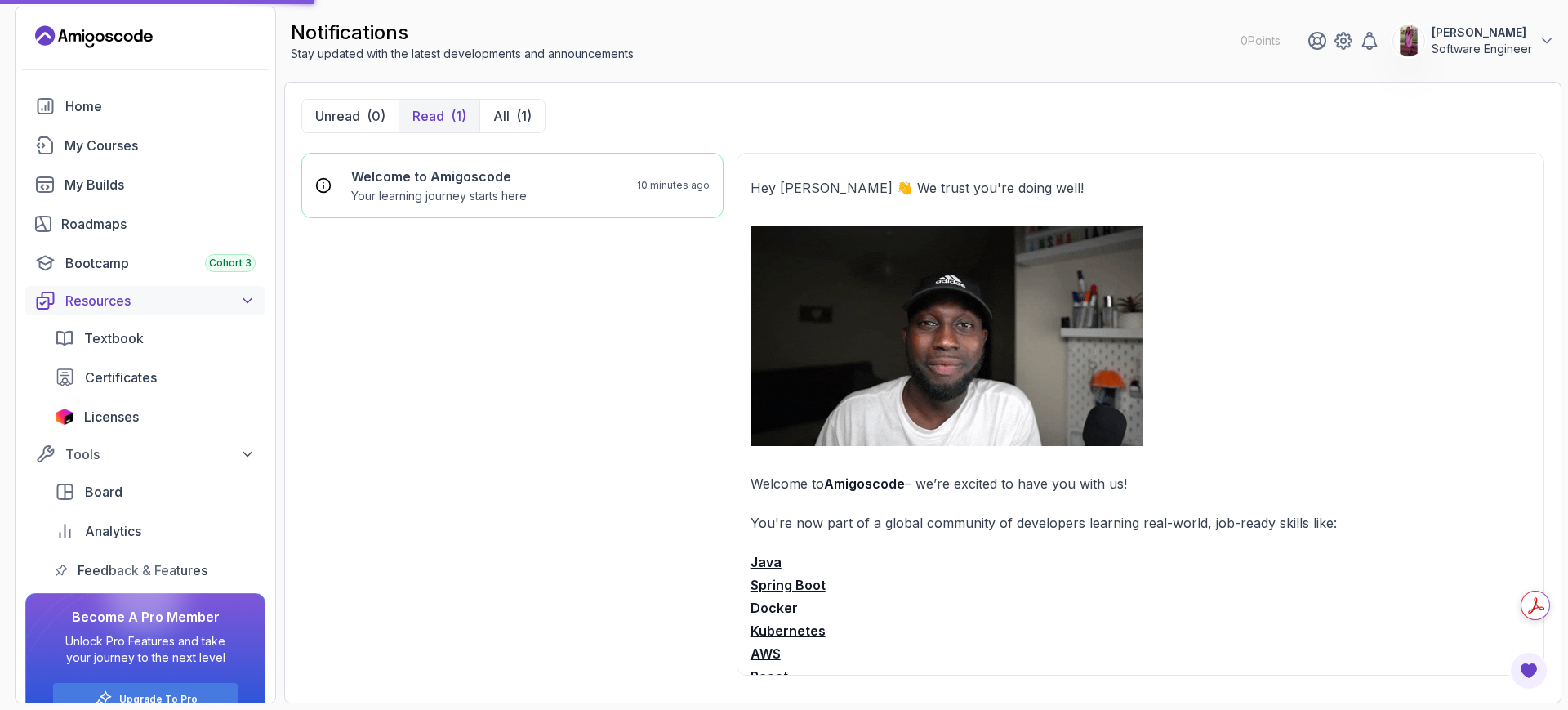 click on "Resources" at bounding box center (145, 301) 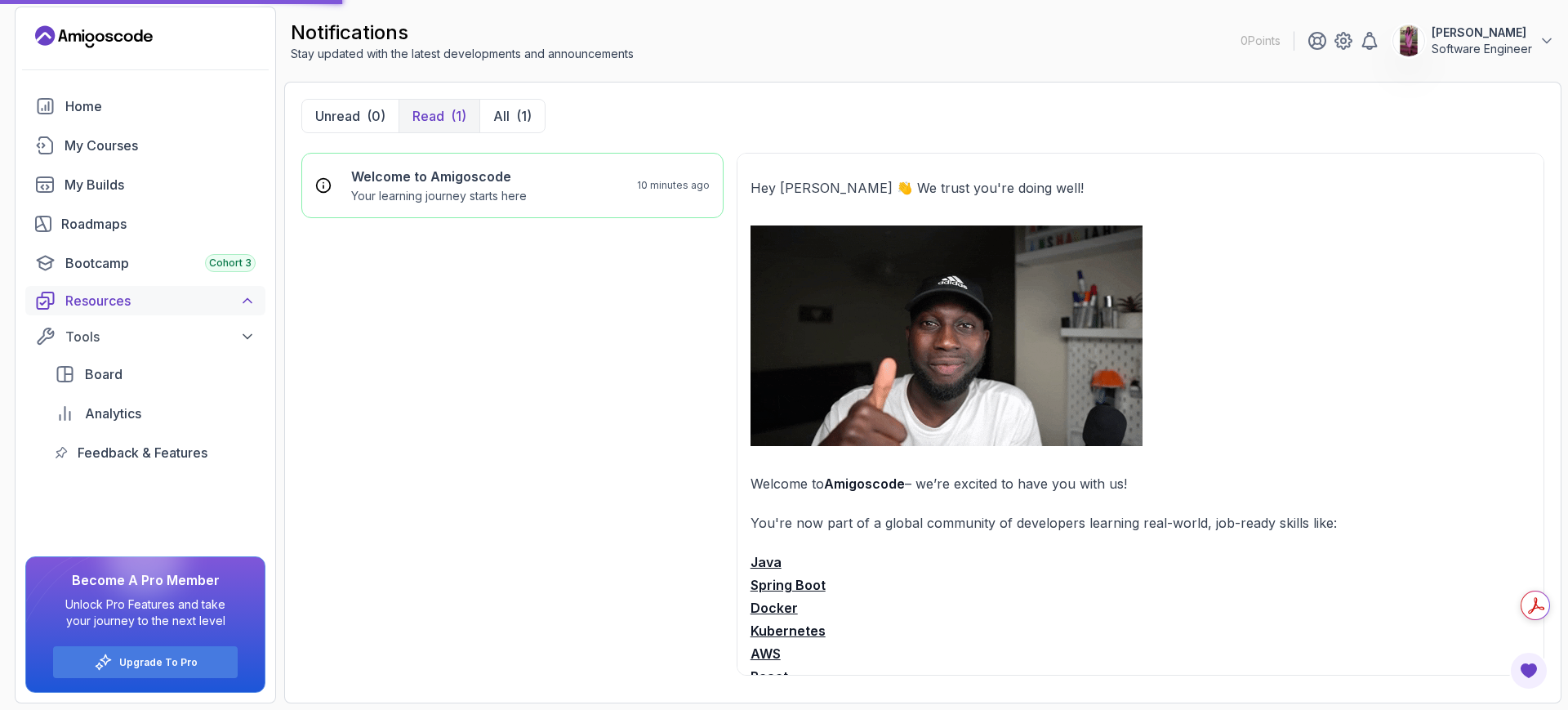 click on "Resources" at bounding box center [145, 301] 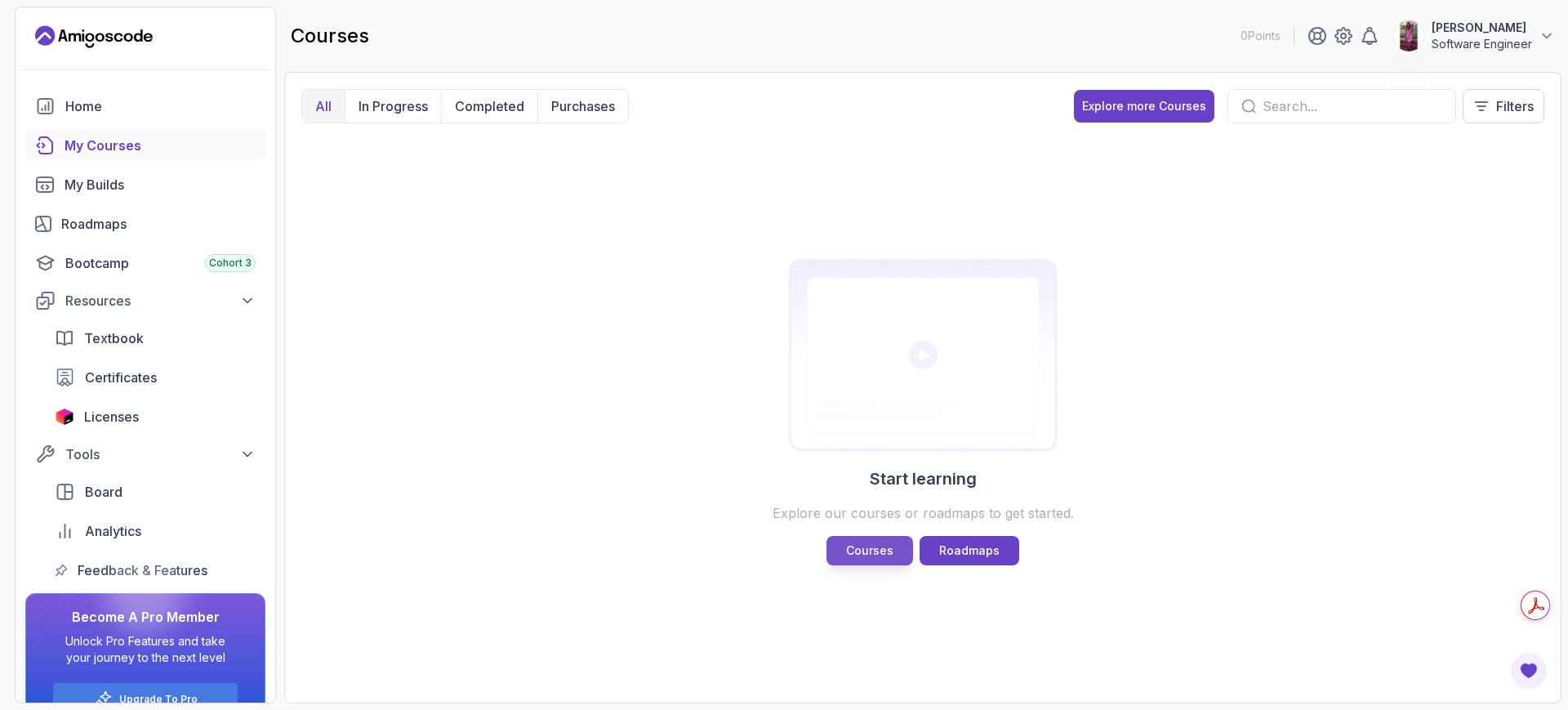 click on "Courses" at bounding box center (870, 551) 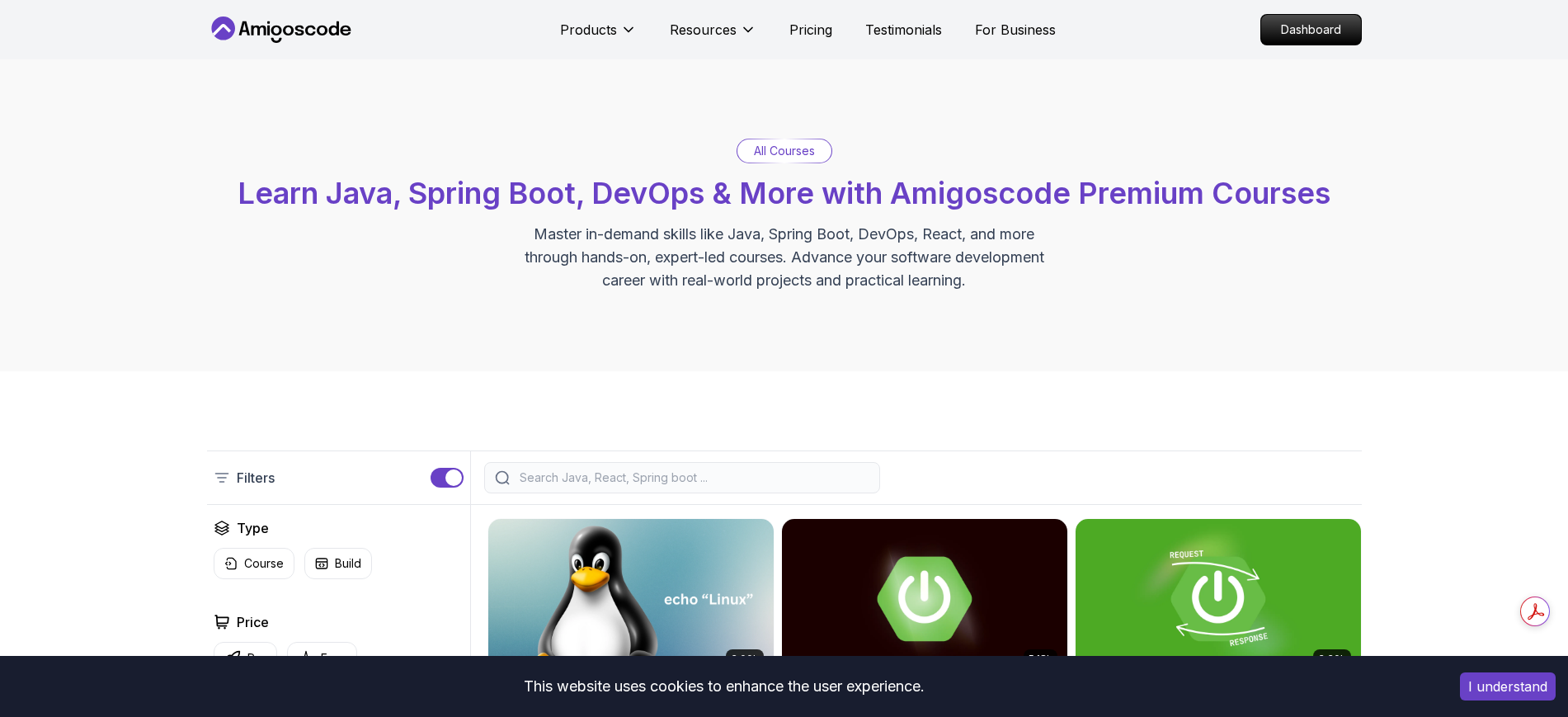 click on "Master in-demand skills like Java, Spring Boot, DevOps, React, and more through hands-on, expert-led courses. Advance your software development career with real-world projects and practical learning." at bounding box center (784, 257) 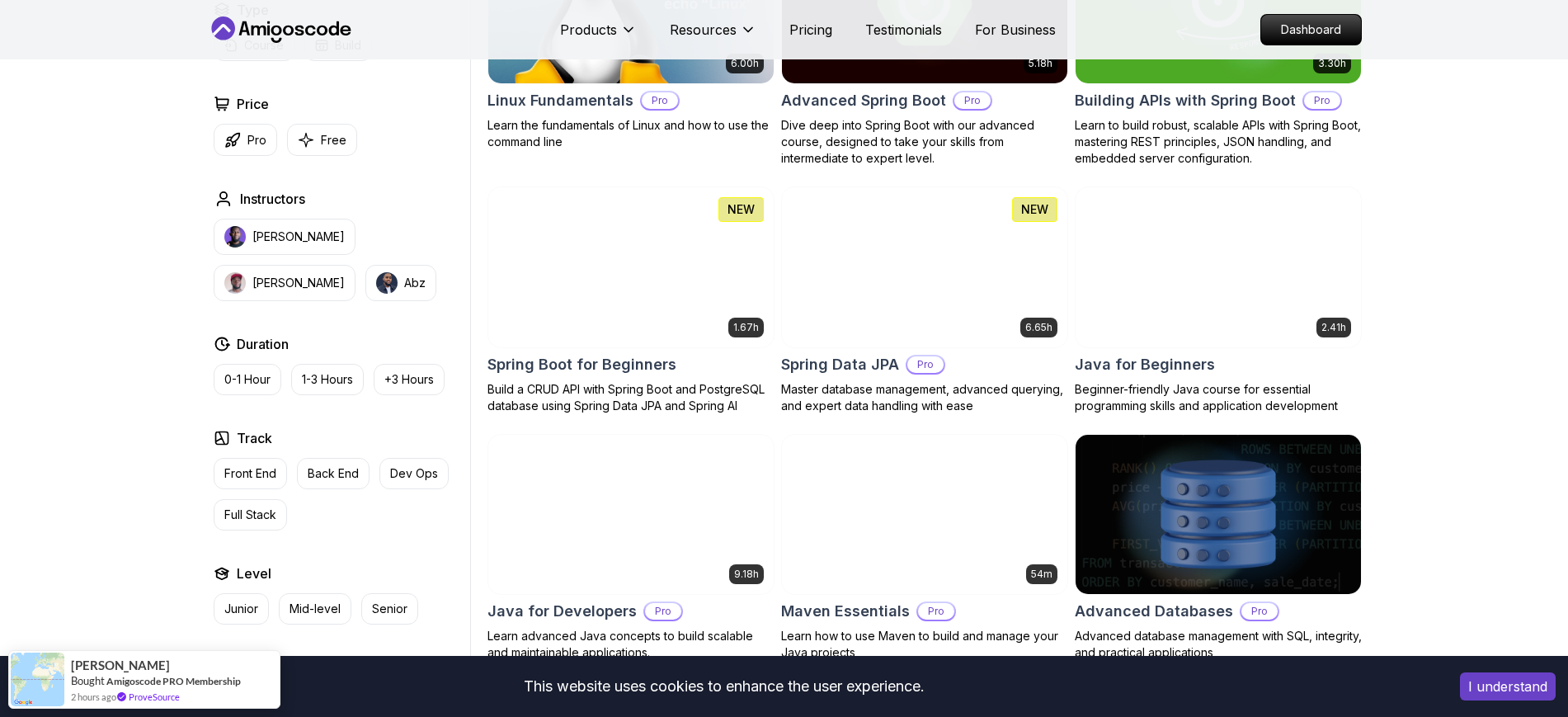 scroll, scrollTop: 627, scrollLeft: 0, axis: vertical 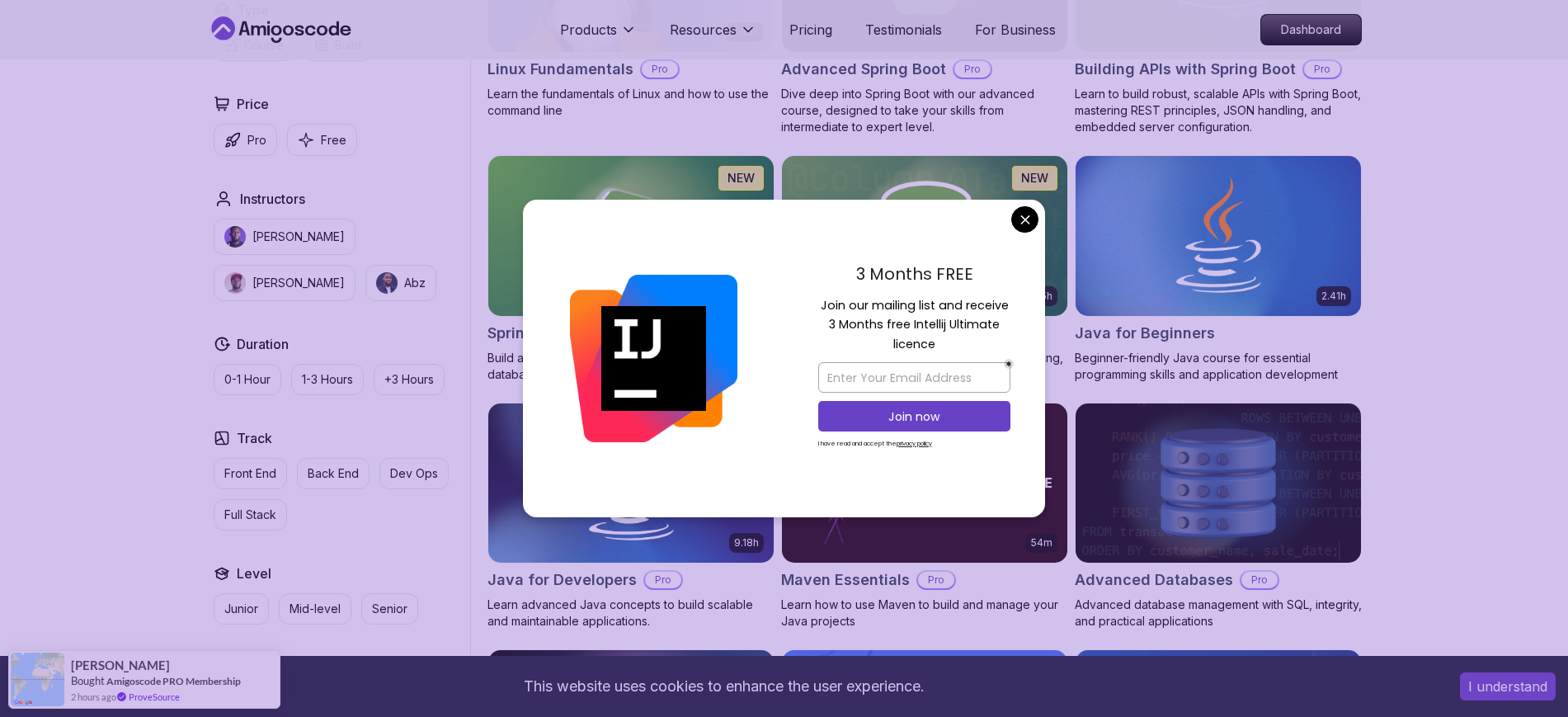 click at bounding box center (914, 377) 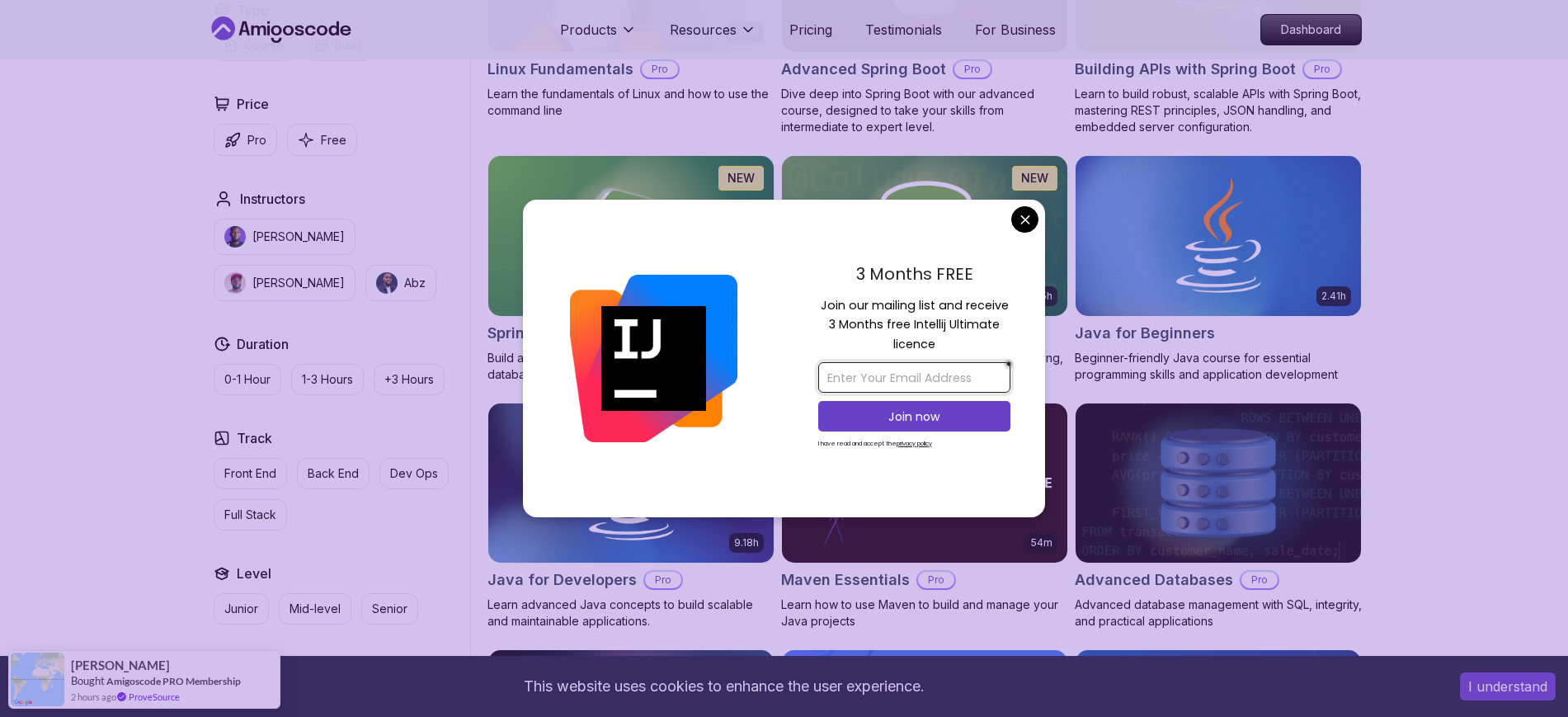 click at bounding box center [914, 377] 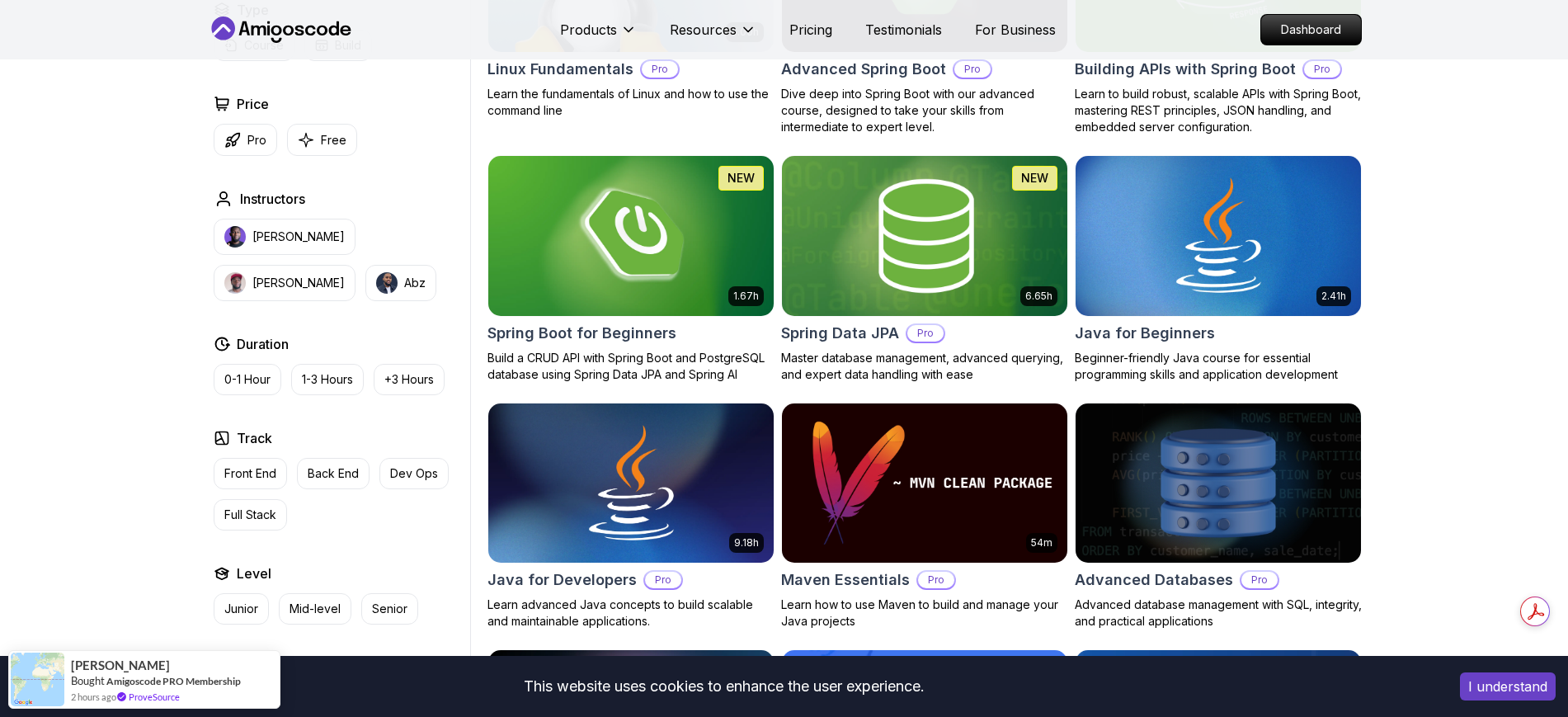 click on "This website uses cookies to enhance the user experience. I understand Products Resources Pricing Testimonials For Business Dashboard Products Resources Pricing Testimonials For Business Dashboard All Courses Learn Java, Spring Boot, DevOps & More with Amigoscode Premium Courses Master in-demand skills like Java, Spring Boot, DevOps, React, and more through hands-on, expert-led courses. Advance your software development career with real-world projects and practical learning. Filters Filters Type Course Build Price Pro Free Instructors [PERSON_NAME] [PERSON_NAME] Duration 0-1 Hour 1-3 Hours +3 Hours Track Front End Back End Dev Ops Full Stack Level Junior Mid-level Senior 6.00h Linux Fundamentals Pro Learn the fundamentals of Linux and how to use the command line 5.18h Advanced Spring Boot Pro Dive deep into Spring Boot with our advanced course, designed to take your skills from intermediate to expert level. 3.30h Building APIs with Spring Boot Pro 1.67h NEW Spring Boot for Beginners 6.65h NEW Spring Data JPA Pro" at bounding box center [784, 3461] 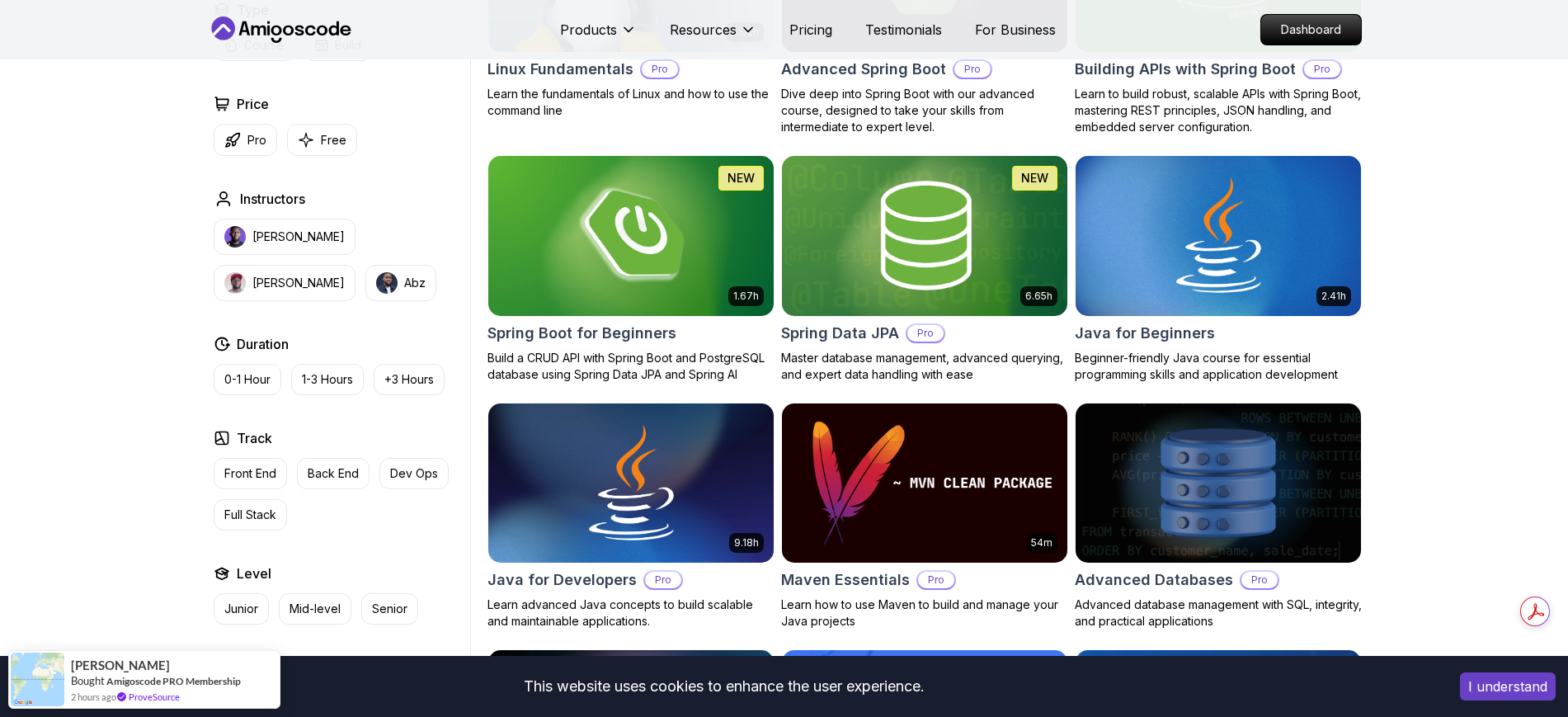 click on "Filters Filters Type Course Build Price Pro Free Instructors [PERSON_NAME] [PERSON_NAME] Duration 0-1 Hour 1-3 Hours +3 Hours Track Front End Back End Dev Ops Full Stack Level Junior Mid-level Senior 6.00h Linux Fundamentals Pro Learn the fundamentals of Linux and how to use the command line 5.18h Advanced Spring Boot Pro Dive deep into Spring Boot with our advanced course, designed to take your skills from intermediate to expert level. 3.30h Building APIs with Spring Boot Pro Learn to build robust, scalable APIs with Spring Boot, mastering REST principles, JSON handling, and embedded server configuration. 1.67h NEW Spring Boot for Beginners Build a CRUD API with Spring Boot and PostgreSQL database using Spring Data JPA and Spring AI 6.65h NEW Spring Data JPA Pro Master database management, advanced querying, and expert data handling with ease 2.41h Java for Beginners Beginner-friendly Java course for essential programming skills and application development 9.18h Java for Developers Pro 54m Maven Essentials Pro" at bounding box center [784, 1941] 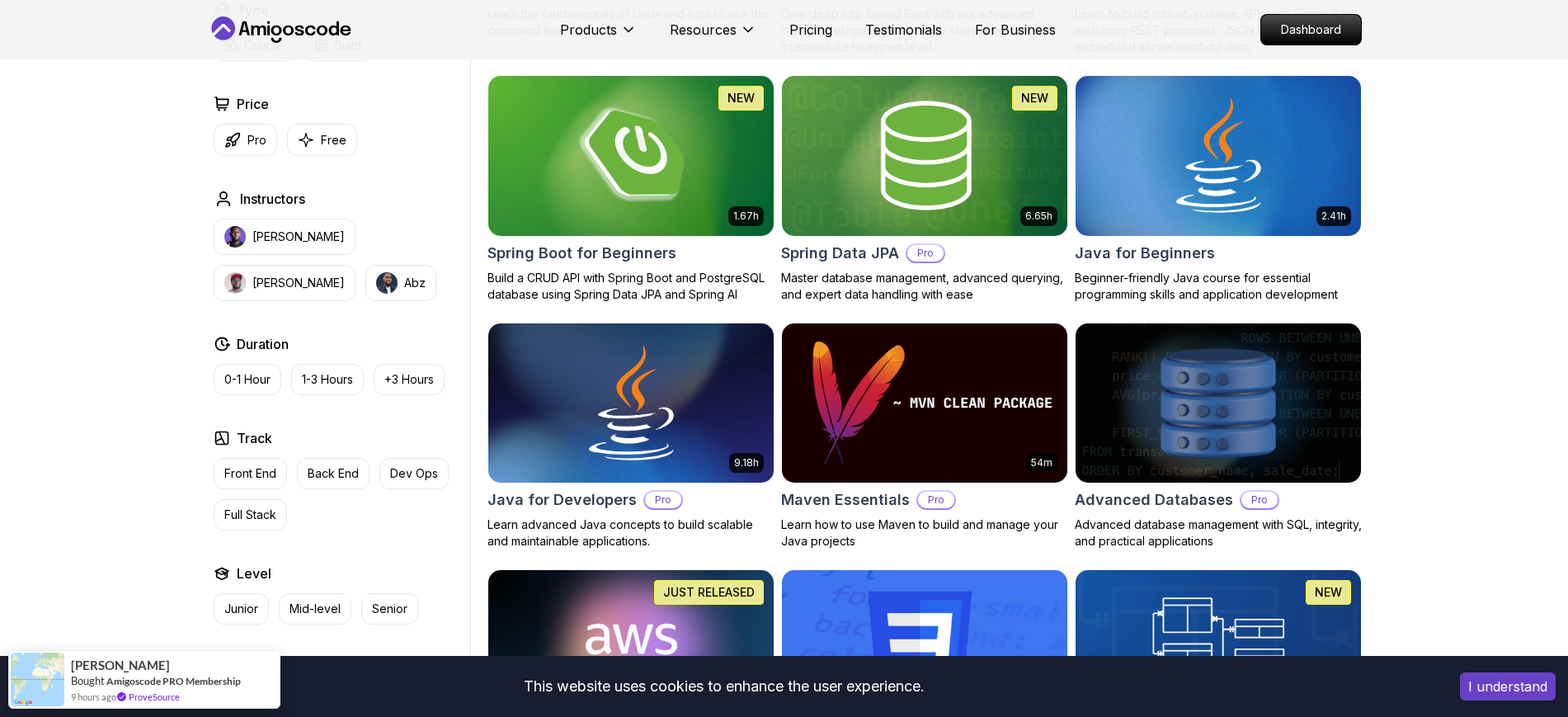 scroll, scrollTop: 710, scrollLeft: 0, axis: vertical 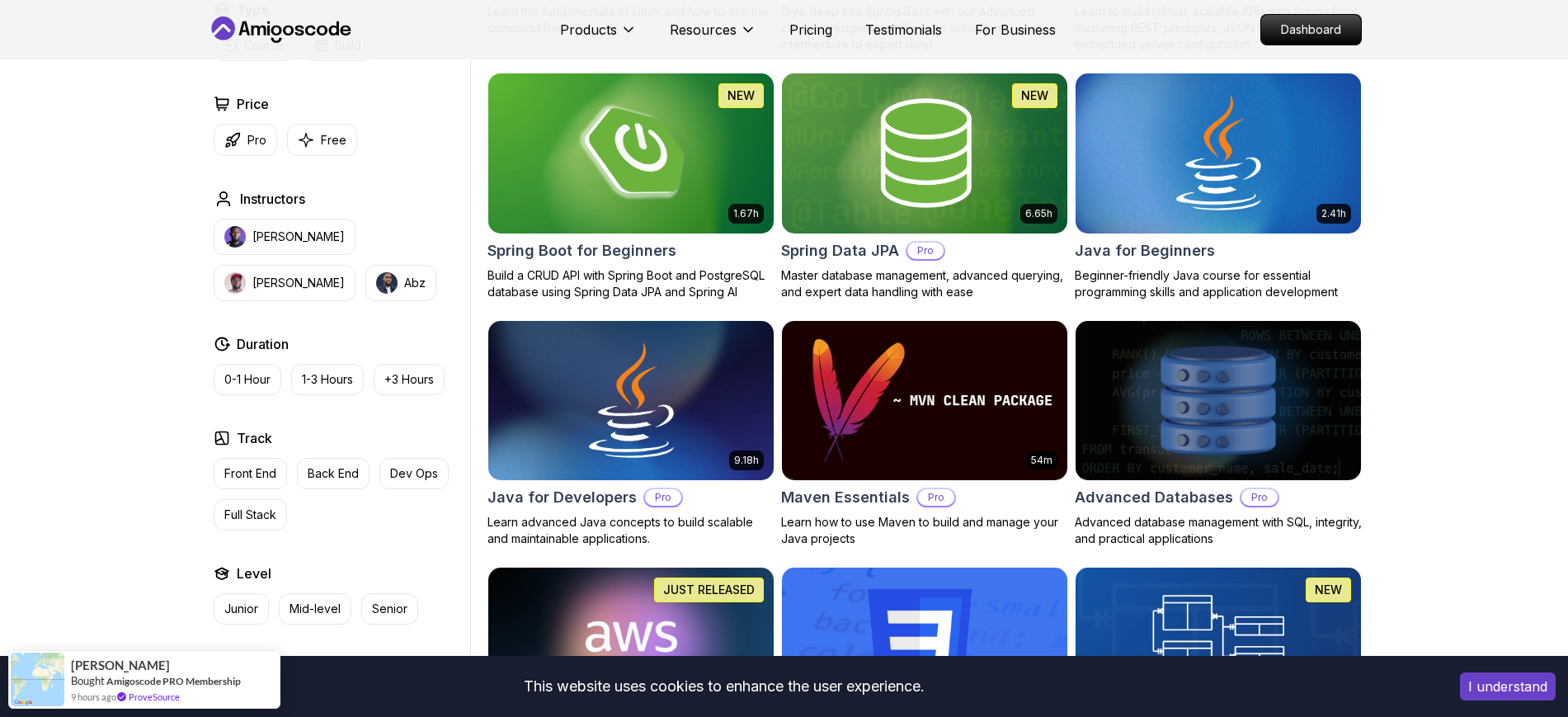 click on "Filters Filters Type Course Build Price Pro Free Instructors [PERSON_NAME] [PERSON_NAME] Duration 0-1 Hour 1-3 Hours +3 Hours Track Front End Back End Dev Ops Full Stack Level Junior Mid-level Senior 6.00h Linux Fundamentals Pro Learn the fundamentals of Linux and how to use the command line 5.18h Advanced Spring Boot Pro Dive deep into Spring Boot with our advanced course, designed to take your skills from intermediate to expert level. 3.30h Building APIs with Spring Boot Pro Learn to build robust, scalable APIs with Spring Boot, mastering REST principles, JSON handling, and embedded server configuration. 1.67h NEW Spring Boot for Beginners Build a CRUD API with Spring Boot and PostgreSQL database using Spring Data JPA and Spring AI 6.65h NEW Spring Data JPA Pro Master database management, advanced querying, and expert data handling with ease 2.41h Java for Beginners Beginner-friendly Java course for essential programming skills and application development 9.18h Java for Developers Pro 54m Maven Essentials Pro" at bounding box center [784, 1859] 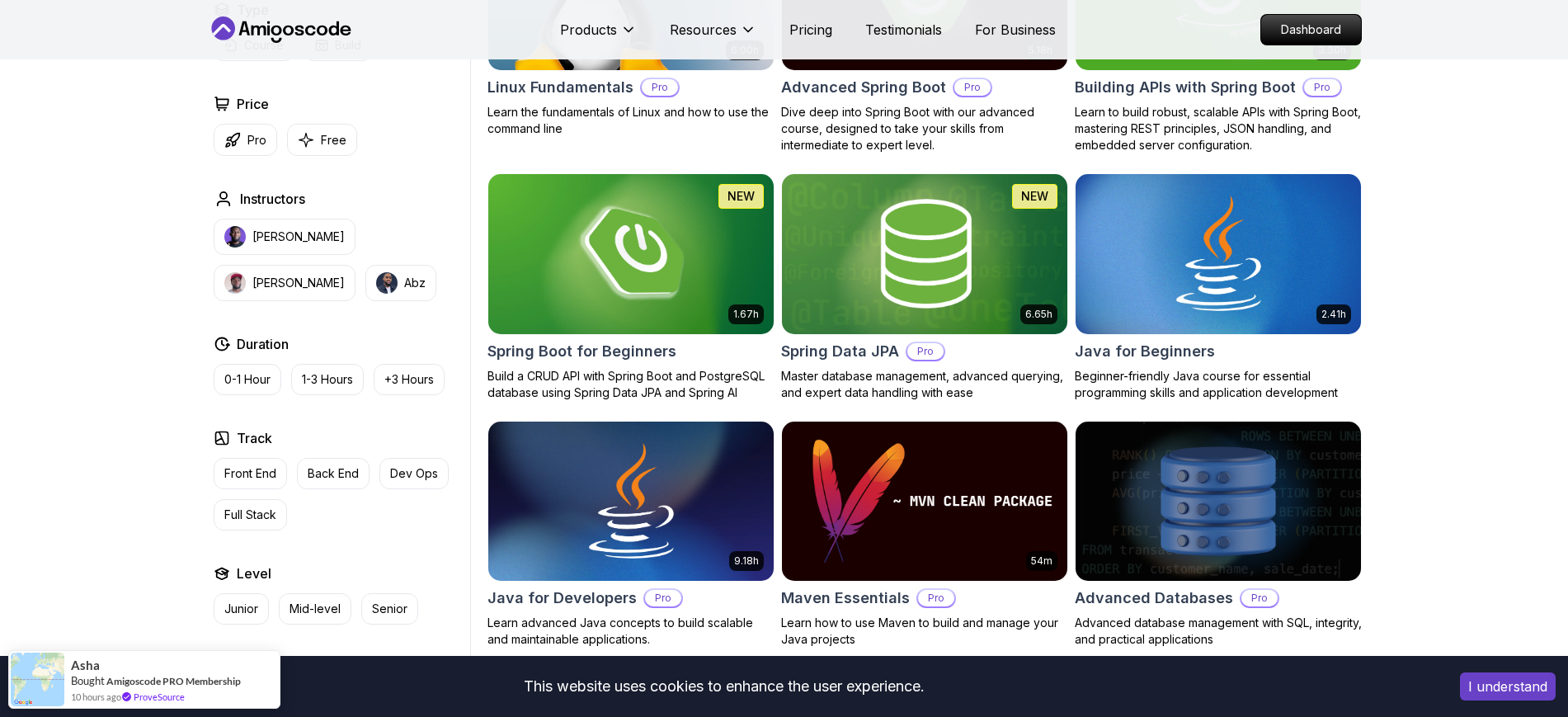 scroll, scrollTop: 503, scrollLeft: 0, axis: vertical 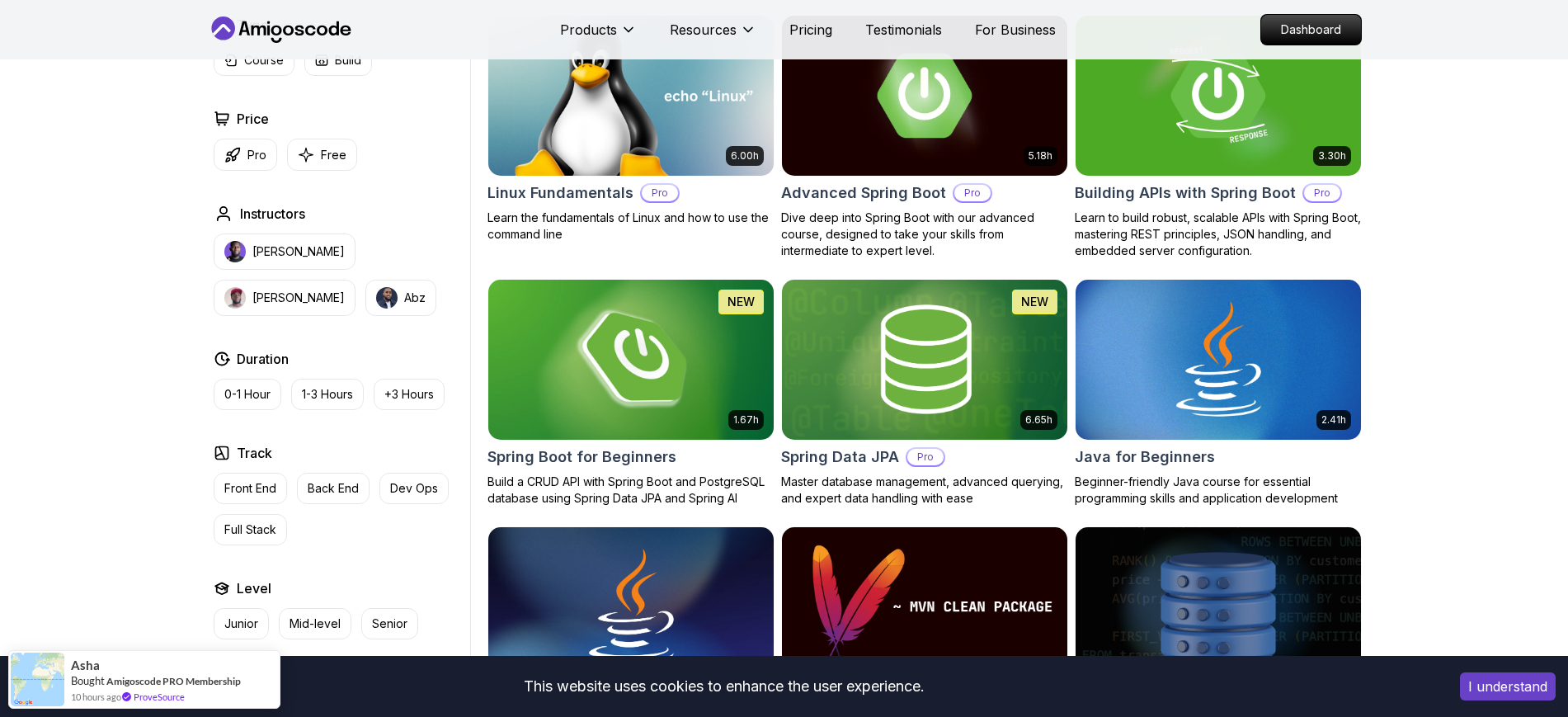 click at bounding box center [630, 359] 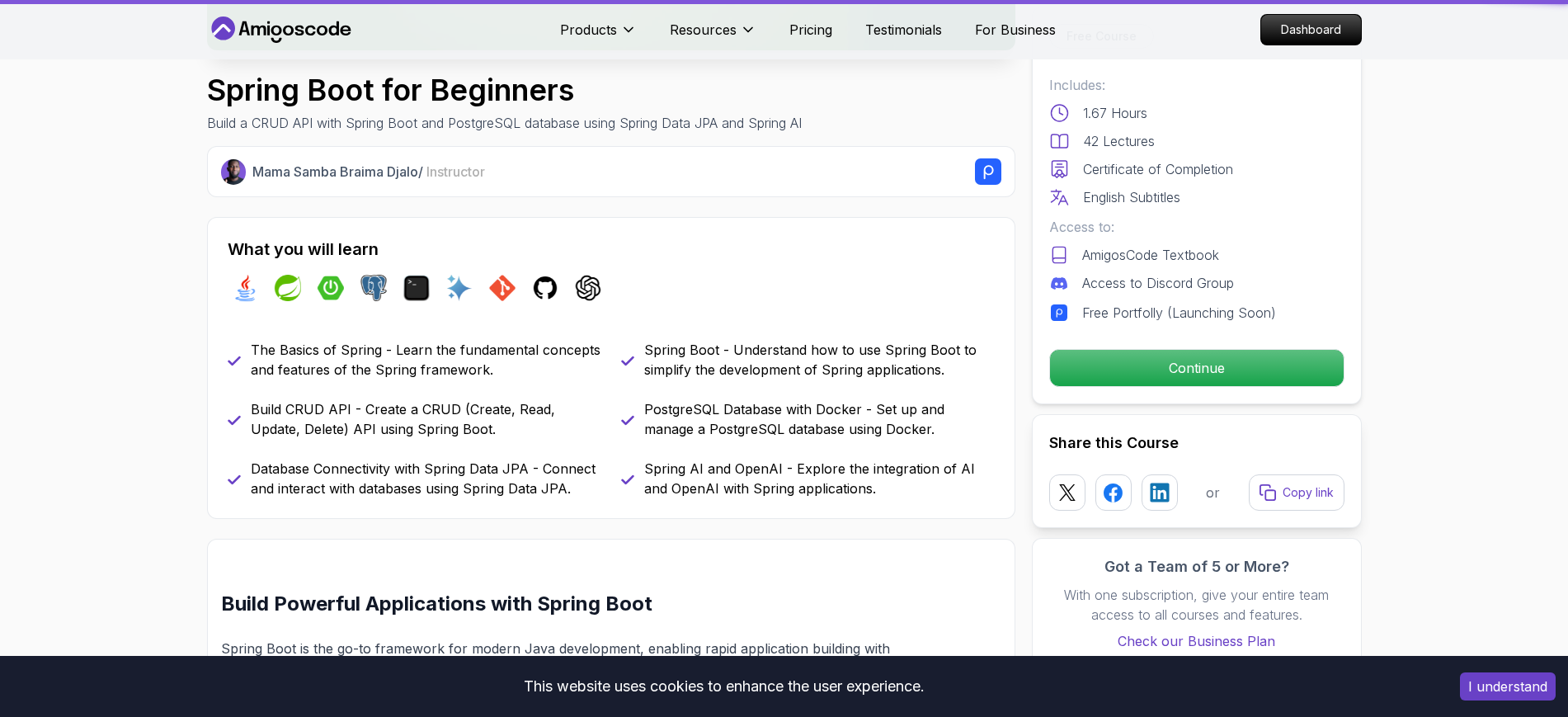 scroll, scrollTop: 0, scrollLeft: 0, axis: both 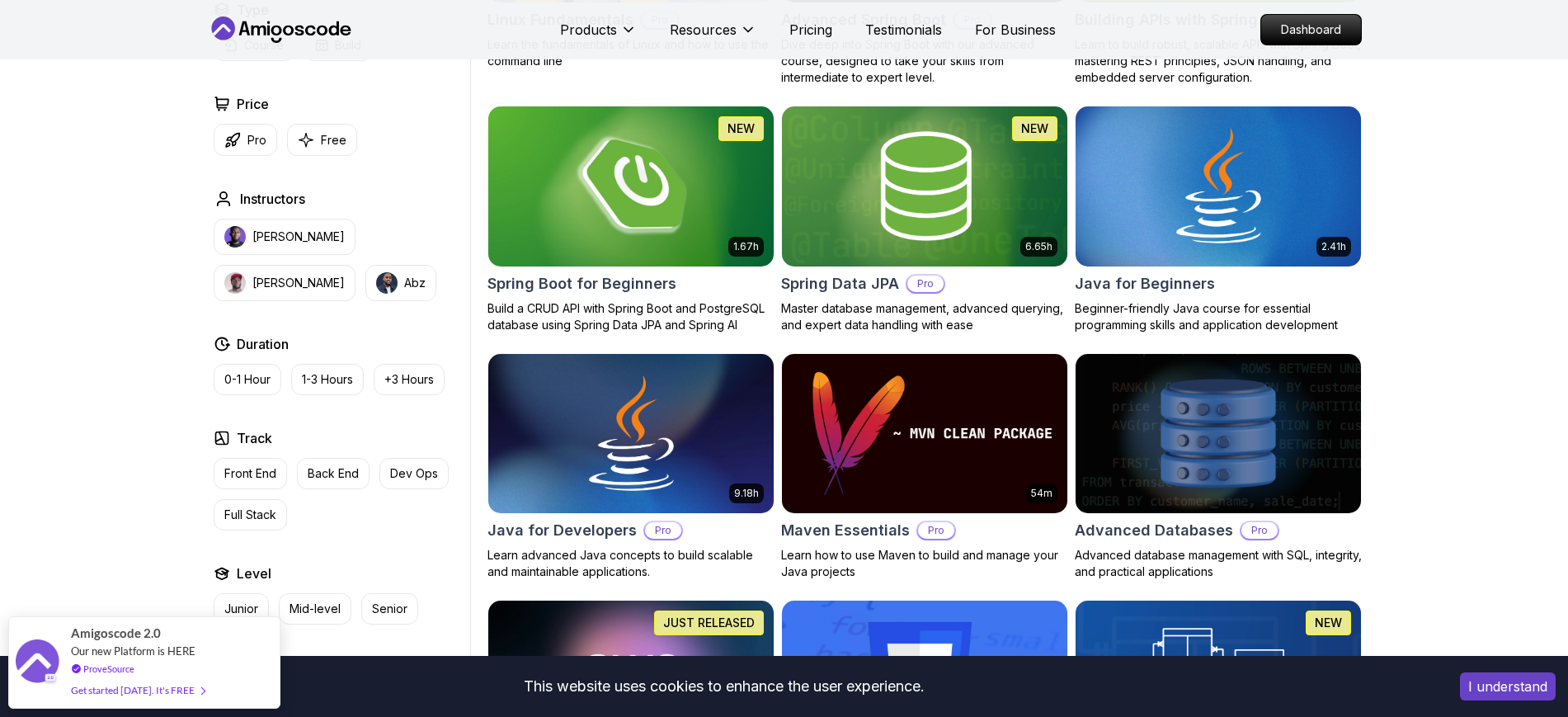 click at bounding box center [630, 186] 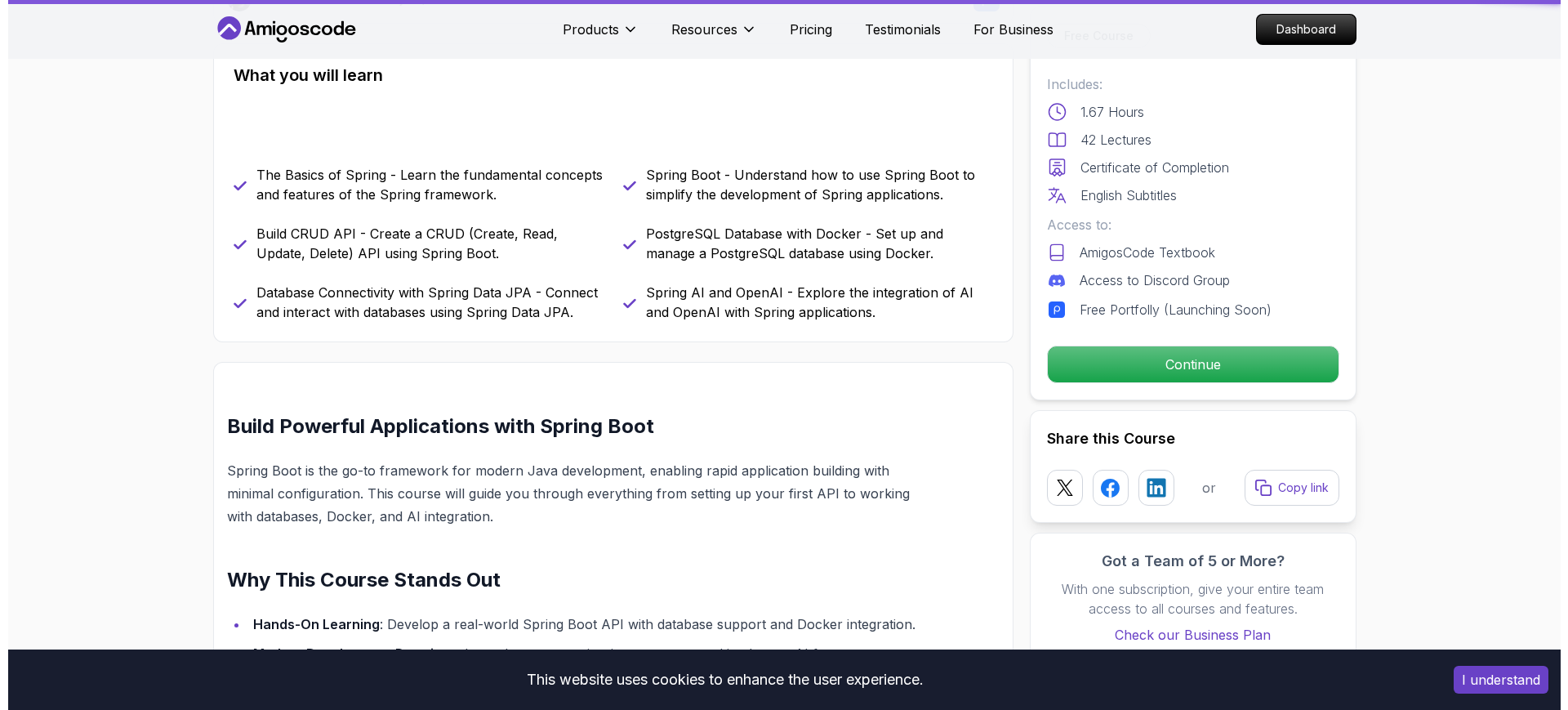 scroll, scrollTop: 0, scrollLeft: 0, axis: both 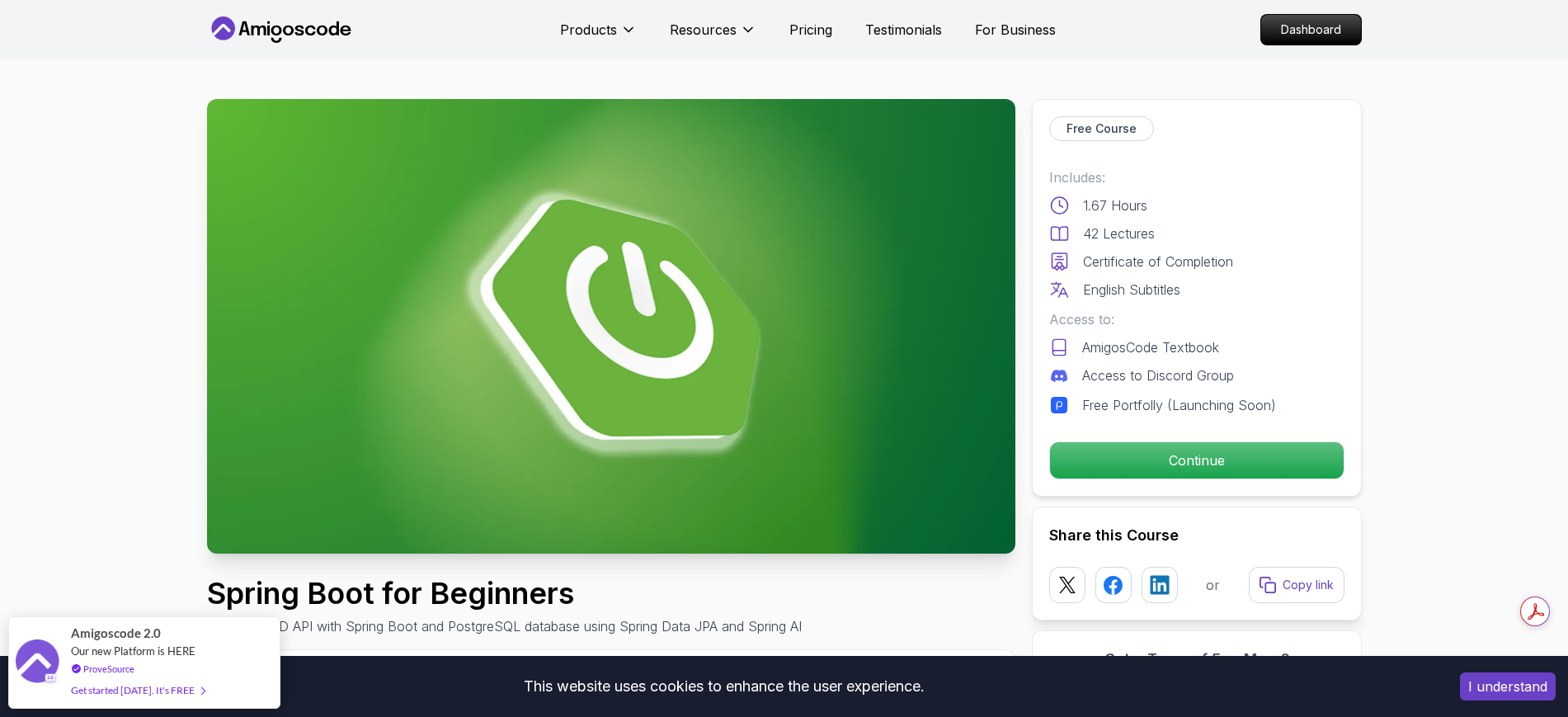 click on "Spring Boot for Beginners Build a CRUD API with Spring Boot and PostgreSQL database using Spring Data JPA and Spring AI Mama Samba Braima Djalo  /   Instructor Free Course Includes: 1.67 Hours 42 Lectures Certificate of Completion English Subtitles Access to: AmigosCode Textbook Access to Discord Group Free Portfolly (Launching Soon) Continue Share this Course or Copy link Got a Team of 5 or More? With one subscription, give your entire team access to all courses and features. Check our Business Plan Mama Samba Braima Djalo  /   Instructor What you will learn java spring spring-boot postgres terminal ai git github chatgpt The Basics of Spring - Learn the fundamental concepts and features of the Spring framework. Spring Boot - Understand how to use Spring Boot to simplify the development of Spring applications. Build CRUD API - Create a CRUD (Create, Read, Update, Delete) API using Spring Boot. PostgreSQL Database with Docker - Set up and manage a PostgreSQL database using Docker.
Hands-On Learning" at bounding box center (784, 1661) 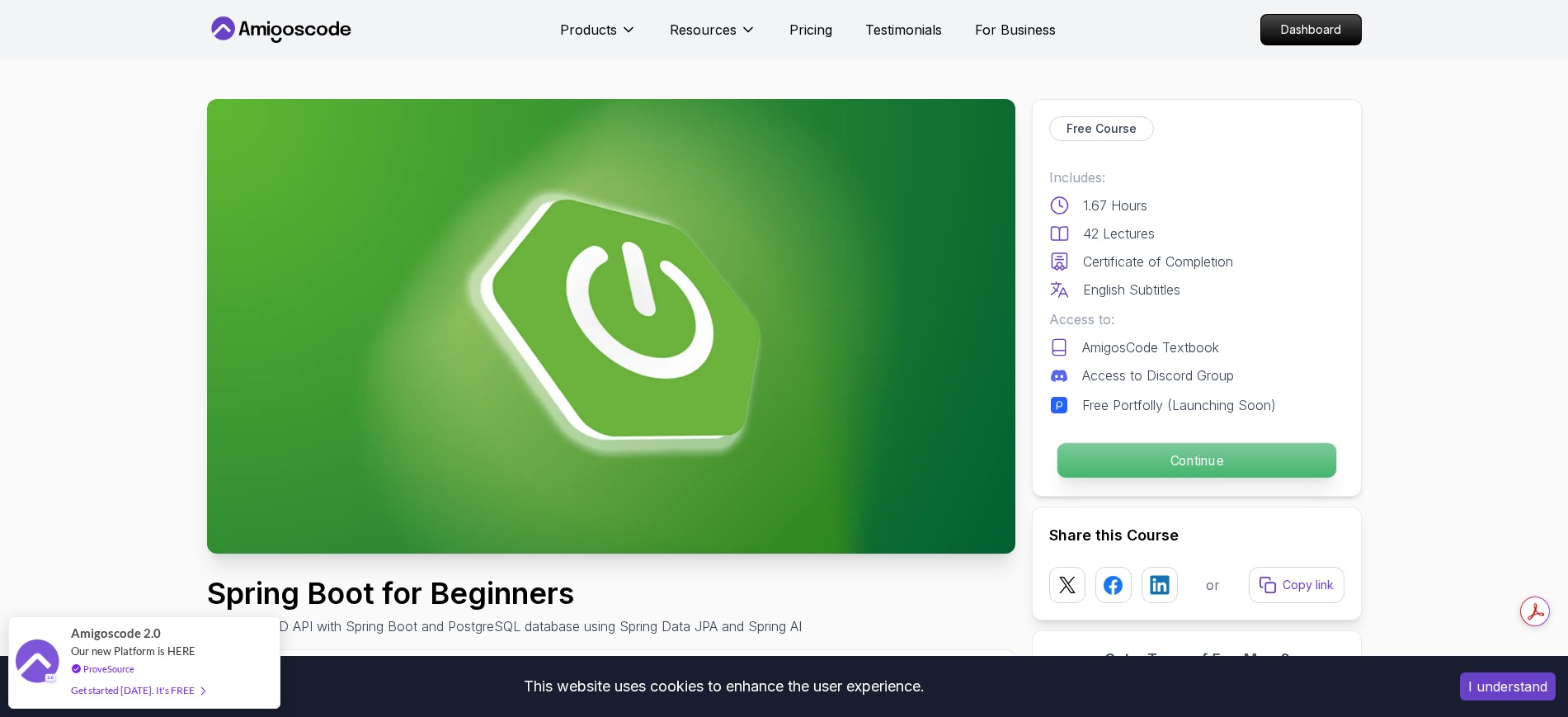 click on "Continue" at bounding box center (1196, 460) 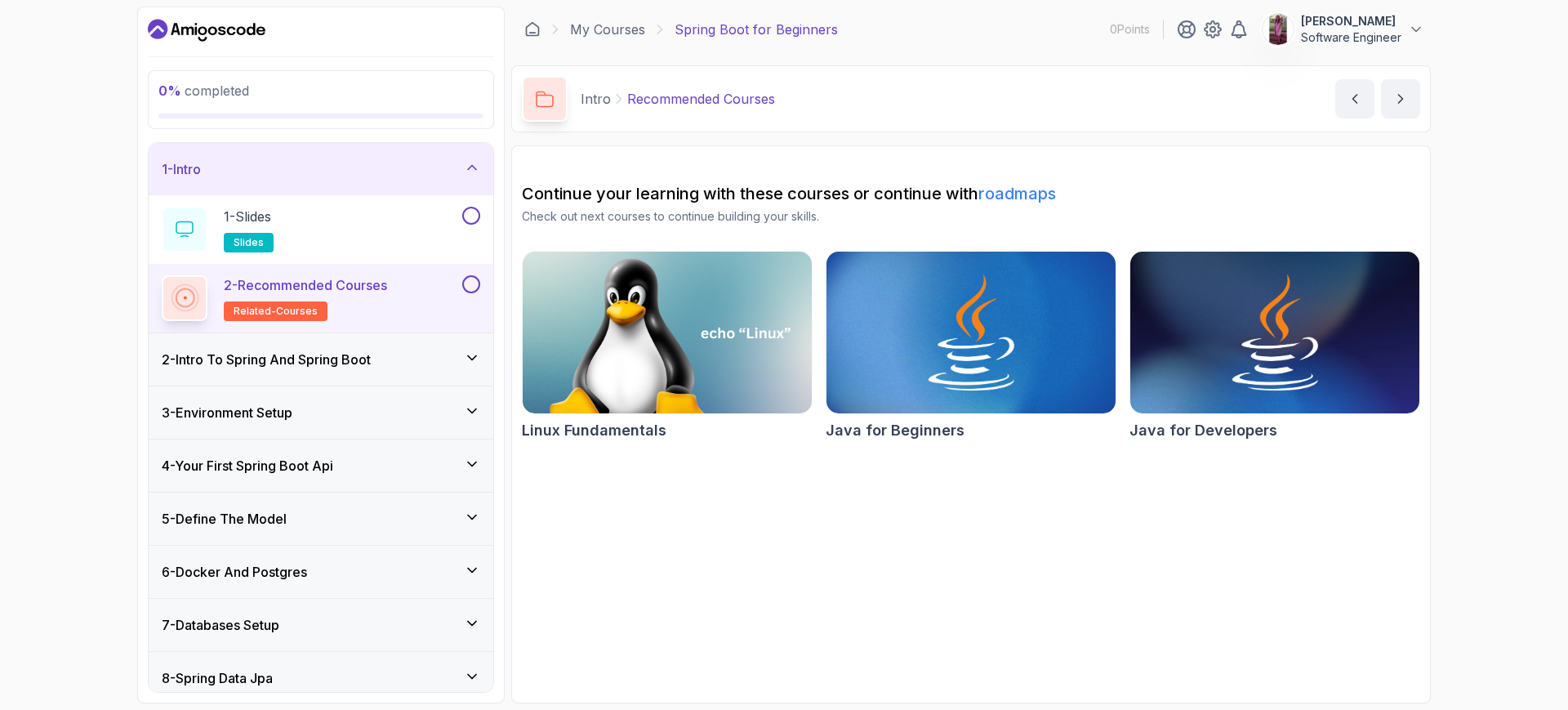 click on "Continue your learning with these courses or continue with  roadmaps Check out next courses to continue building your skills. Linux Fundamentals Java for Beginners Java for Developers" at bounding box center (971, 424) 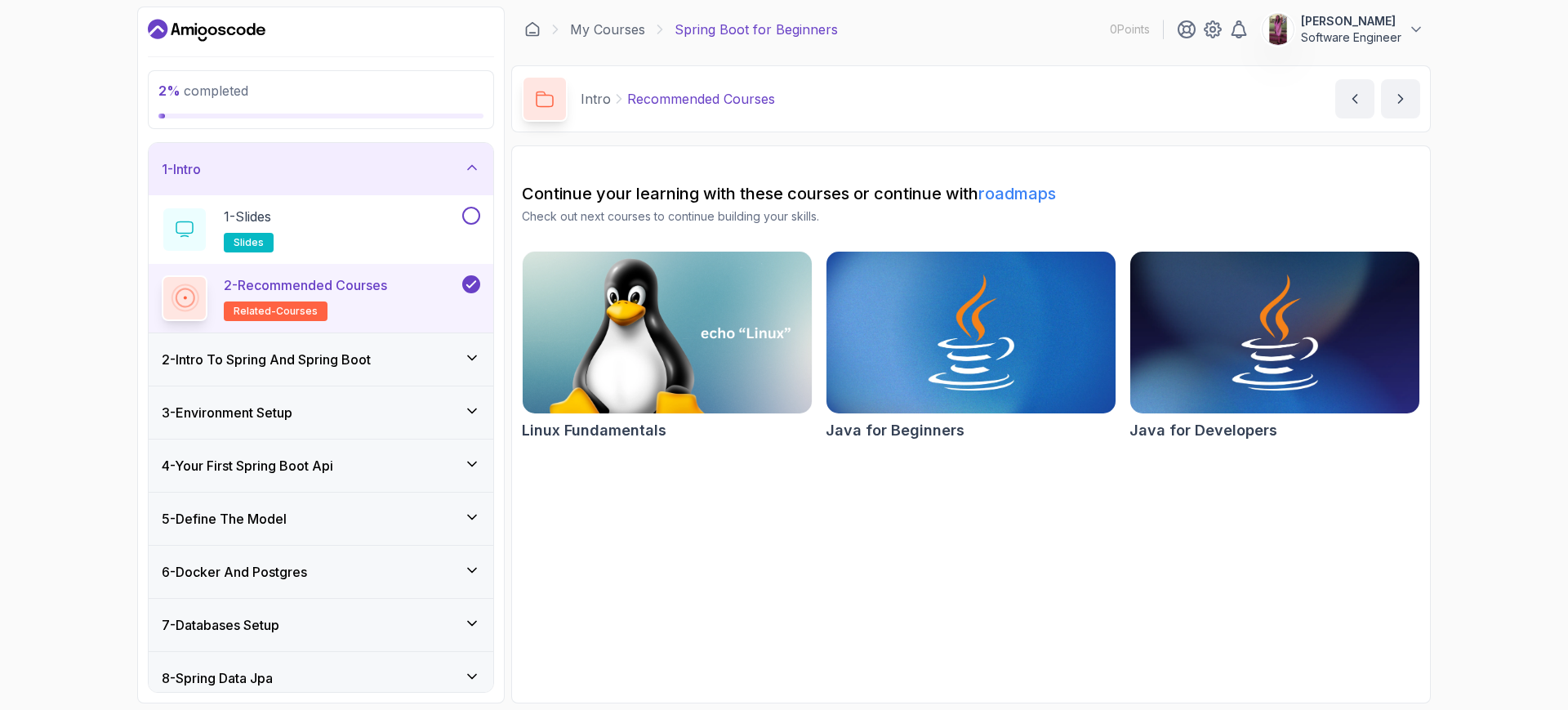 click on "2  -  Recommended Courses related-courses" at bounding box center (321, 298) 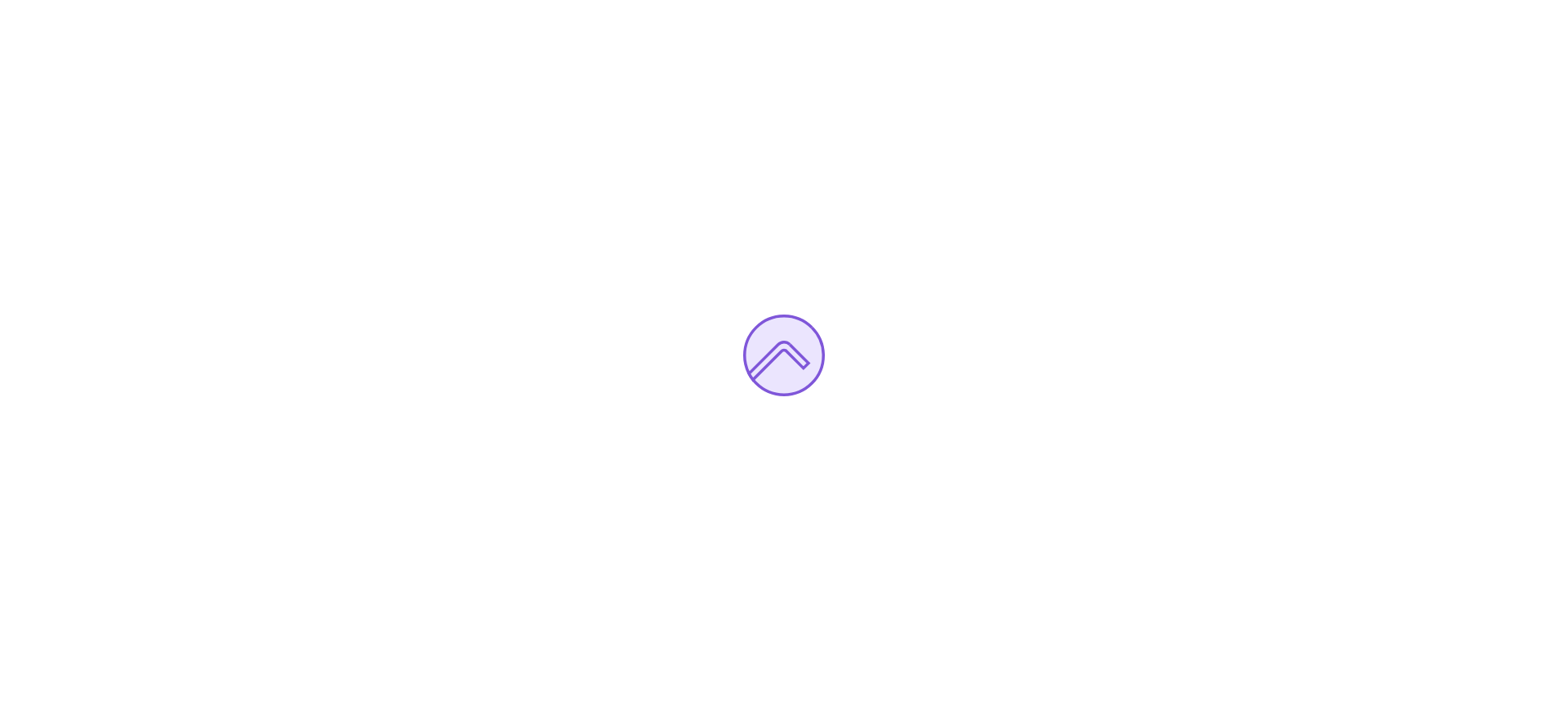 scroll, scrollTop: 0, scrollLeft: 0, axis: both 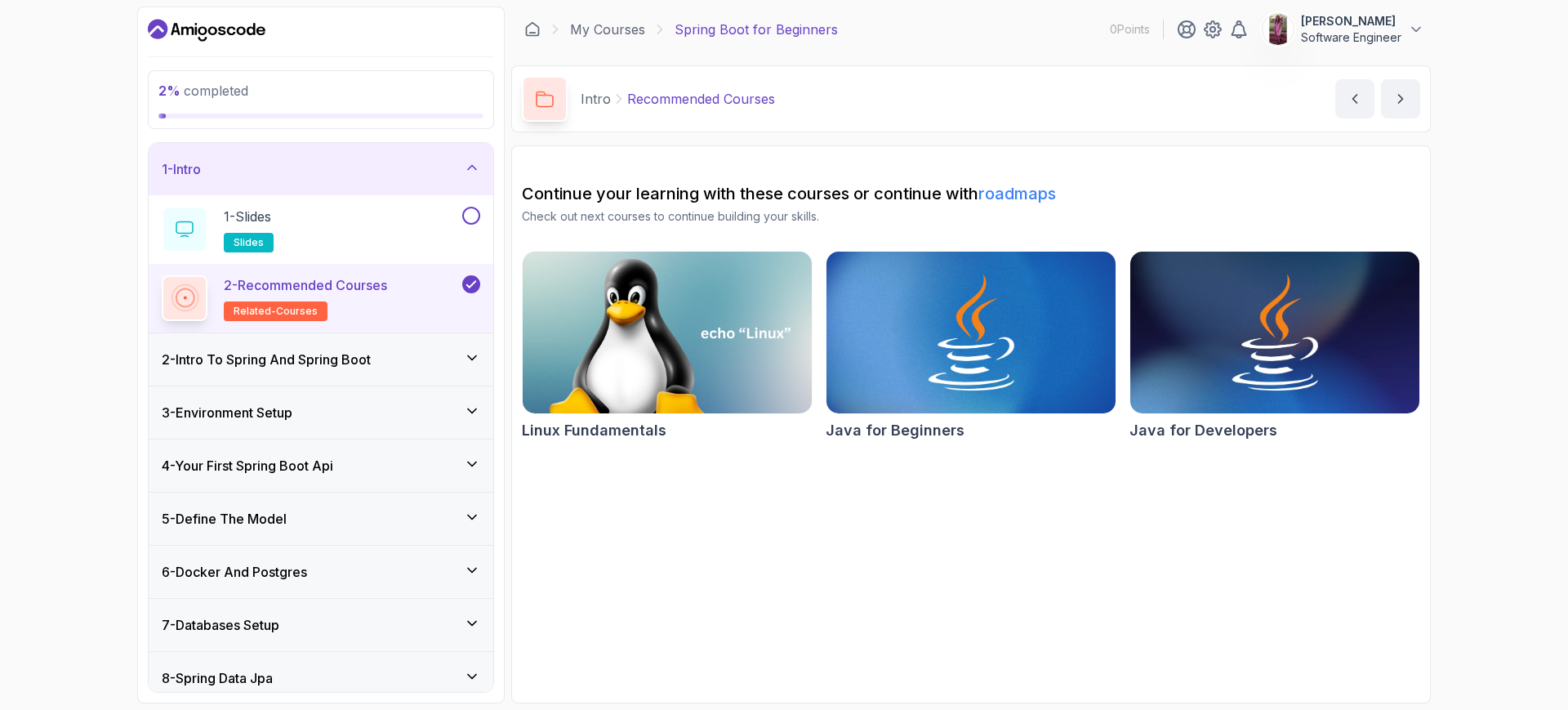 click on "2  -  Intro To Spring And Spring Boot" at bounding box center [321, 359] 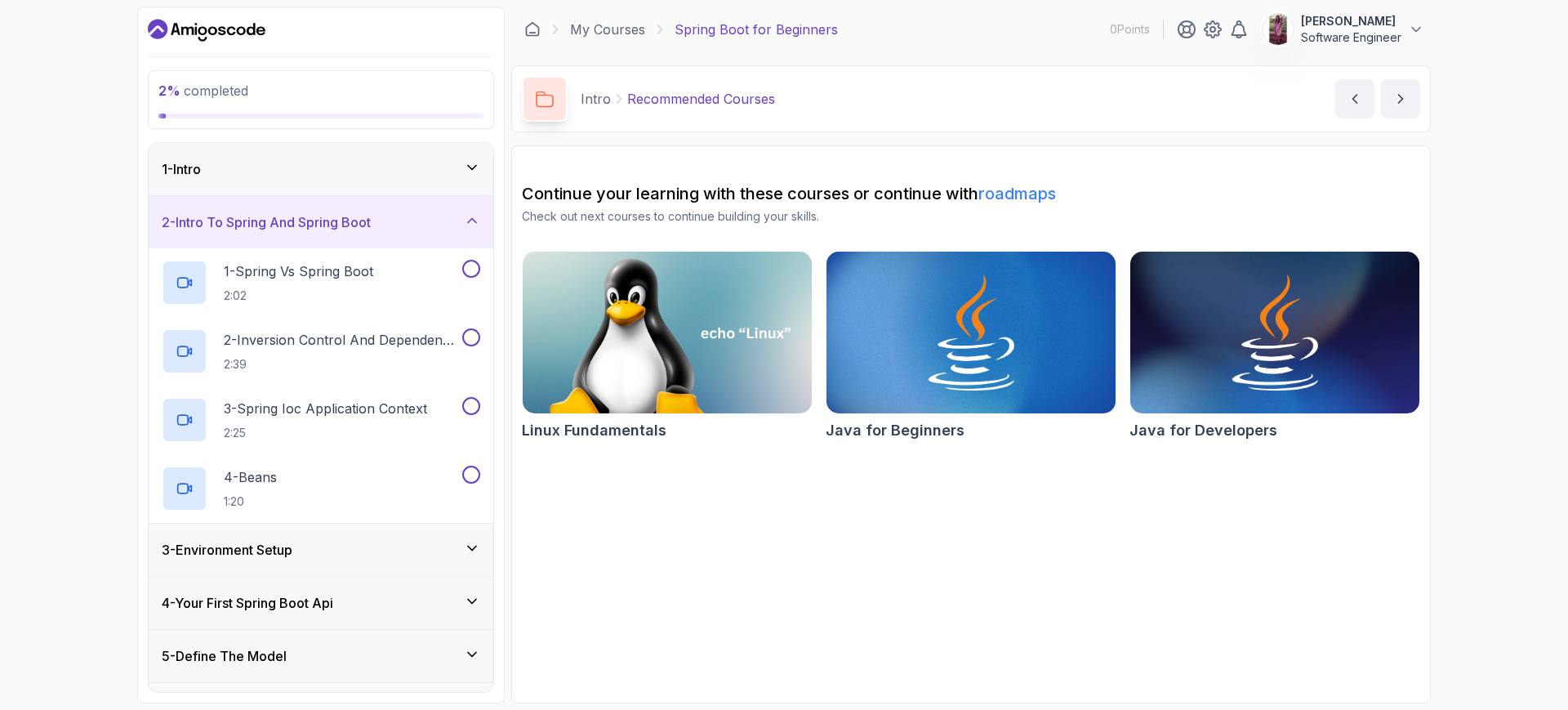 click on "2 % completed 1  -  Intro 2  -  Intro To Spring And Spring Boot 1  -  Spring Vs Spring Boot 2:02 2  -  Inversion Control And Dependency Injection 2:39 3  -  Spring Ioc Application Context 2:25 4  -  Beans 1:20 3  -  Environment Setup 4  -  Your First Spring Boot Api 5  -  Define The Model 6  -  Docker And Postgres 7  -  Databases Setup 8  -  Spring Data Jpa 9  -  Crud 10  -  Exercises 11  -  Artificial Intelligence 12  -  Outro My Courses Spring Boot for Beginners 0  Points Harshita Lalawat Software Engineer 1 - Intro  2 % completed Intro Recommended Courses Recommended Courses by  nelson Continue your learning with these courses or continue with  roadmaps Check out next courses to continue building your skills. Linux Fundamentals Java for Beginners Java for Developers" at bounding box center (784, 355) 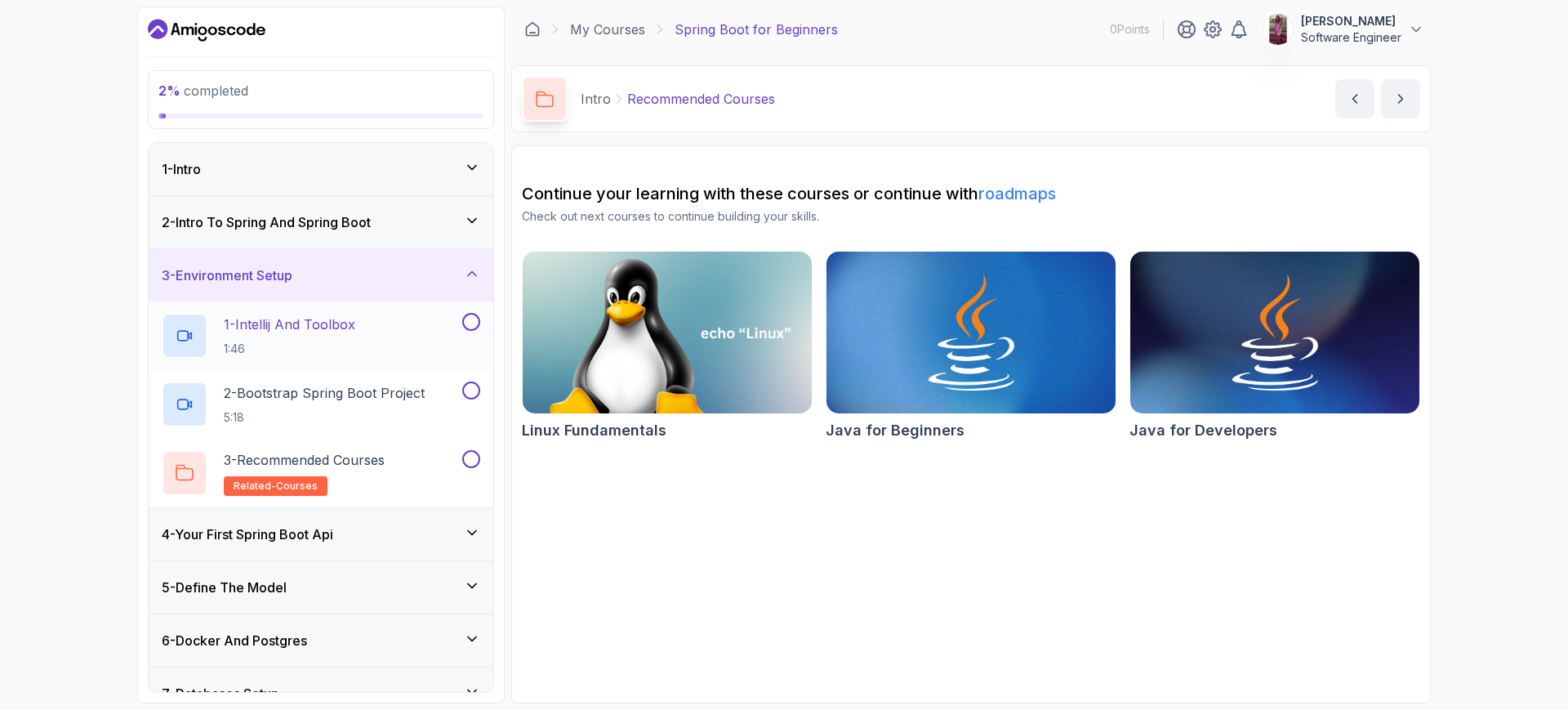 click on "1:46" at bounding box center (289, 349) 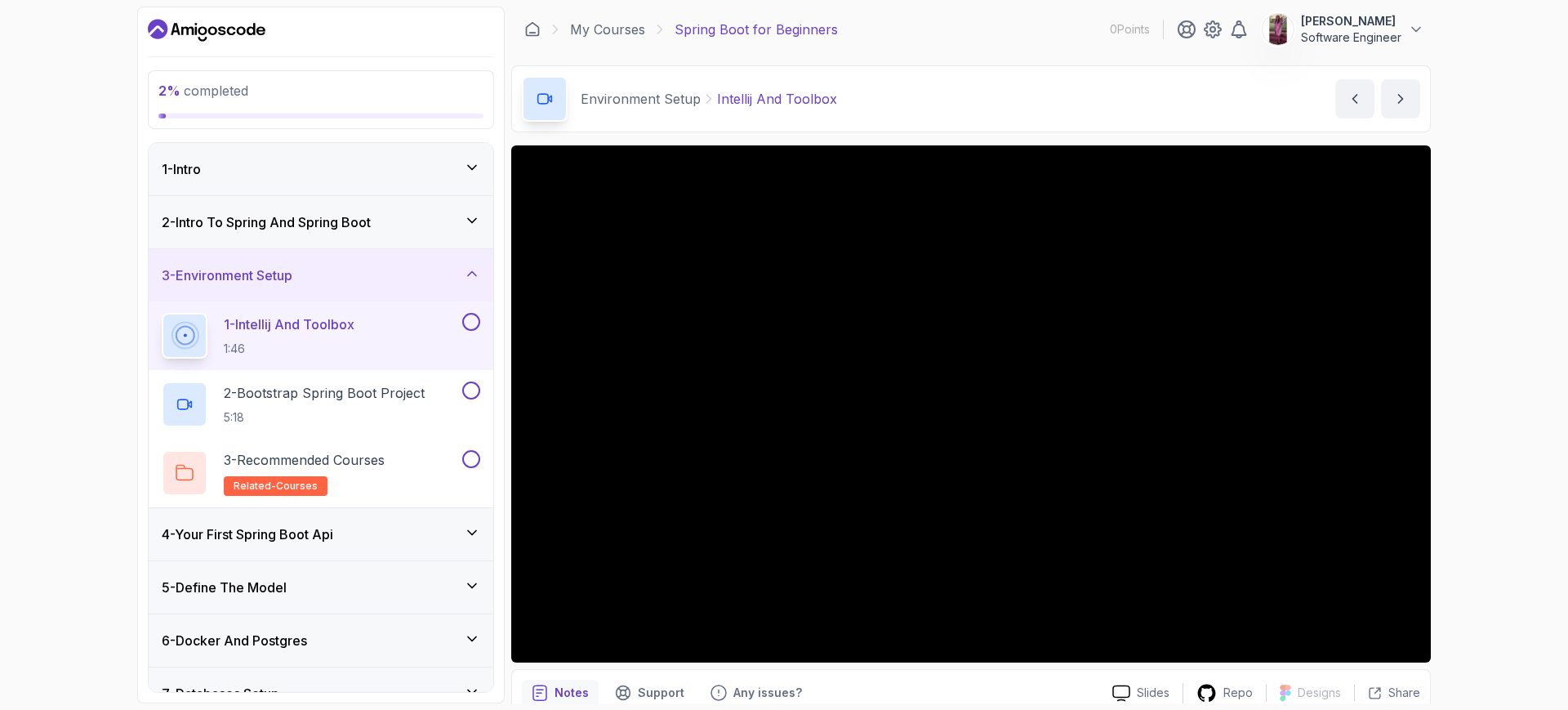 click on "2 % completed 1  -  Intro 2  -  Intro To Spring And Spring Boot 3  -  Environment Setup 1  -  Intellij And Toolbox 1:46 2  -  Bootstrap Spring Boot Project 5:18 3  -  Recommended Courses related-courses 4  -  Your First Spring Boot Api 5  -  Define The Model 6  -  Docker And Postgres 7  -  Databases Setup 8  -  Spring Data Jpa 9  -  Crud 10  -  Exercises 11  -  Artificial Intelligence 12  -  Outro My Courses Spring Boot for Beginners 0  Points Harshita Lalawat Software Engineer 3 - Environment Setup  2 % completed Environment Setup Intellij And Toolbox Intellij And Toolbox by  nelson Slides Repo Designs Design not available Share Notes Support Any issues? Slides Repo Designs Design not available Share ~1 min read Links
IntelliJ IDEA
Toolbox" at bounding box center [784, 355] 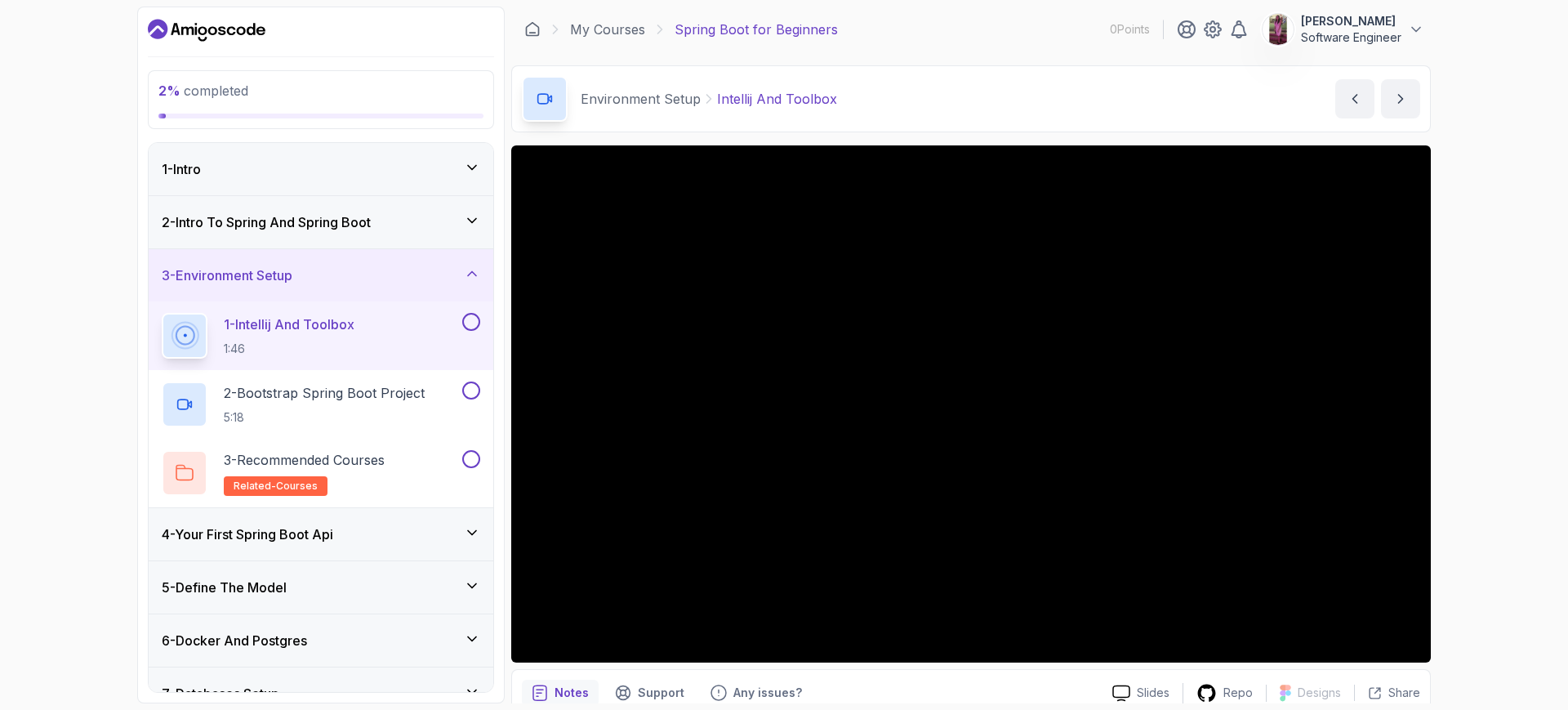 click on "2 % completed 1  -  Intro 2  -  Intro To Spring And Spring Boot 3  -  Environment Setup 1  -  Intellij And Toolbox 1:46 2  -  Bootstrap Spring Boot Project 5:18 3  -  Recommended Courses related-courses 4  -  Your First Spring Boot Api 5  -  Define The Model 6  -  Docker And Postgres 7  -  Databases Setup 8  -  Spring Data Jpa 9  -  Crud 10  -  Exercises 11  -  Artificial Intelligence 12  -  Outro My Courses Spring Boot for Beginners 0  Points Harshita Lalawat Software Engineer 3 - Environment Setup  2 % completed Environment Setup Intellij And Toolbox Intellij And Toolbox by  nelson Slides Repo Designs Design not available Share Notes Support Any issues? Slides Repo Designs Design not available Share ~1 min read Links
IntelliJ IDEA
Toolbox" at bounding box center [784, 355] 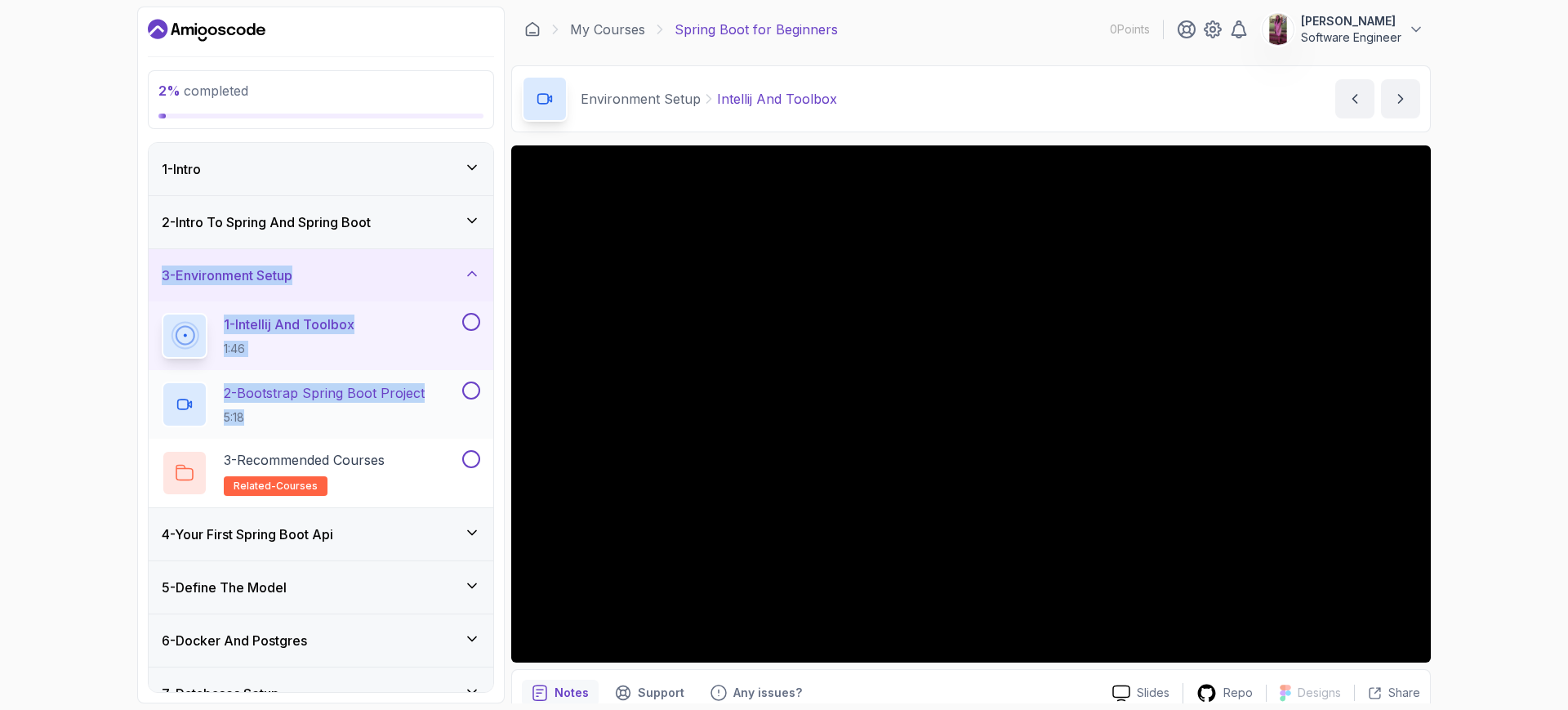 drag, startPoint x: 500, startPoint y: 231, endPoint x: 491, endPoint y: 418, distance: 187.21645 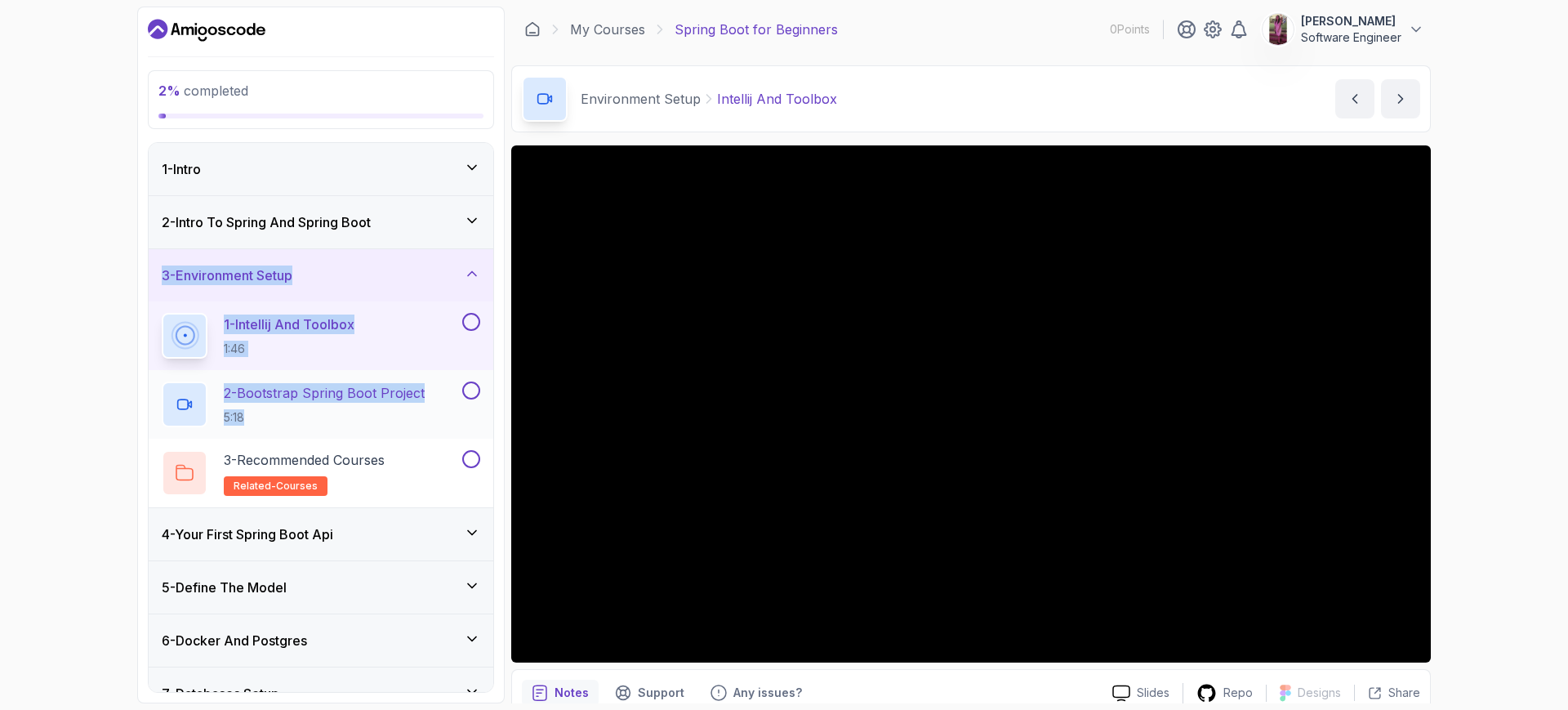 click on "2 % completed 1  -  Intro 2  -  Intro To Spring And Spring Boot 3  -  Environment Setup 1  -  Intellij And Toolbox 1:46 2  -  Bootstrap Spring Boot Project 5:18 3  -  Recommended Courses related-courses 4  -  Your First Spring Boot Api 5  -  Define The Model 6  -  Docker And Postgres 7  -  Databases Setup 8  -  Spring Data Jpa 9  -  Crud 10  -  Exercises 11  -  Artificial Intelligence 12  -  Outro" at bounding box center (321, 355) 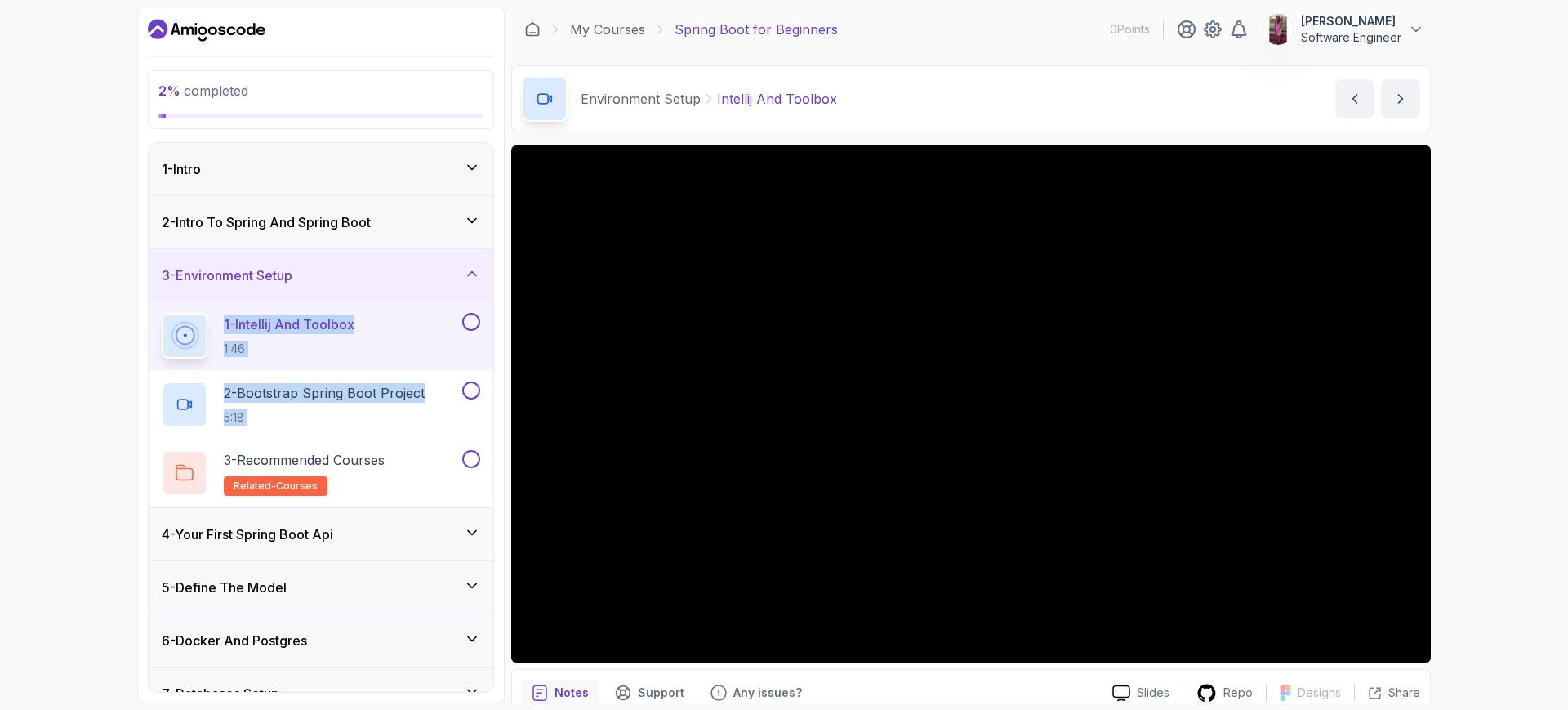 drag, startPoint x: 60, startPoint y: 459, endPoint x: 474, endPoint y: 261, distance: 458.91176 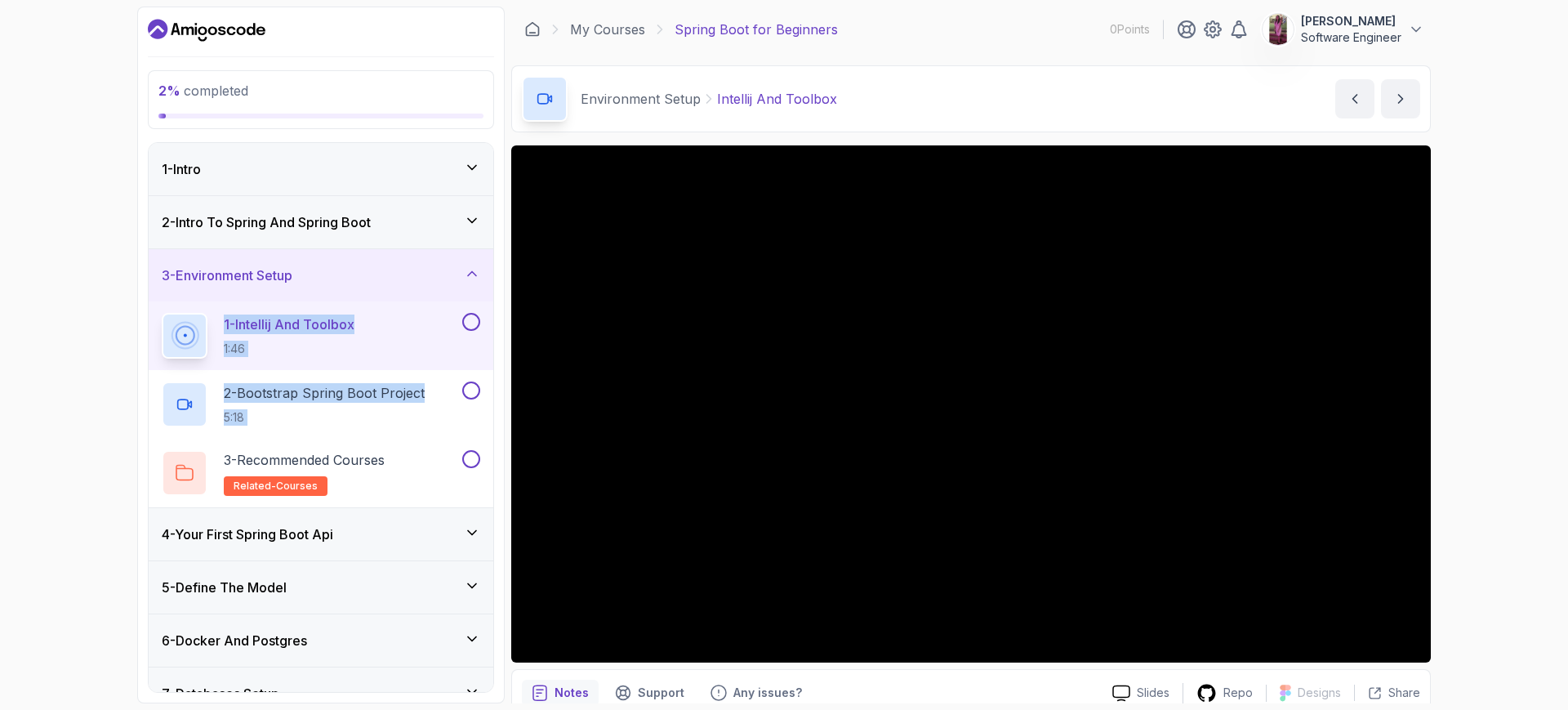 click on "2 % completed 1  -  Intro 2  -  Intro To Spring And Spring Boot 3  -  Environment Setup 1  -  Intellij And Toolbox 1:46 2  -  Bootstrap Spring Boot Project 5:18 3  -  Recommended Courses related-courses 4  -  Your First Spring Boot Api 5  -  Define The Model 6  -  Docker And Postgres 7  -  Databases Setup 8  -  Spring Data Jpa 9  -  Crud 10  -  Exercises 11  -  Artificial Intelligence 12  -  Outro My Courses Spring Boot for Beginners 0  Points Harshita Lalawat Software Engineer 3 - Environment Setup  2 % completed Environment Setup Intellij And Toolbox Intellij And Toolbox by  nelson Slides Repo Designs Design not available Share Notes Support Any issues? Slides Repo Designs Design not available Share ~1 min read Links
IntelliJ IDEA
Toolbox" at bounding box center (784, 355) 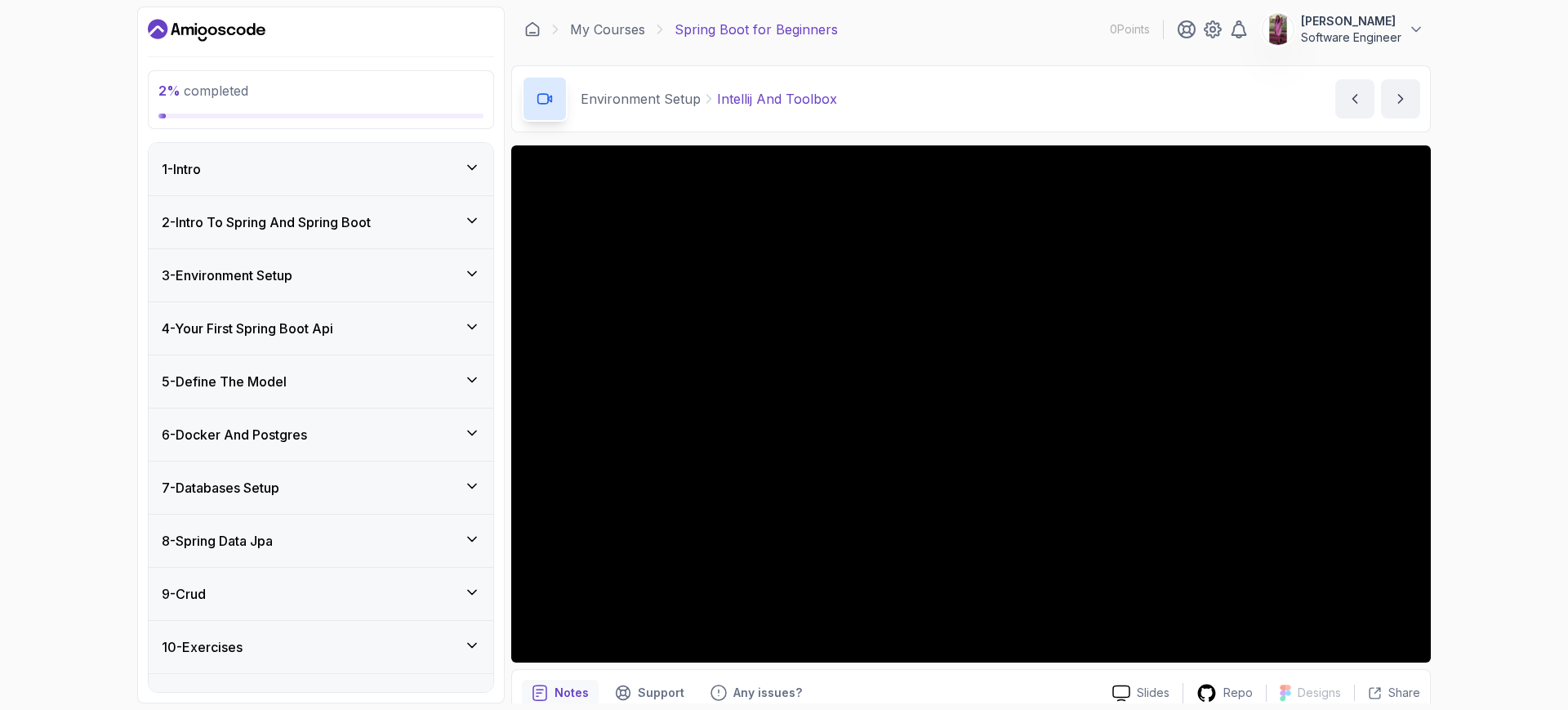 click 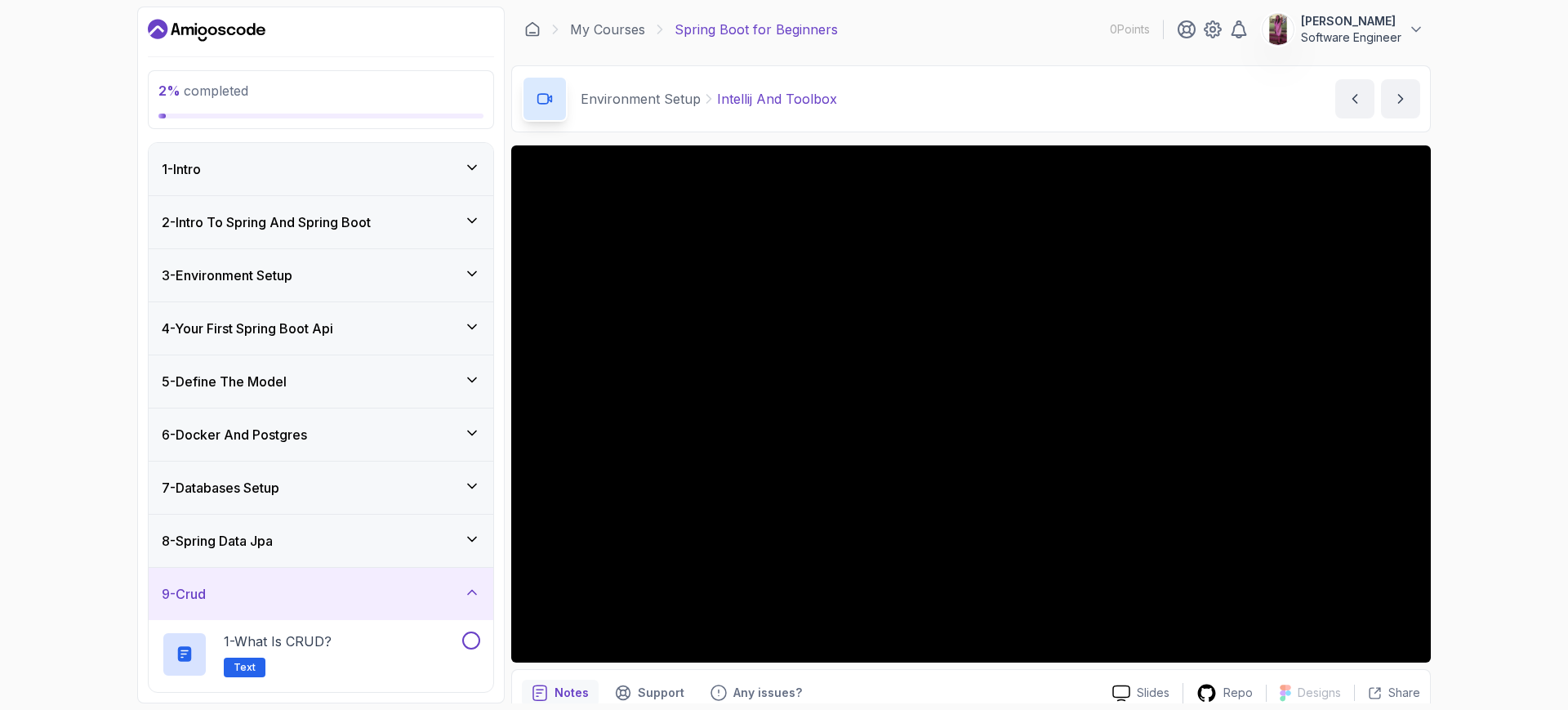click 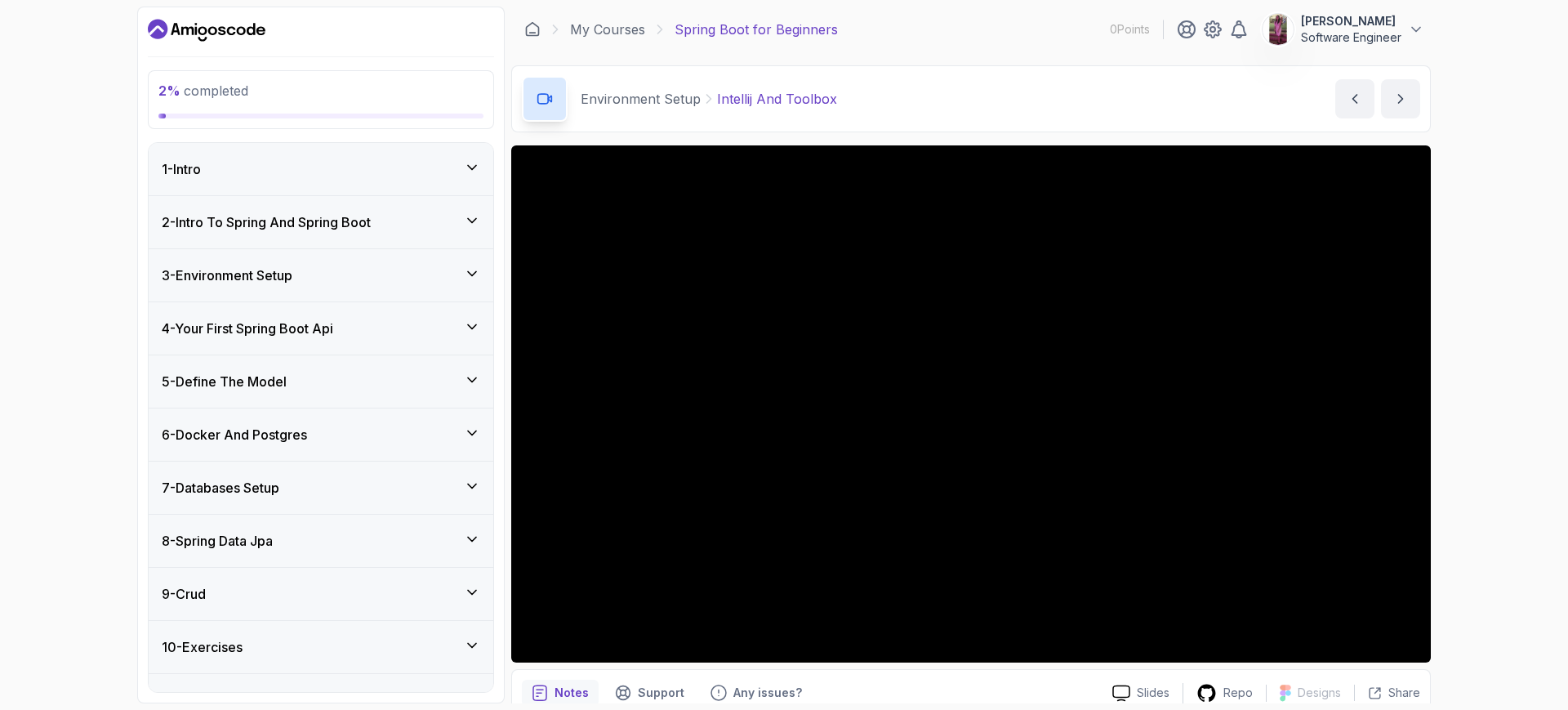 click on "8  -  Spring Data Jpa" at bounding box center (321, 541) 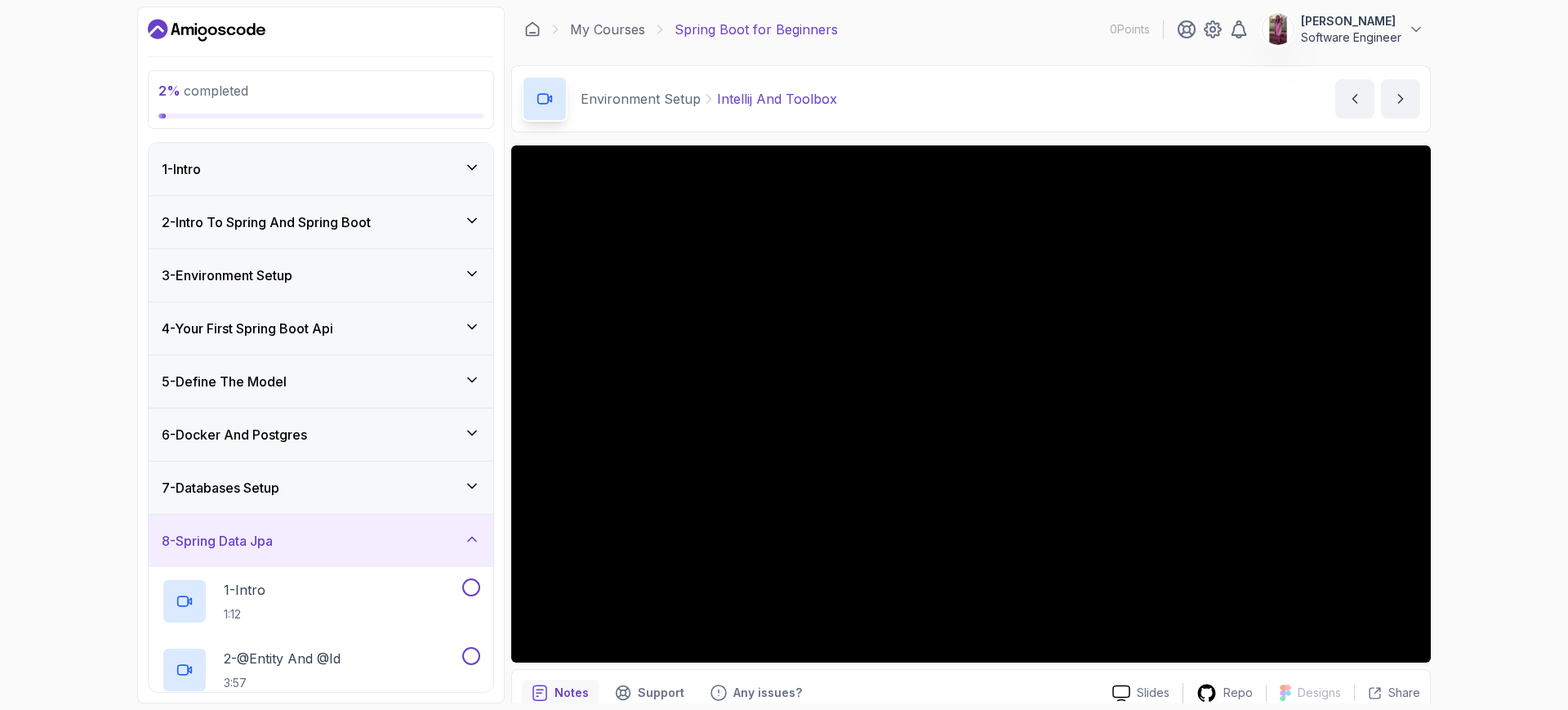 click on "8  -  Spring Data Jpa" at bounding box center [321, 541] 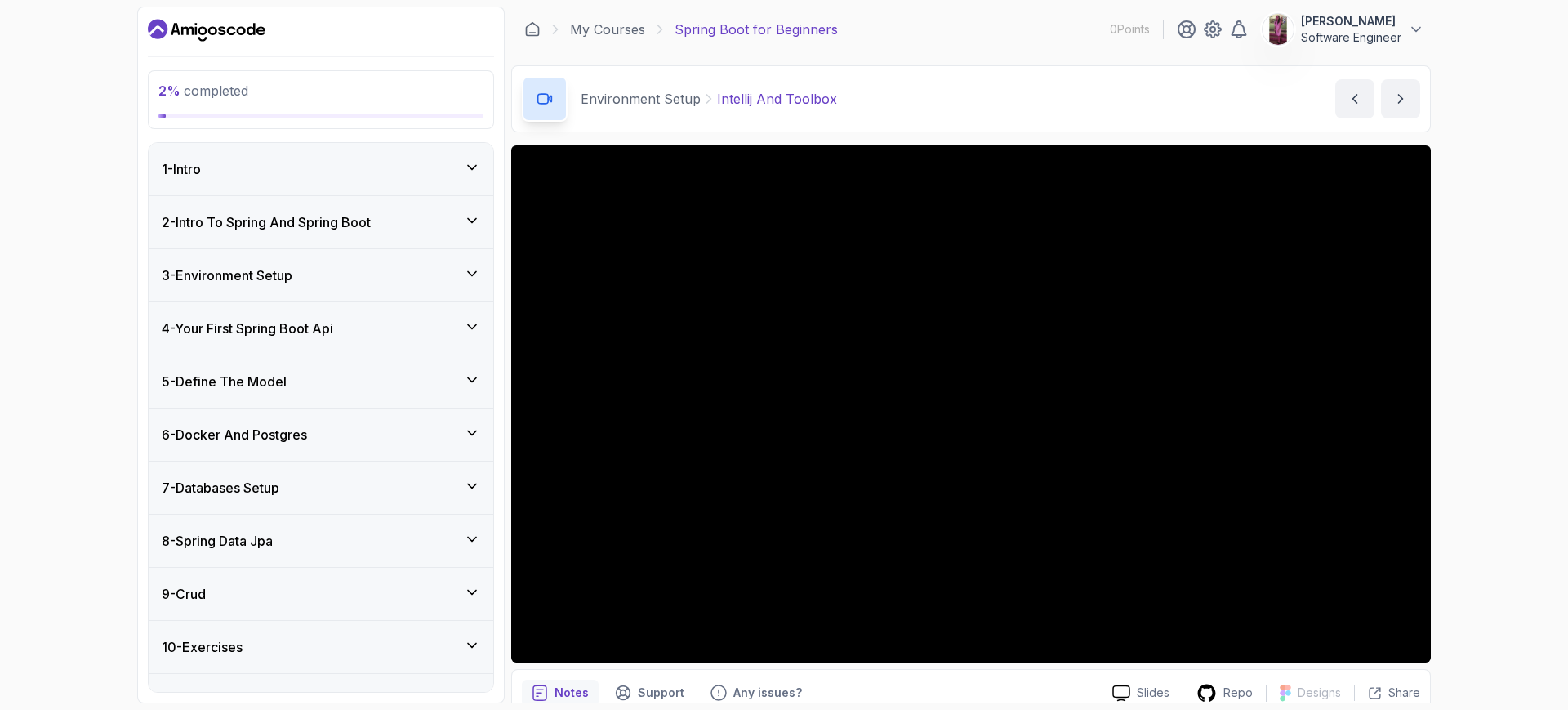 click on "7  -  Databases Setup" at bounding box center (321, 488) 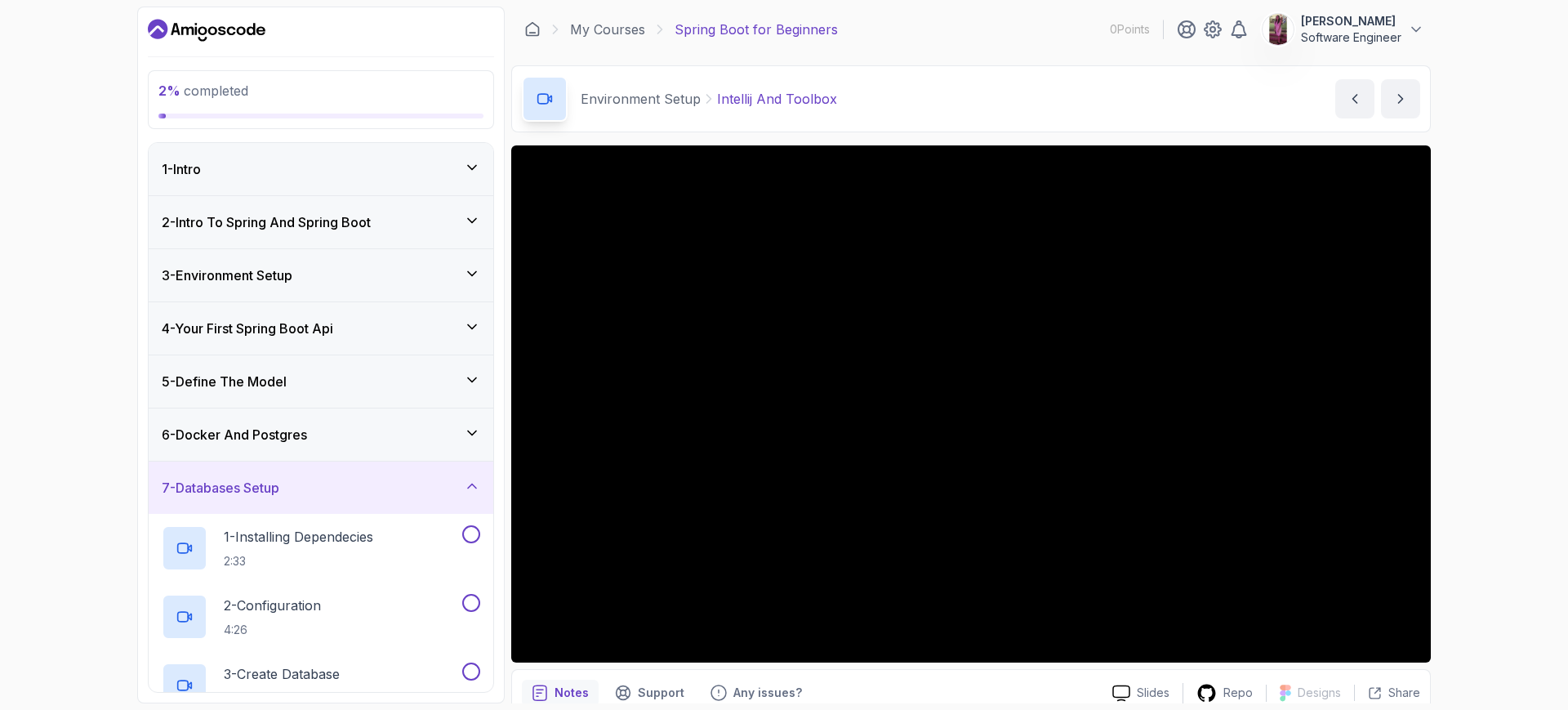 click on "2 % completed 1  -  Intro 2  -  Intro To Spring And Spring Boot 3  -  Environment Setup 4  -  Your First Spring Boot Api 5  -  Define The Model 6  -  Docker And Postgres 7  -  Databases Setup 1  -  Installing Dependecies 2:33 2  -  Configuration 4:26 3  -  Create Database 4:20 8  -  Spring Data Jpa 9  -  Crud 10  -  Exercises 11  -  Artificial Intelligence 12  -  Outro My Courses Spring Boot for Beginners 0  Points Harshita Lalawat Software Engineer 3 - Environment Setup  2 % completed Environment Setup Intellij And Toolbox Intellij And Toolbox by  nelson Slides Repo Designs Design not available Share Notes Support Any issues? Slides Repo Designs Design not available Share ~1 min read Links
IntelliJ IDEA
Toolbox" at bounding box center (784, 355) 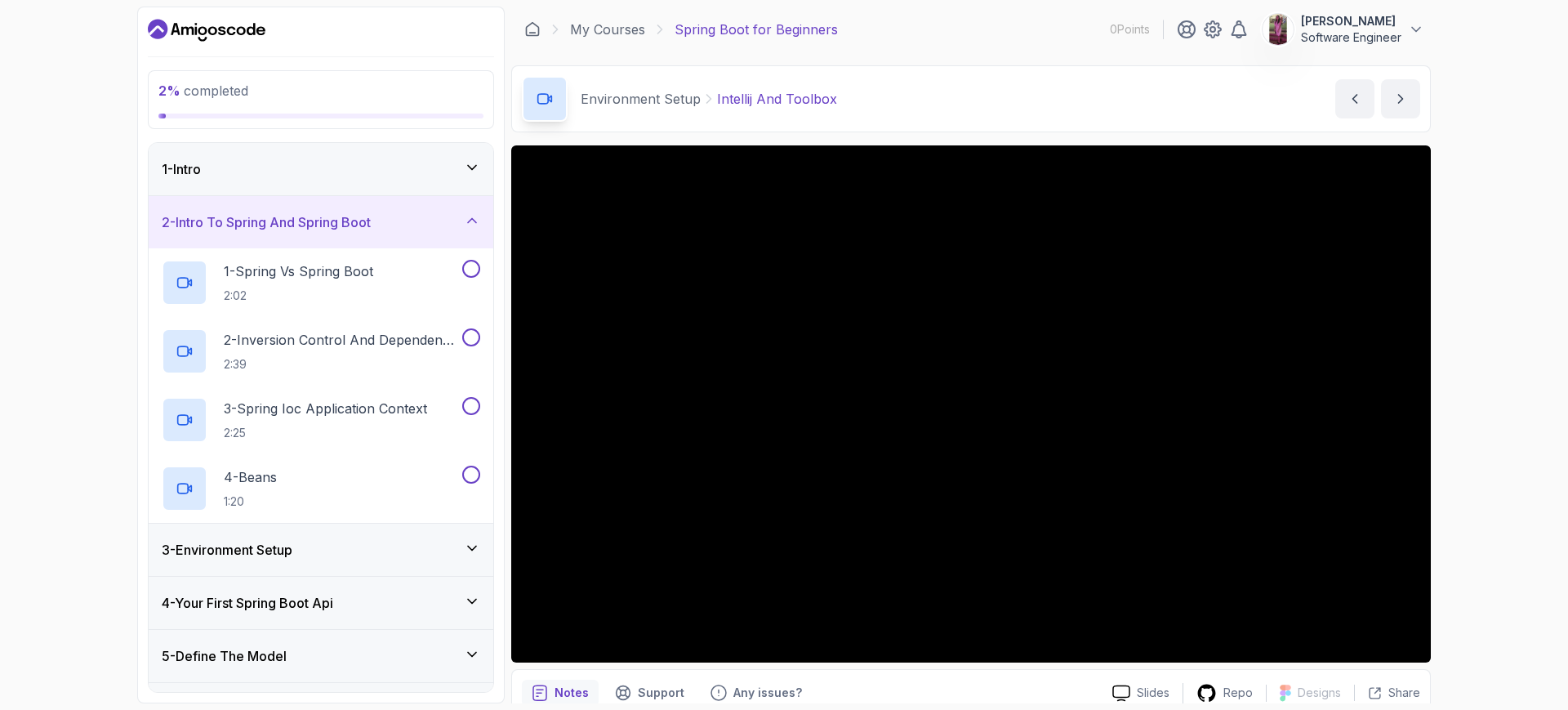 click on "2 % completed 1  -  Intro 2  -  Intro To Spring And Spring Boot 1  -  Spring Vs Spring Boot 2:02 2  -  Inversion Control And Dependency Injection 2:39 3  -  Spring Ioc Application Context 2:25 4  -  Beans 1:20 3  -  Environment Setup 4  -  Your First Spring Boot Api 5  -  Define The Model 6  -  Docker And Postgres 7  -  Databases Setup 8  -  Spring Data Jpa 9  -  Crud 10  -  Exercises 11  -  Artificial Intelligence 12  -  Outro My Courses Spring Boot for Beginners 0  Points Harshita Lalawat Software Engineer 3 - Environment Setup  2 % completed Environment Setup Intellij And Toolbox Intellij And Toolbox by  nelson Slides Repo Designs Design not available Share Notes Support Any issues? Slides Repo Designs Design not available Share ~1 min read Links
IntelliJ IDEA
Toolbox" at bounding box center (784, 355) 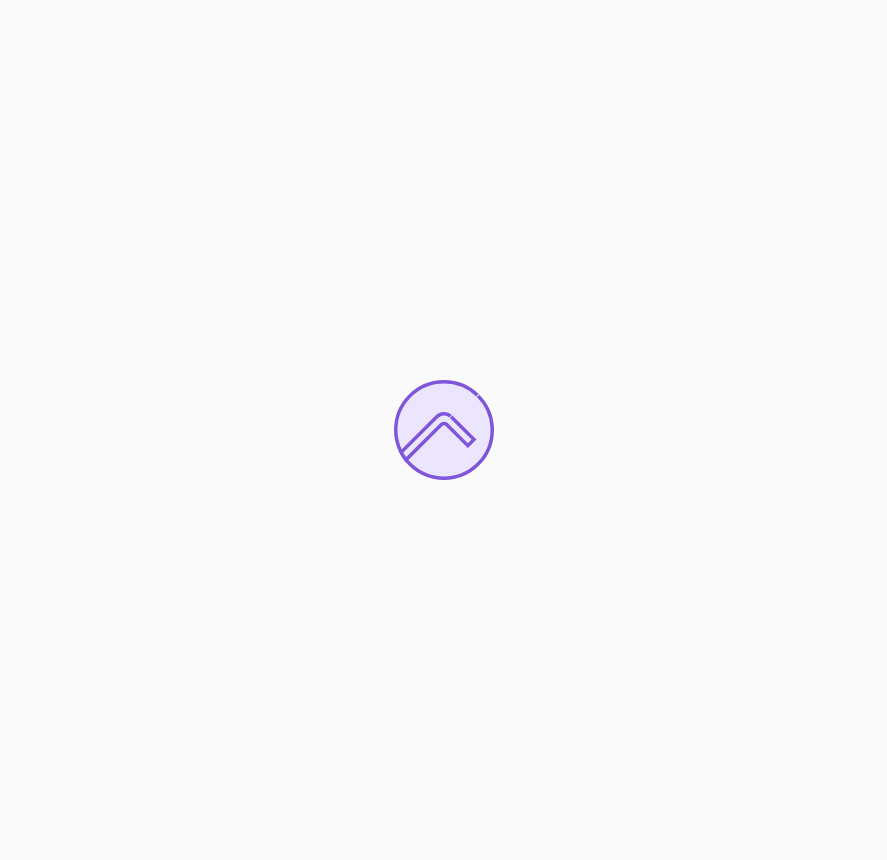 scroll, scrollTop: 0, scrollLeft: 0, axis: both 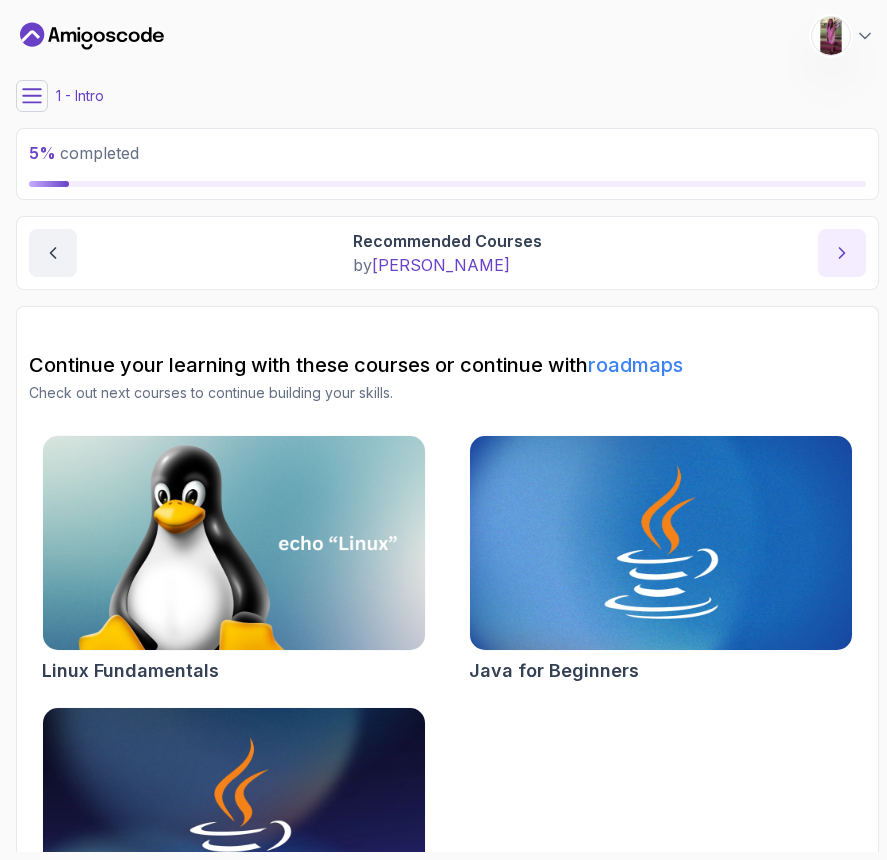click 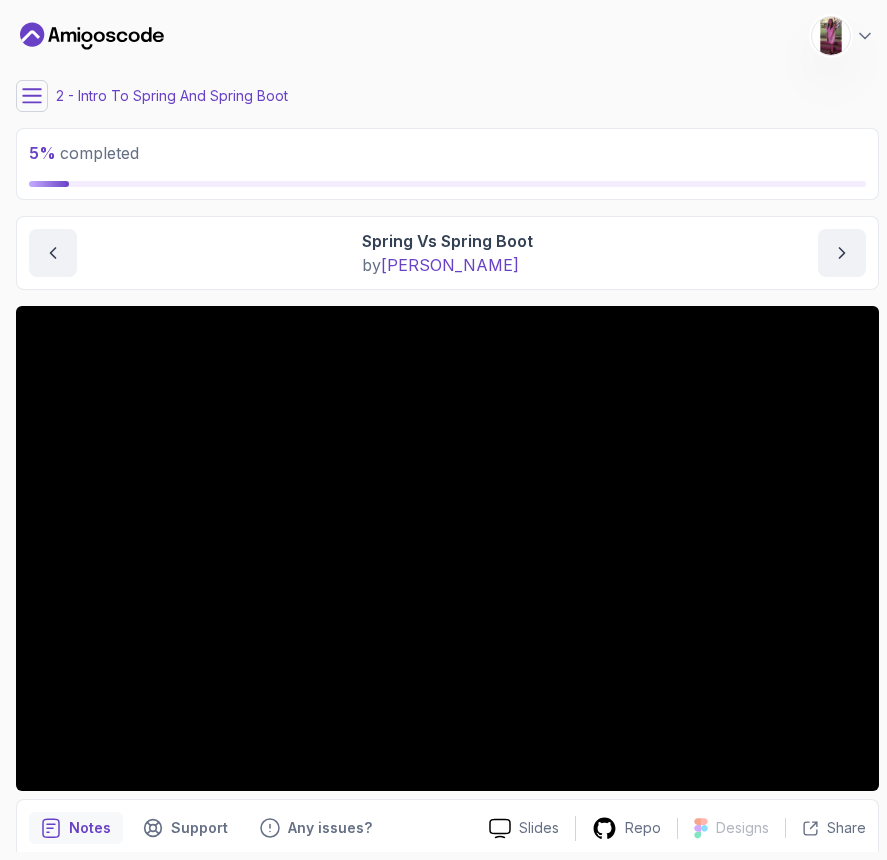 type 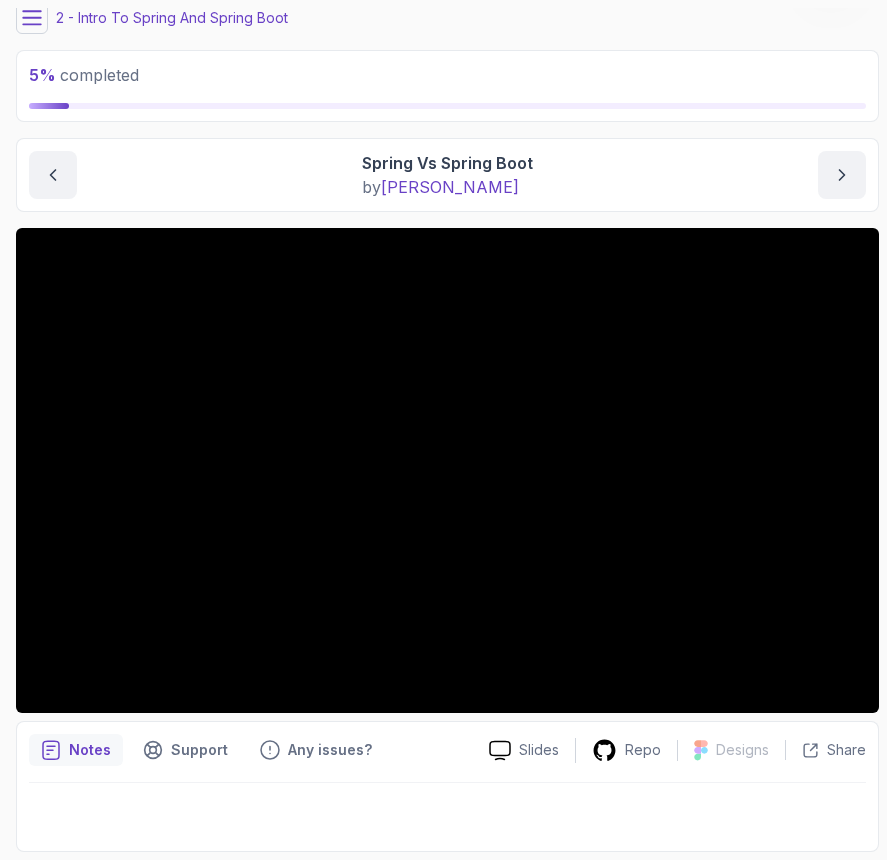 click 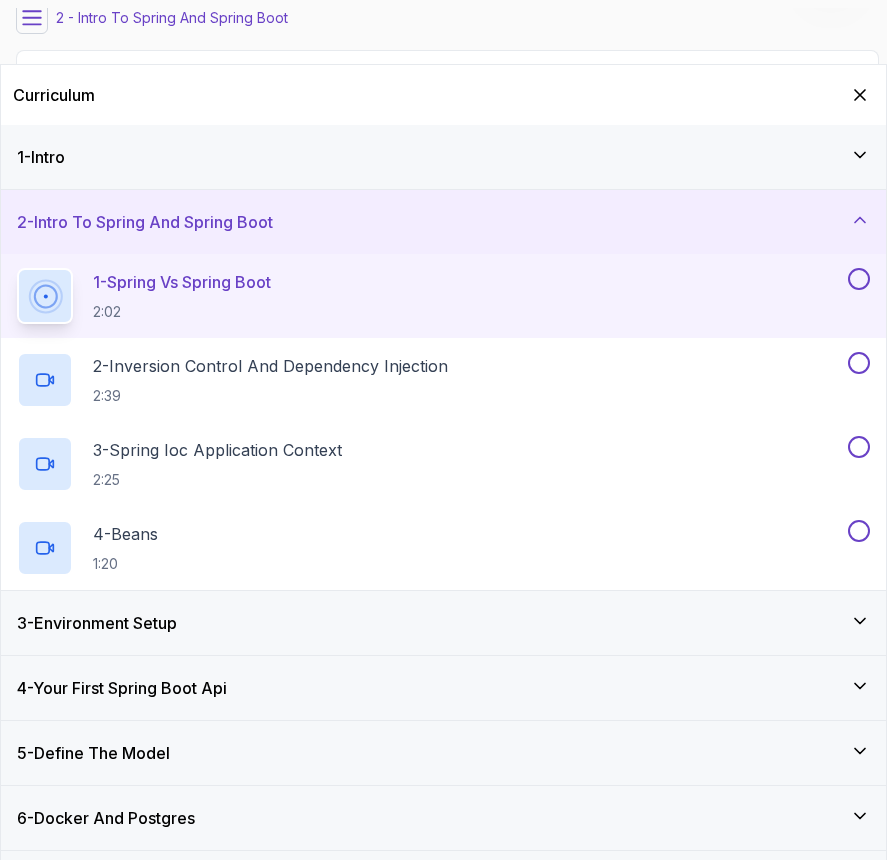 click 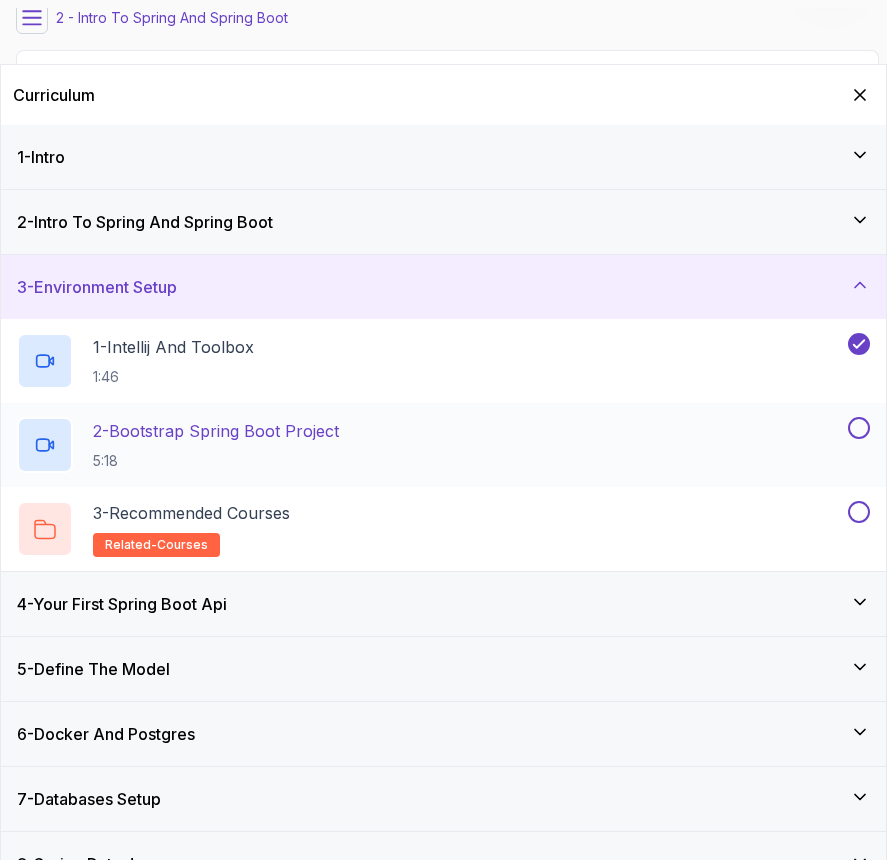click on "2  -  Bootstrap Spring Boot Project" at bounding box center (216, 431) 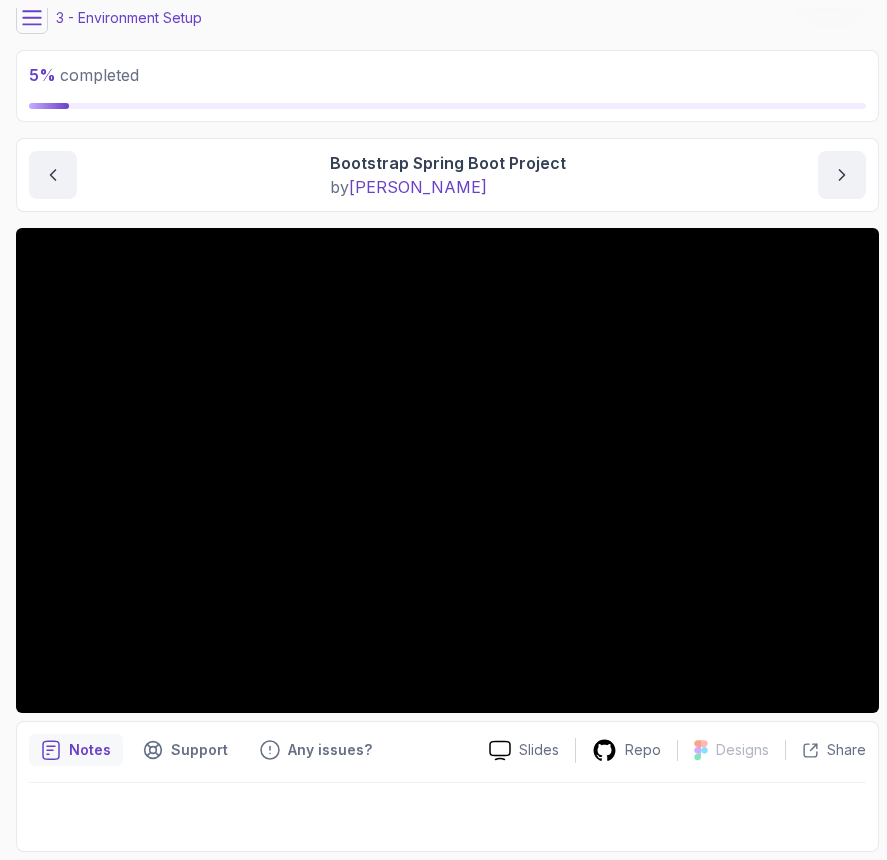 click at bounding box center (447, 811) 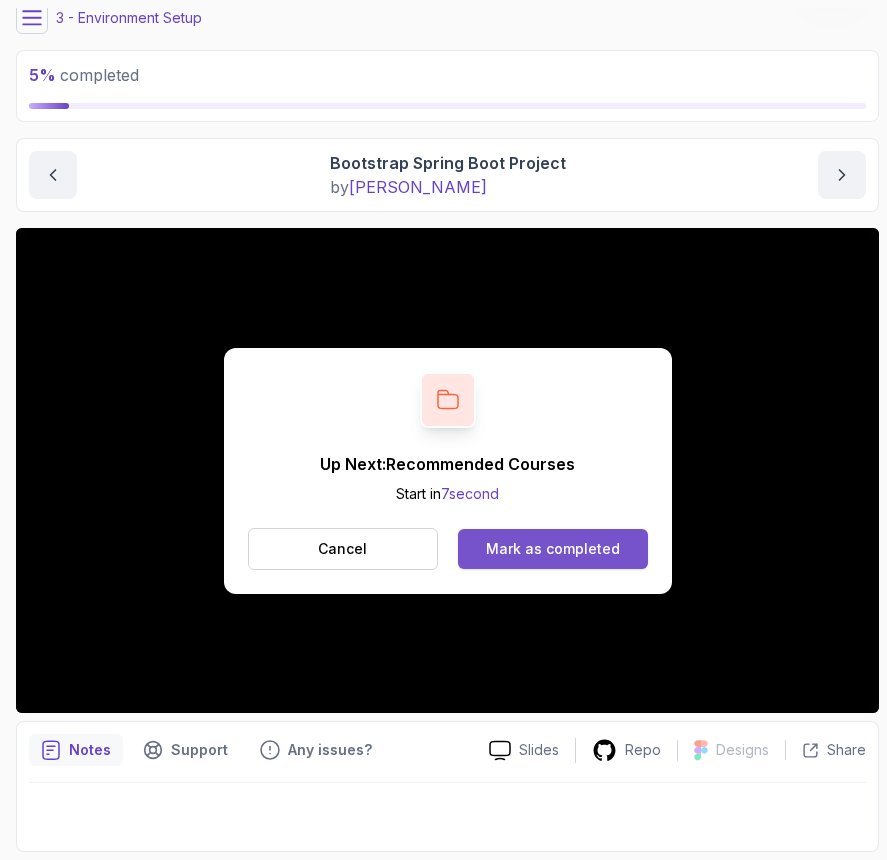 click on "Mark as completed" at bounding box center (553, 549) 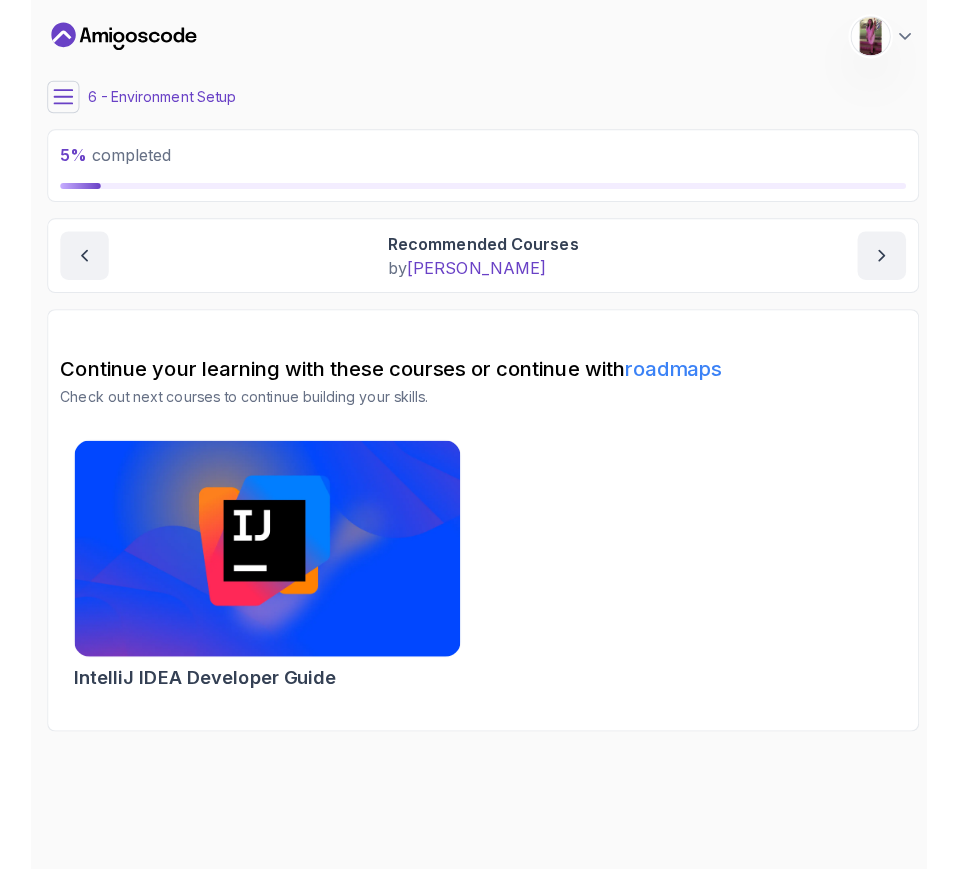 scroll, scrollTop: 0, scrollLeft: 0, axis: both 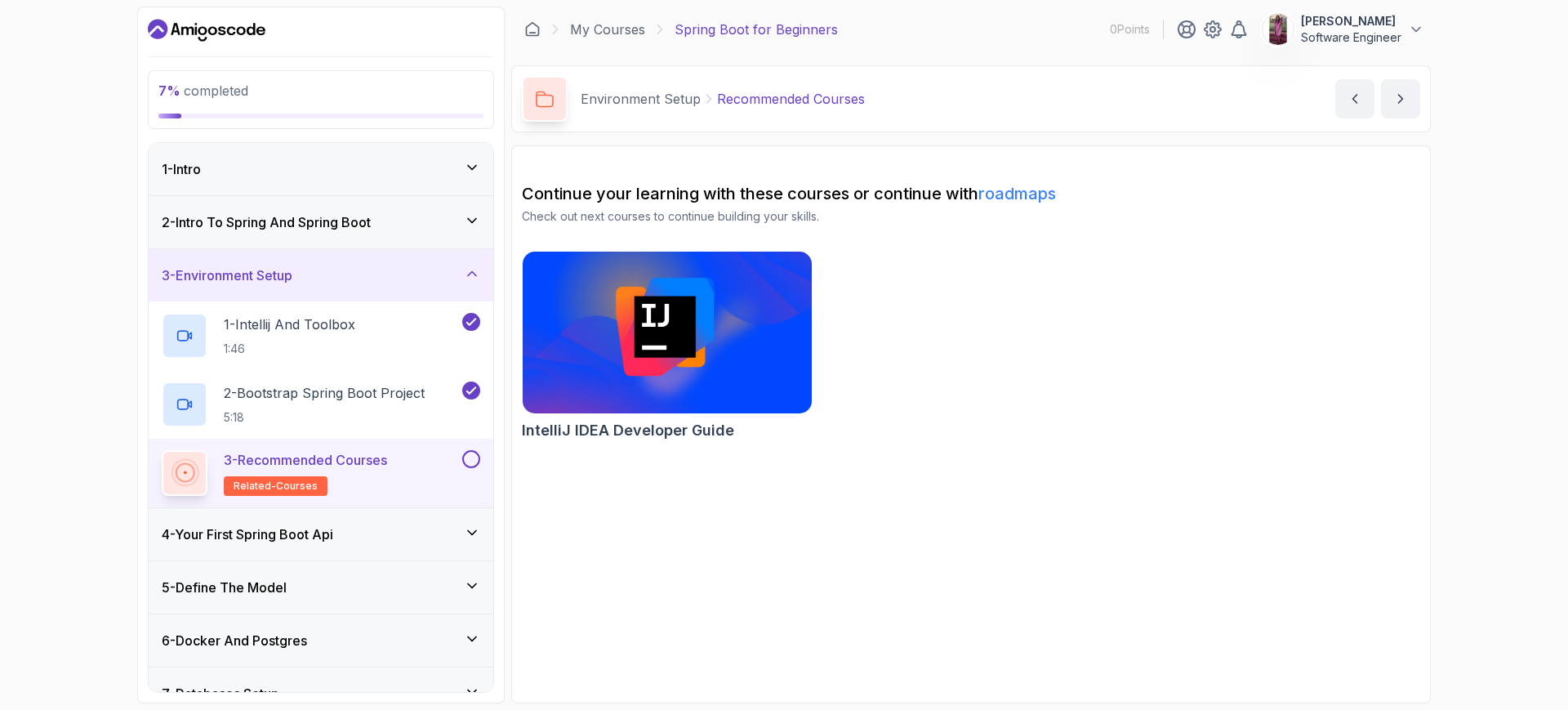 click on "Continue your learning with these courses or continue with  roadmaps Check out next courses to continue building your skills. IntelliJ IDEA Developer Guide" at bounding box center [971, 424] 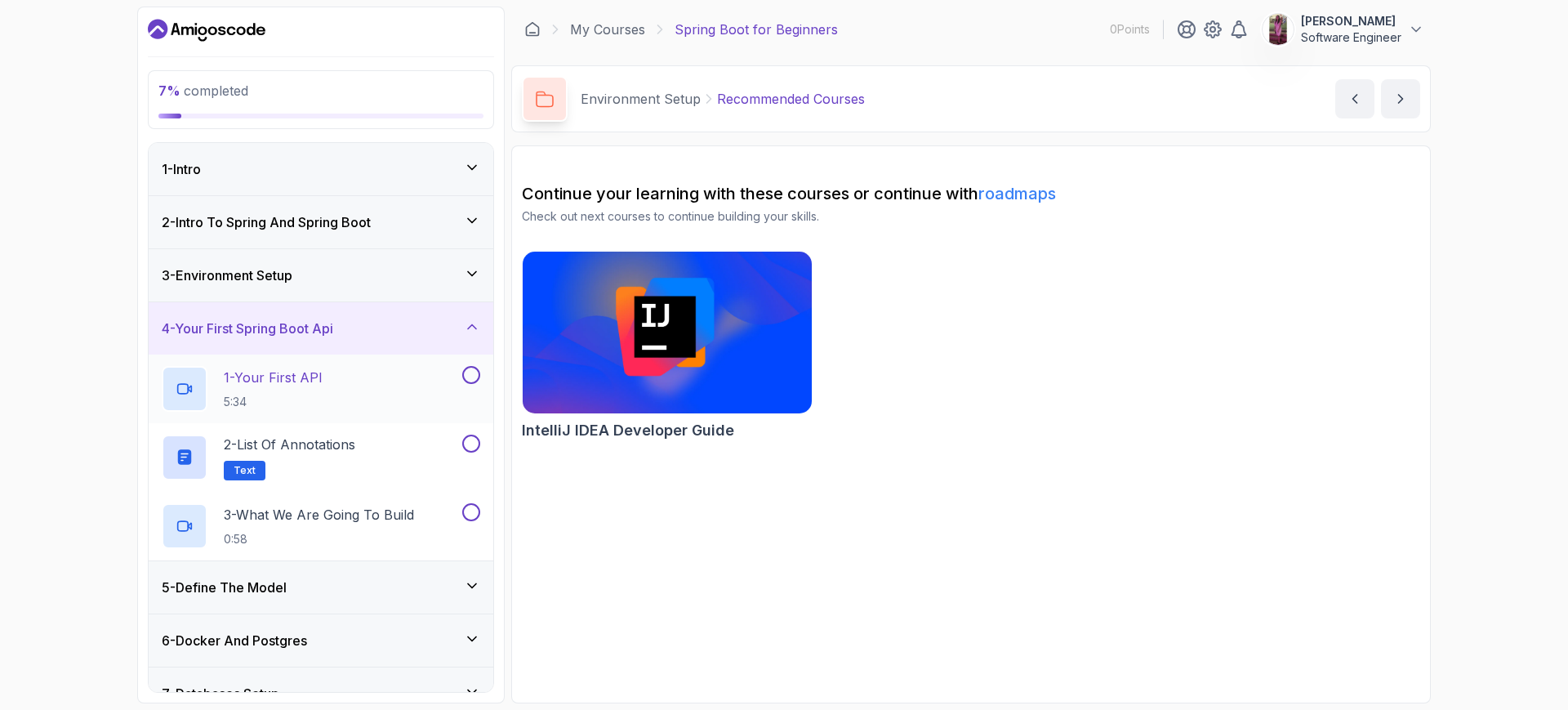 click on "1  -  Your First API 5:34" at bounding box center (310, 389) 